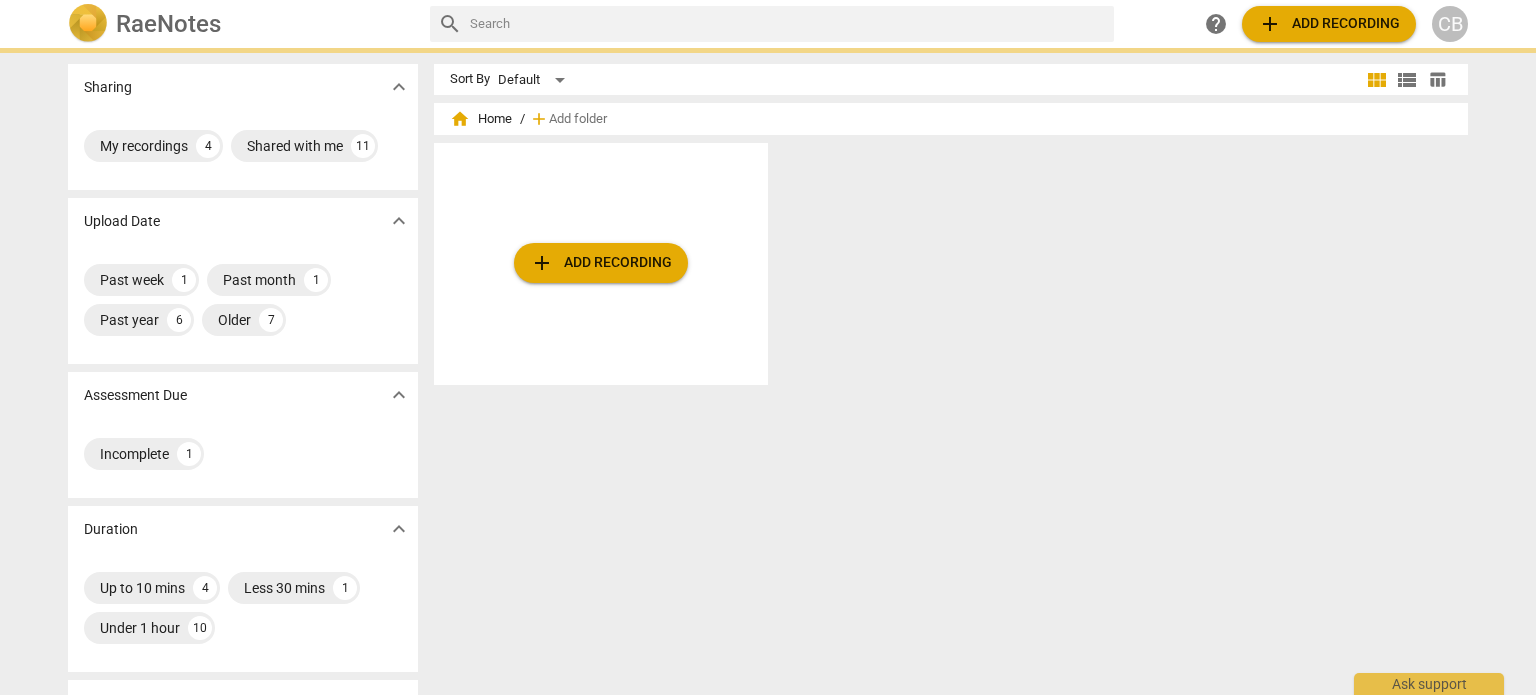 scroll, scrollTop: 0, scrollLeft: 0, axis: both 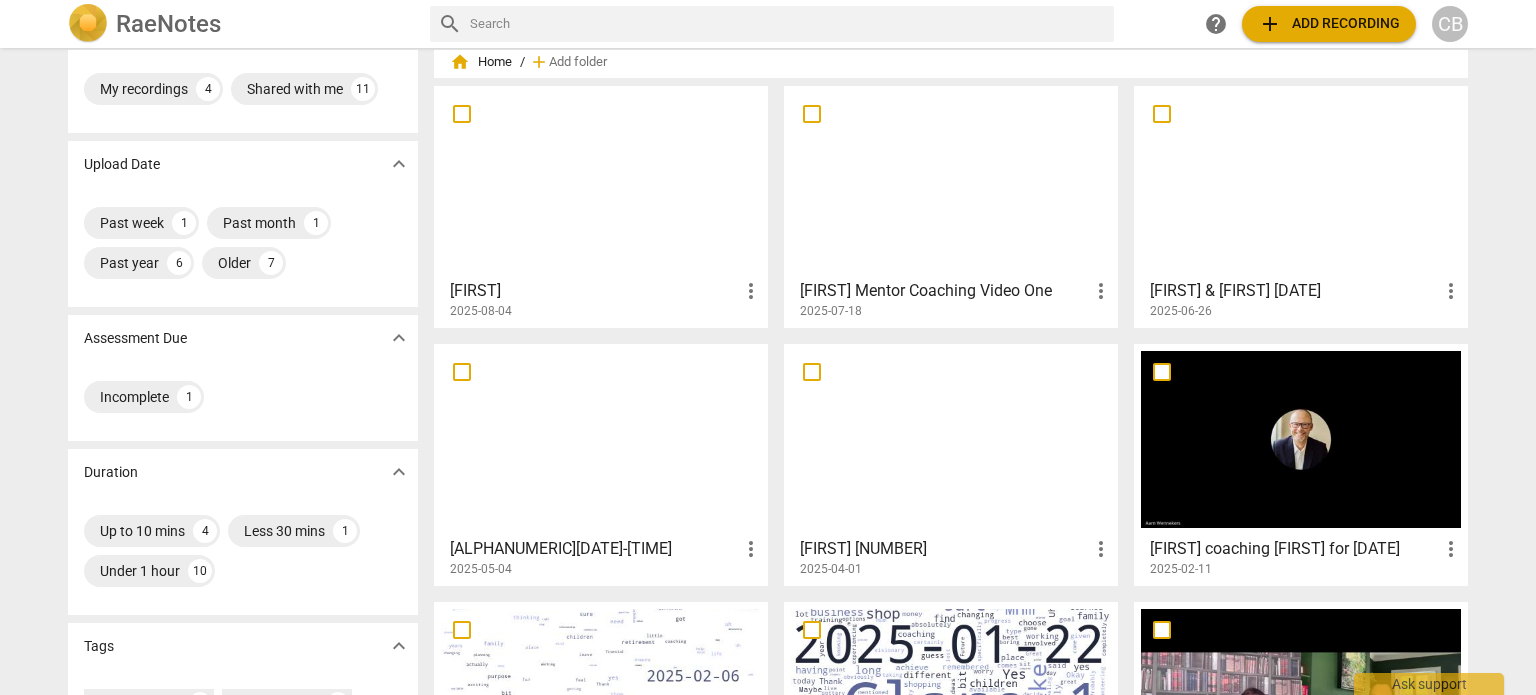 click on "[FIRST]" at bounding box center (594, 291) 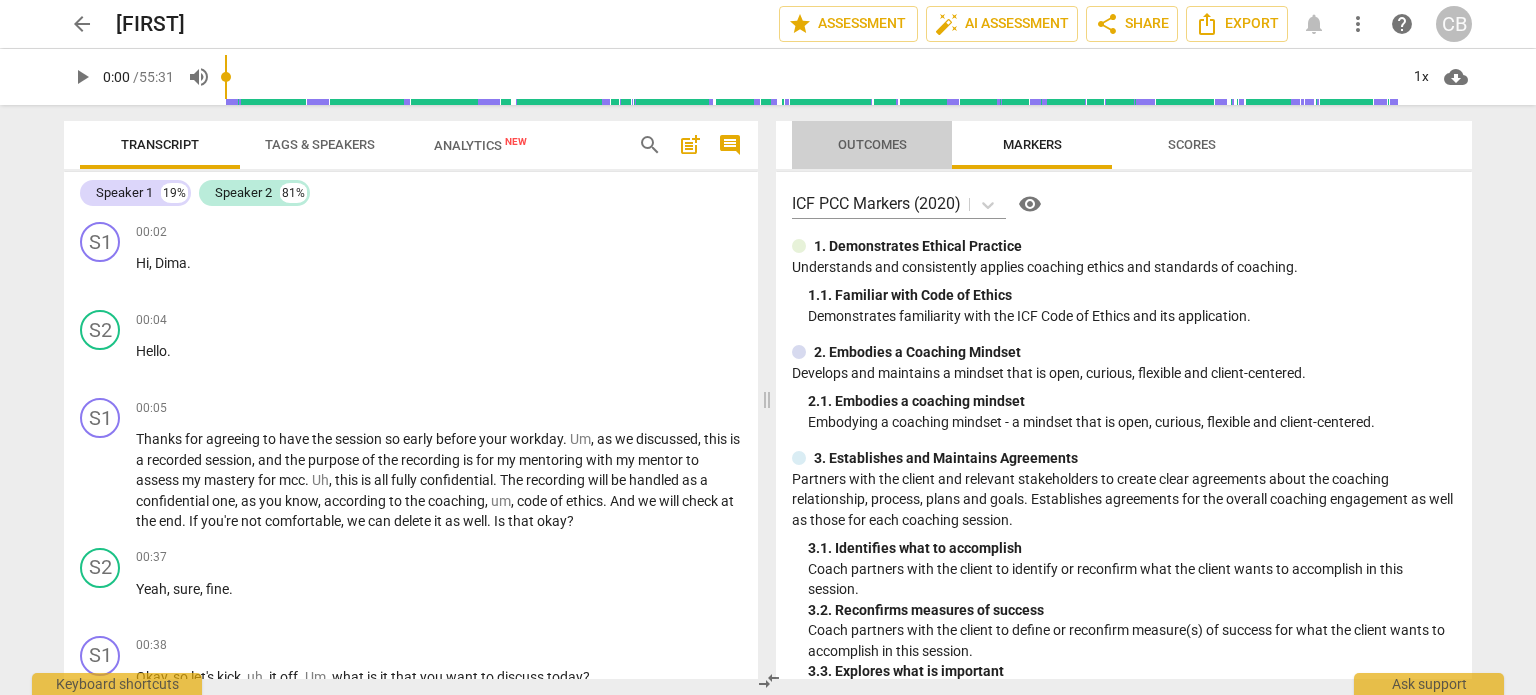 click on "Outcomes" at bounding box center [872, 144] 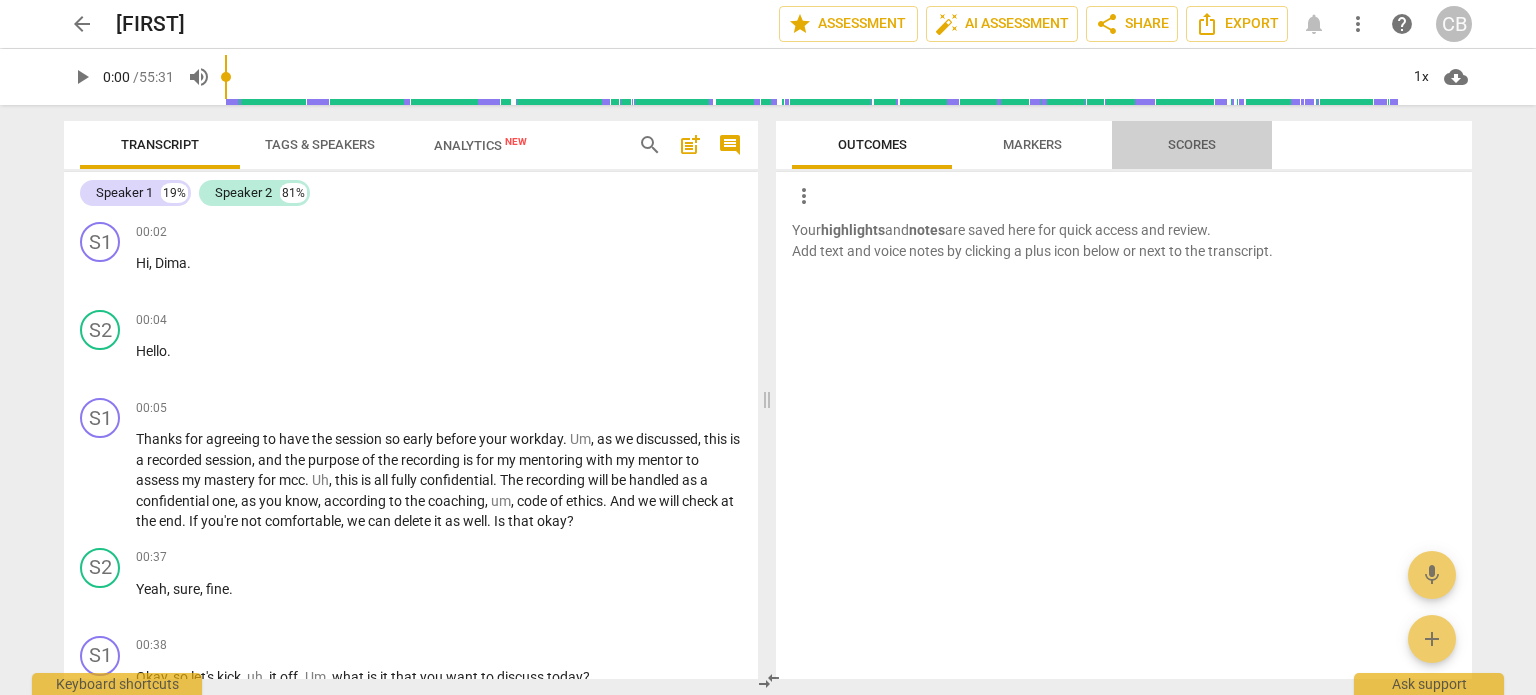 click on "Scores" at bounding box center (1192, 144) 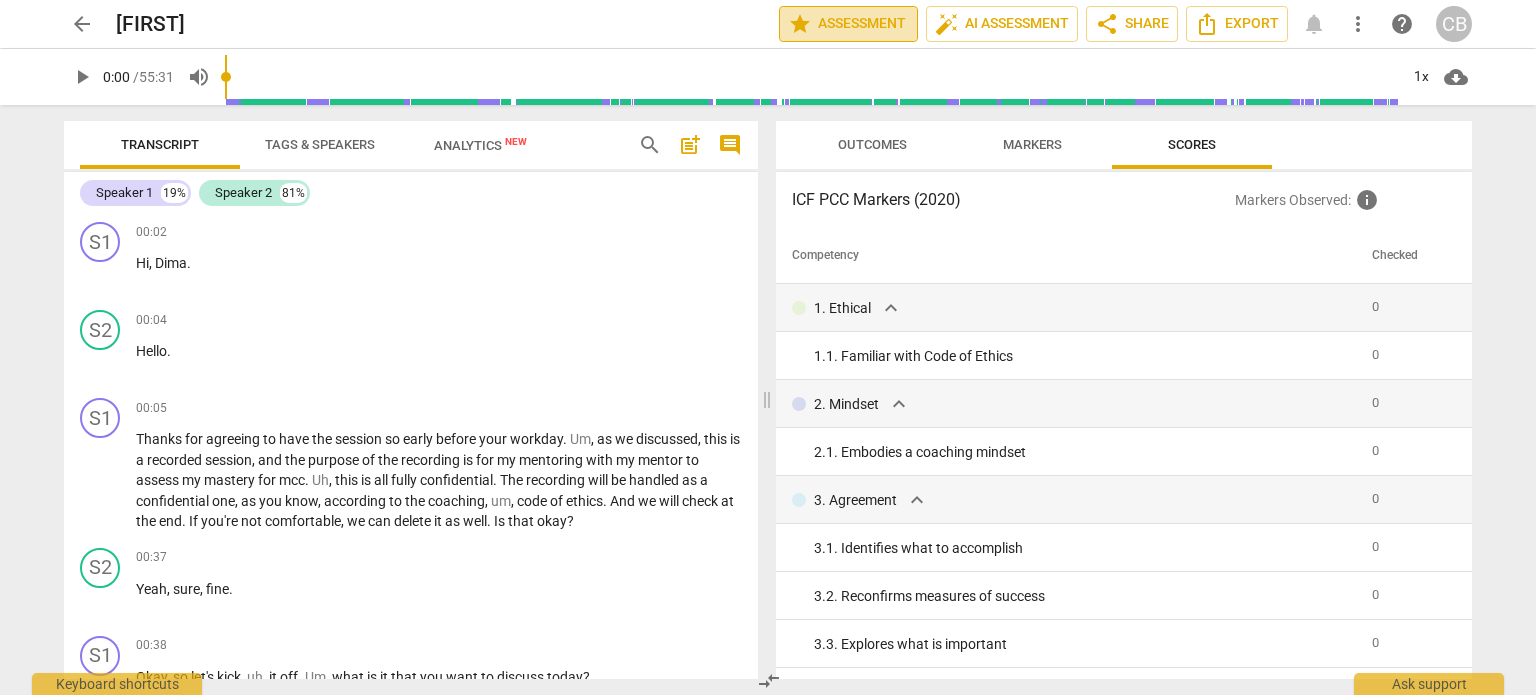 click on "star    Assessment" at bounding box center (848, 24) 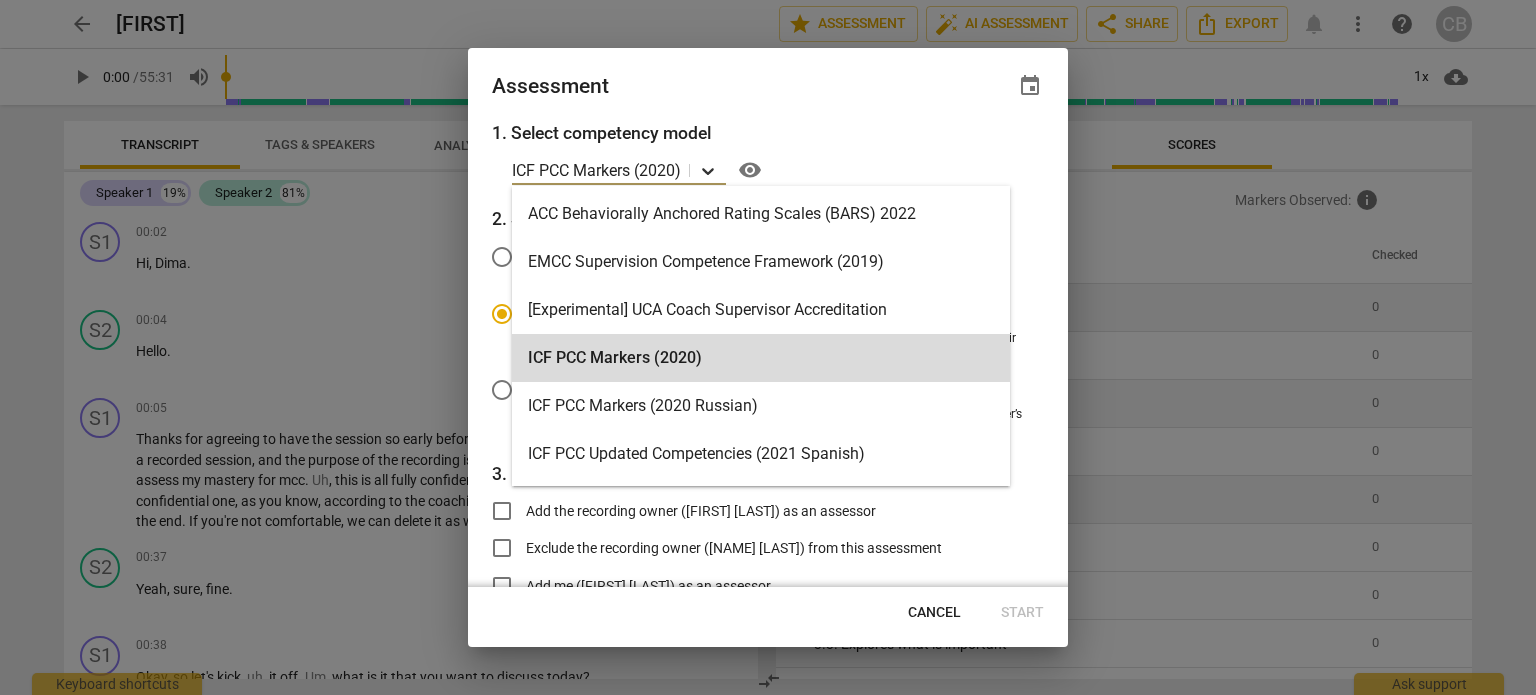 click 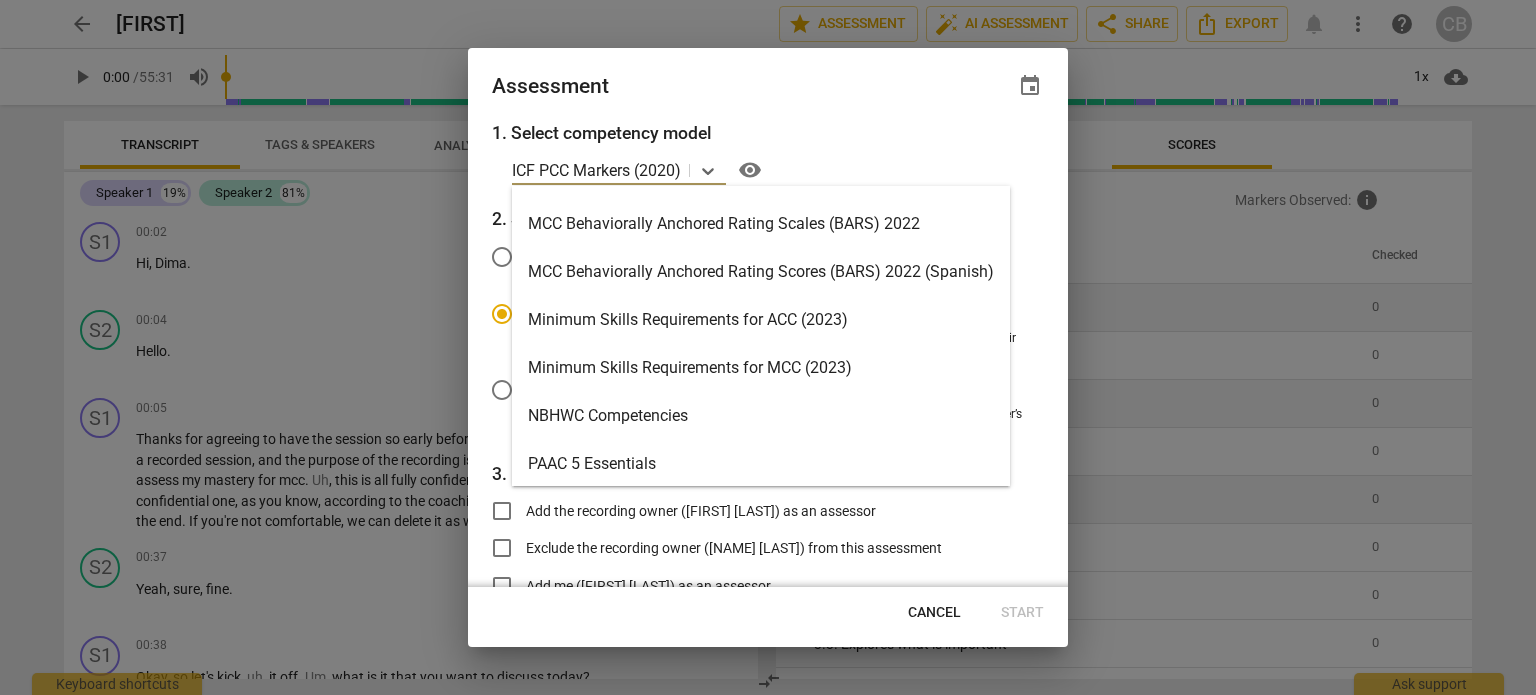 scroll, scrollTop: 468, scrollLeft: 0, axis: vertical 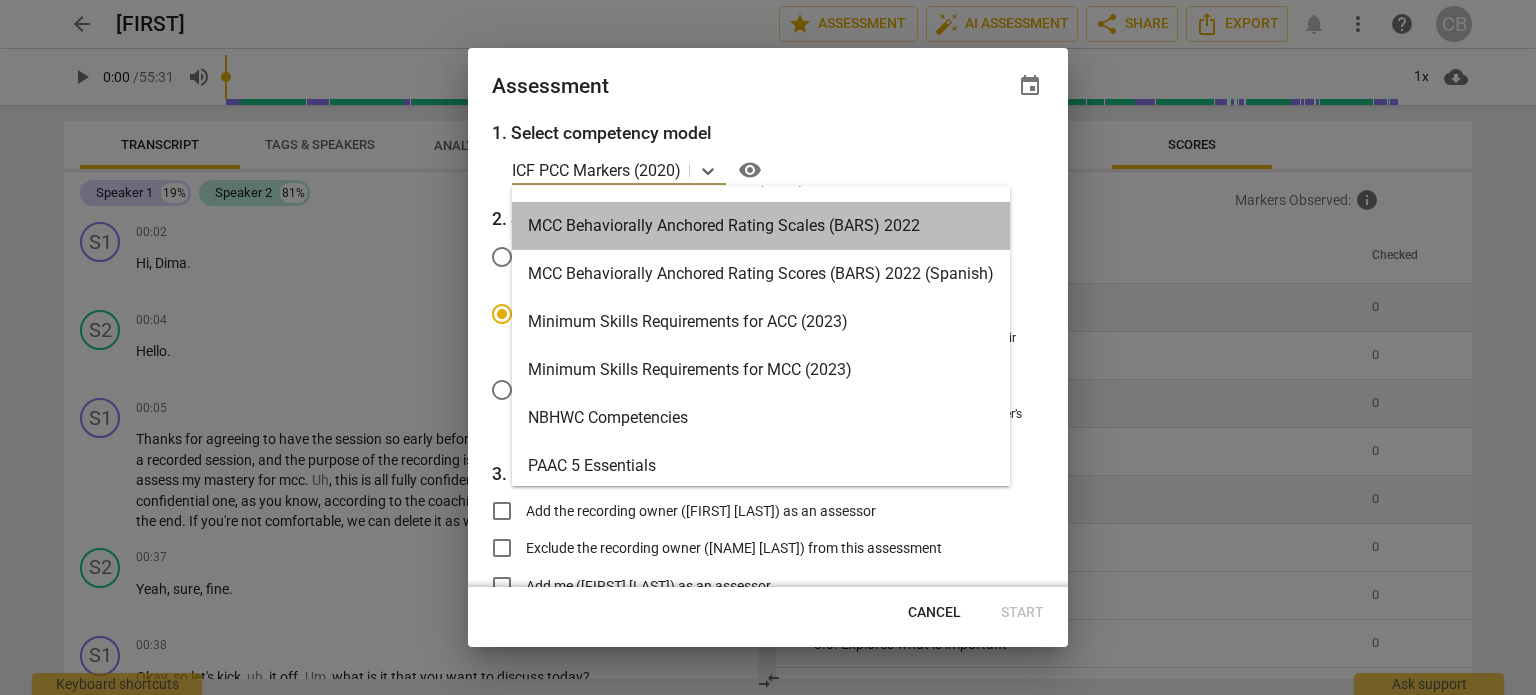 click on "MCC Behaviorally Anchored Rating Scales (BARS) 2022" at bounding box center (761, 226) 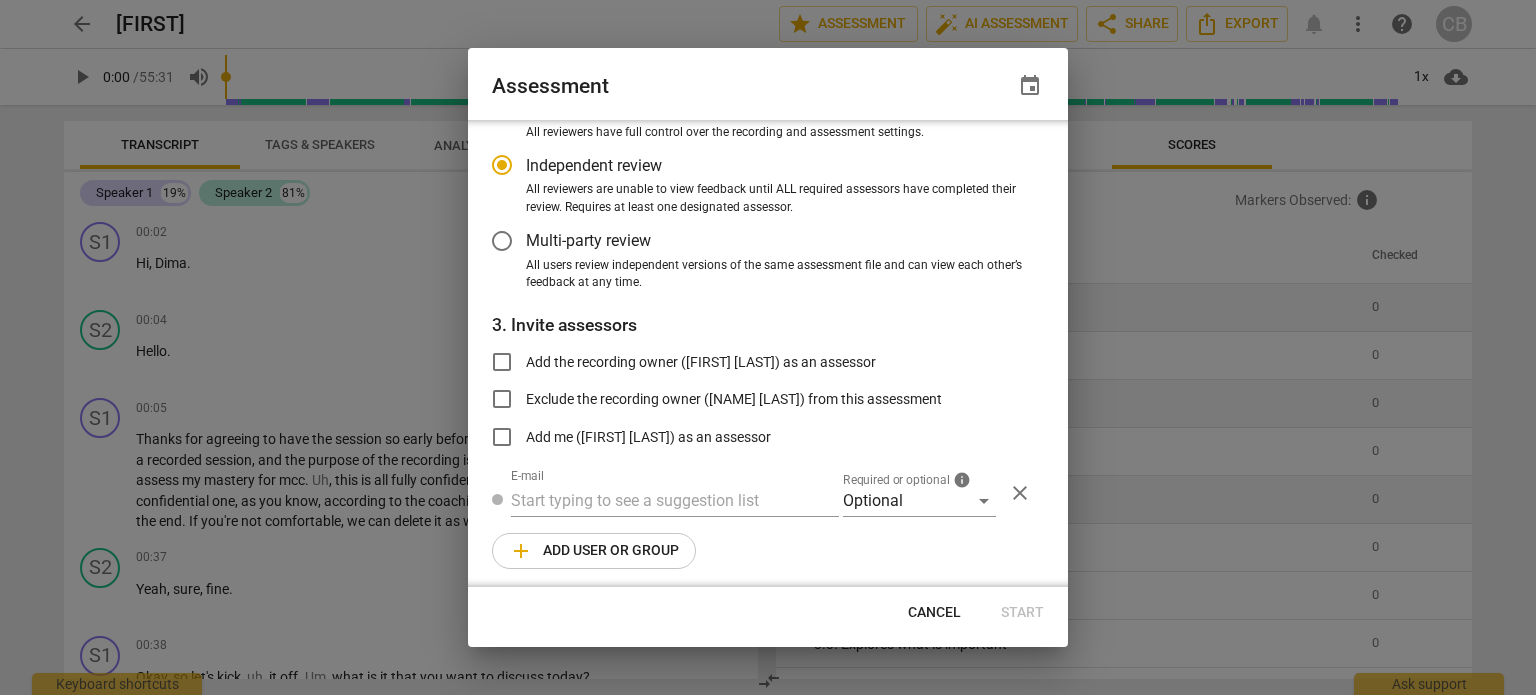 scroll, scrollTop: 151, scrollLeft: 0, axis: vertical 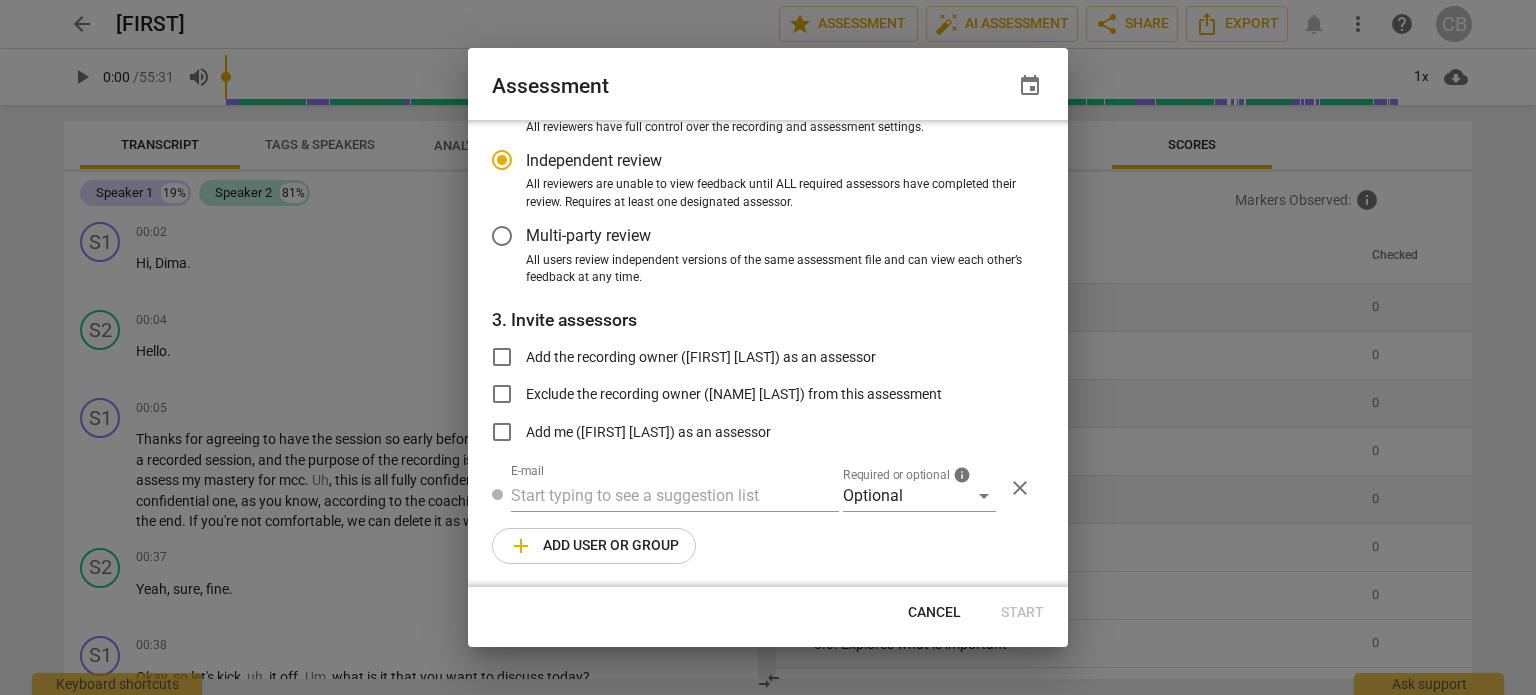 radio on "false" 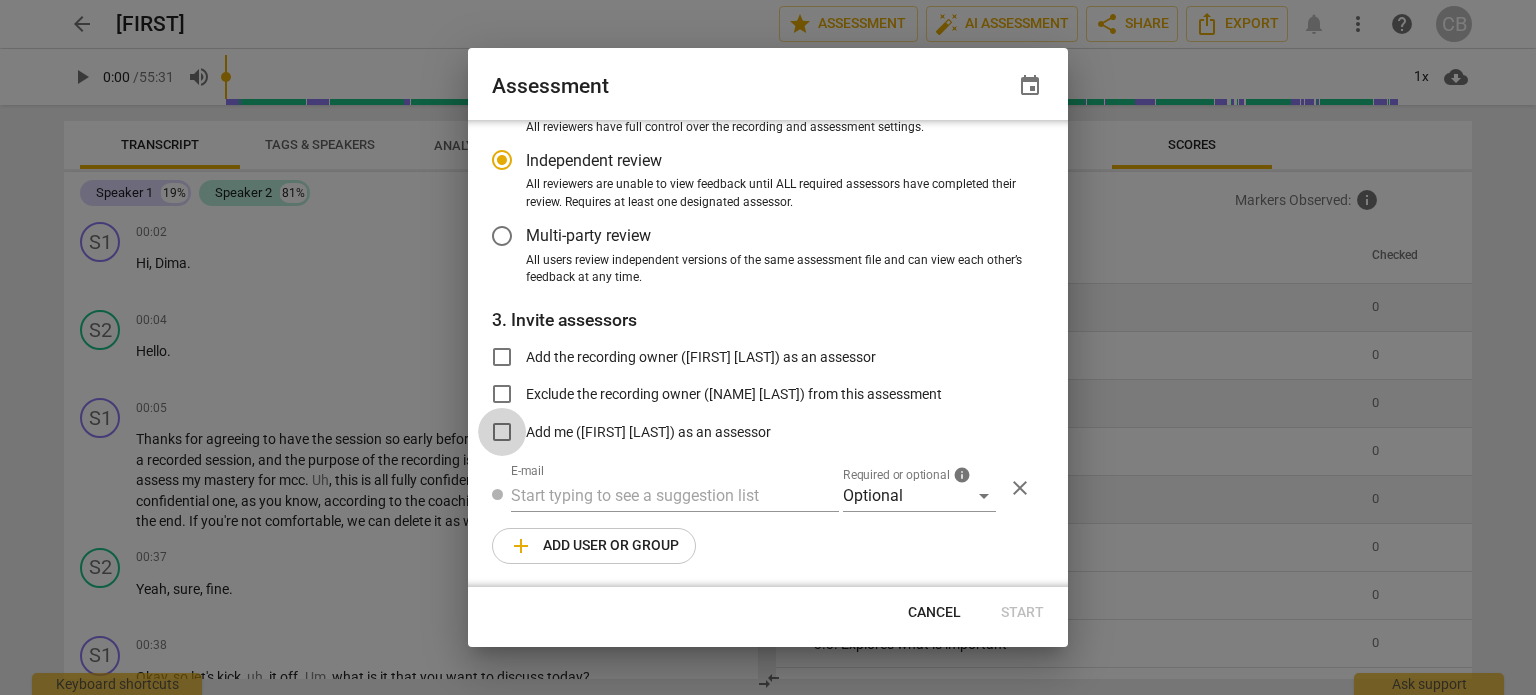 click on "Add me ([FIRST] [LAST]) as an assessor" at bounding box center [502, 432] 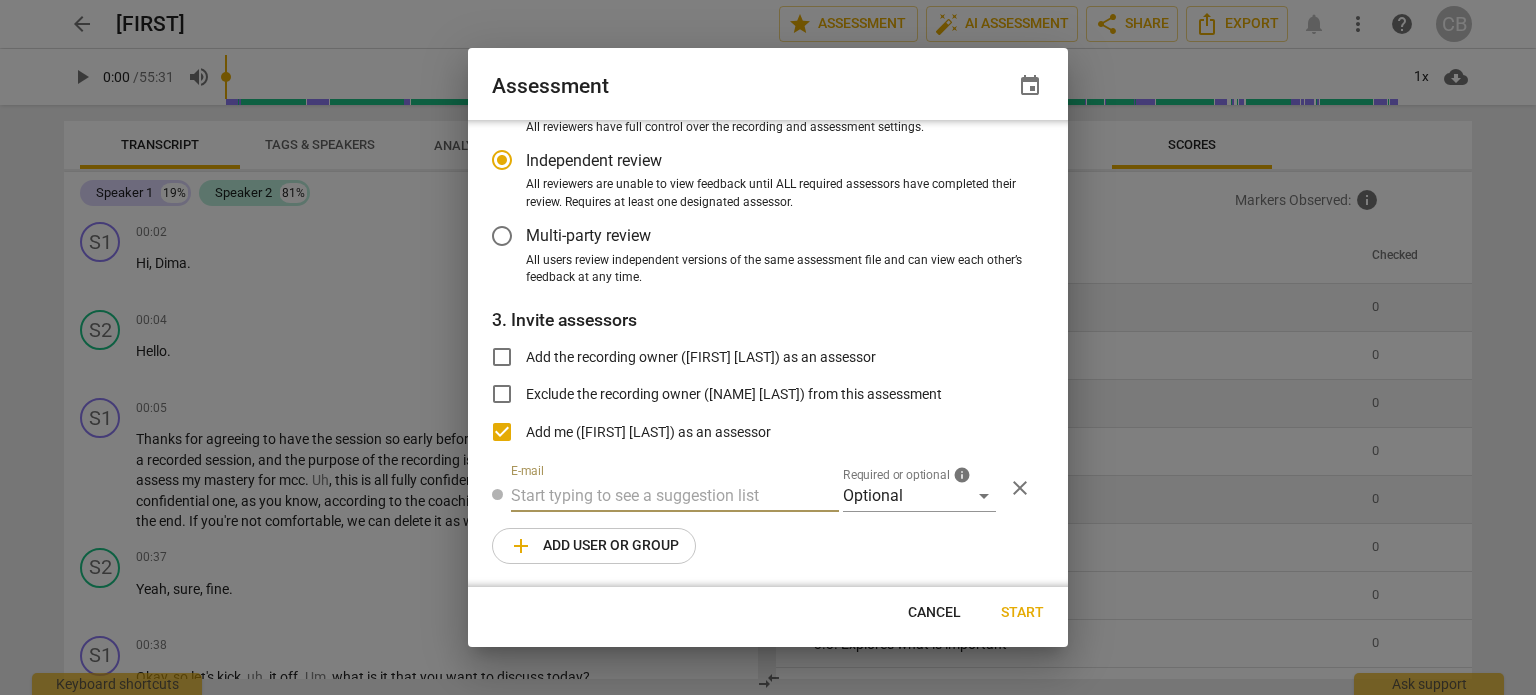 click at bounding box center [675, 496] 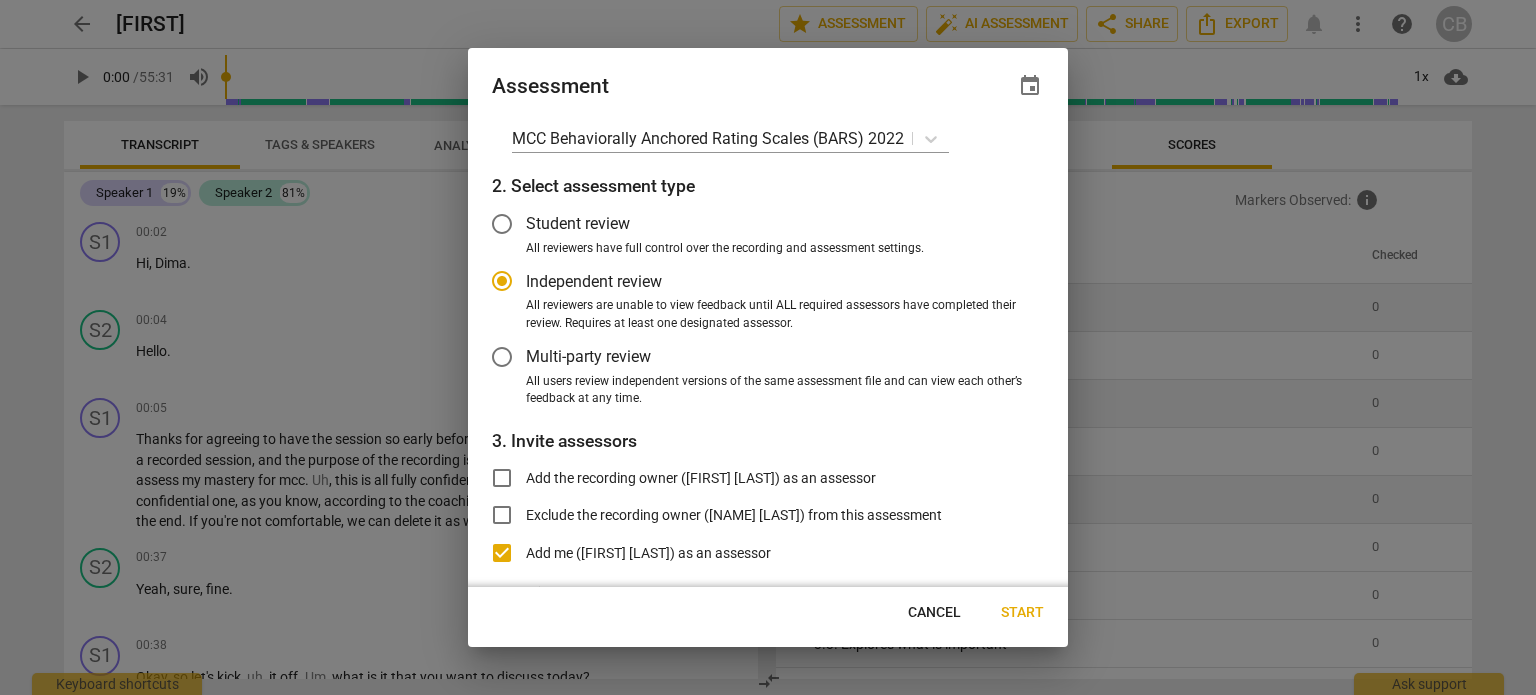 scroll, scrollTop: 0, scrollLeft: 0, axis: both 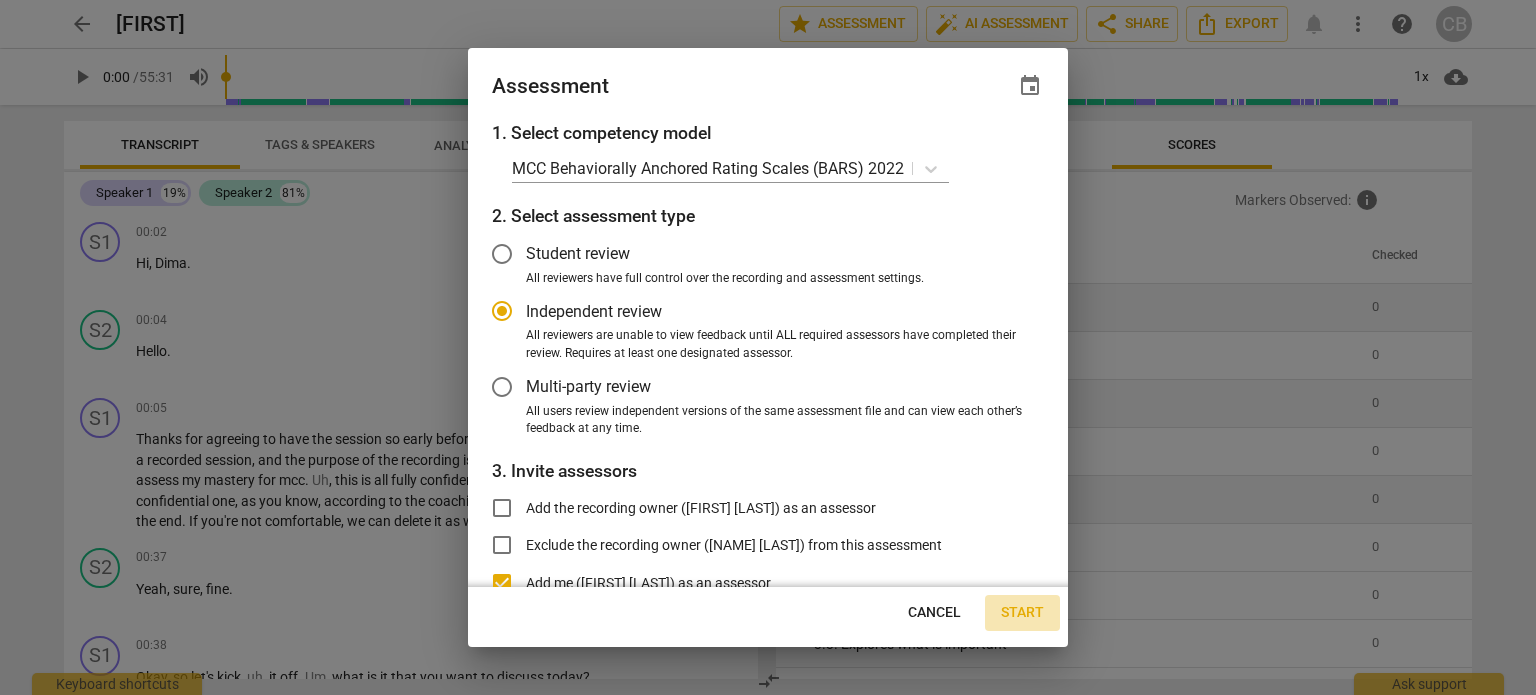 click on "Start" at bounding box center [1022, 613] 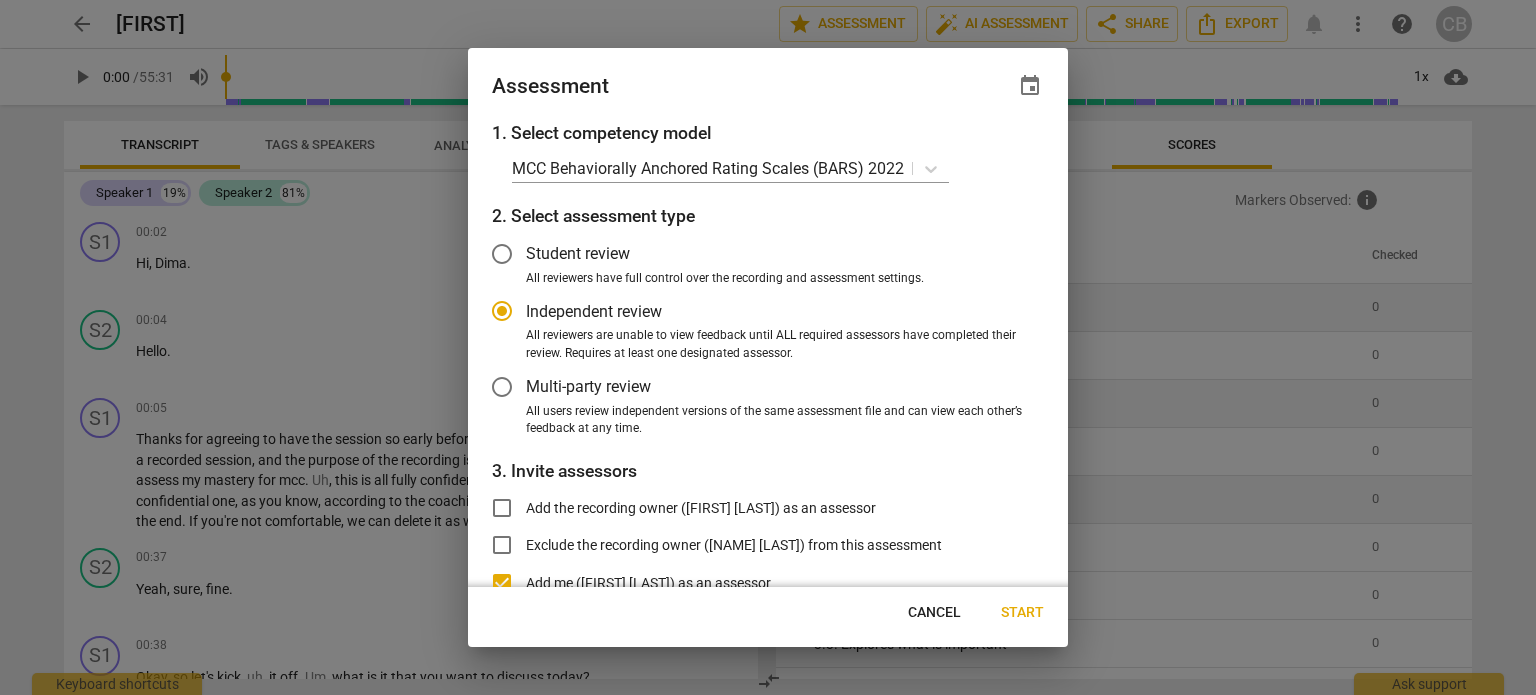 radio on "false" 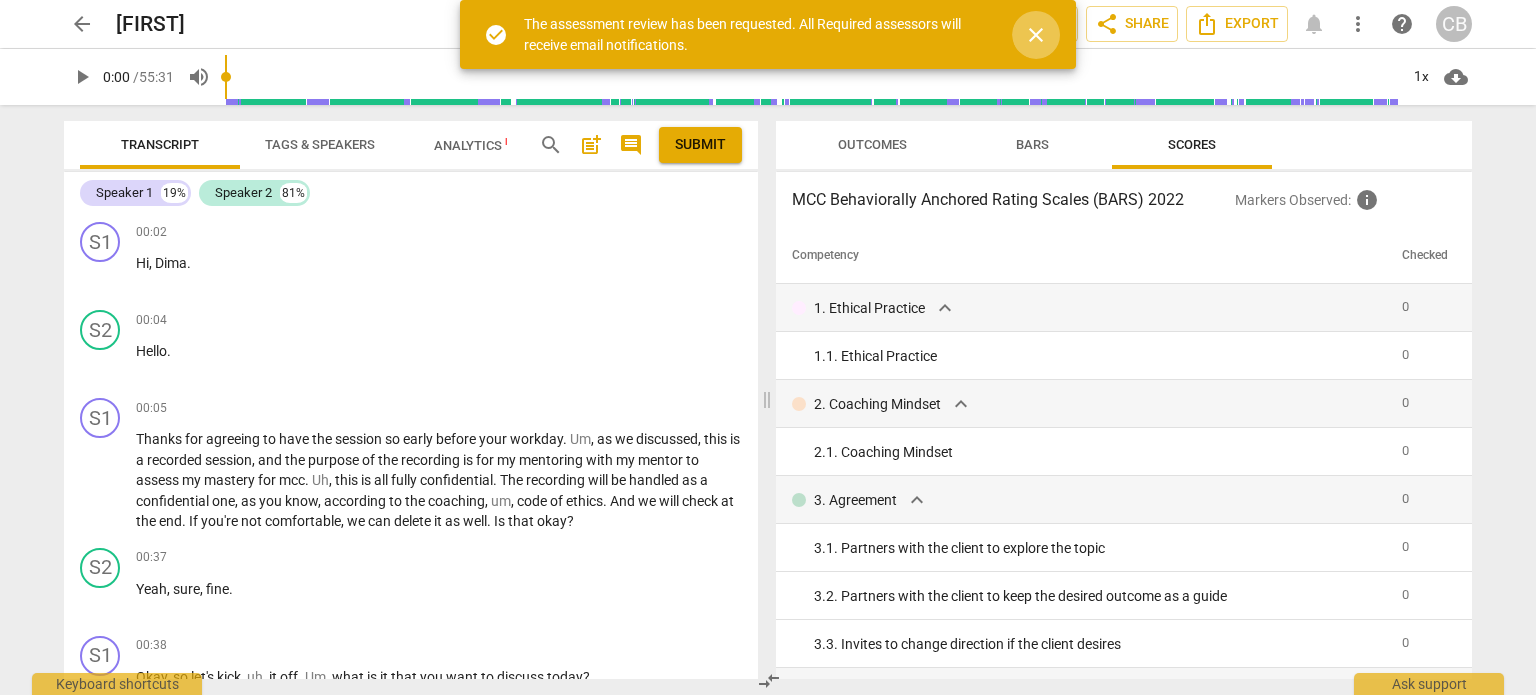 click on "close" at bounding box center (1036, 35) 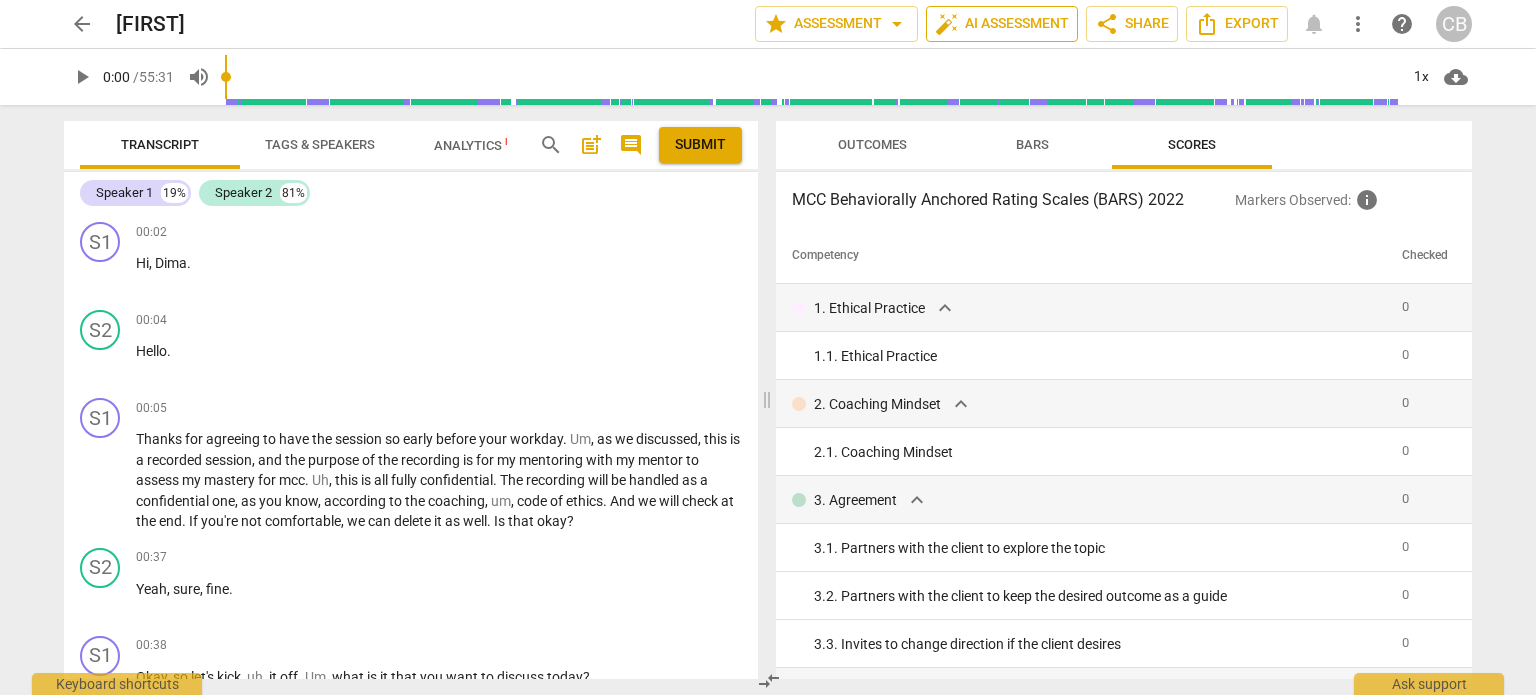 click on "auto_fix_high    AI Assessment" at bounding box center [1002, 24] 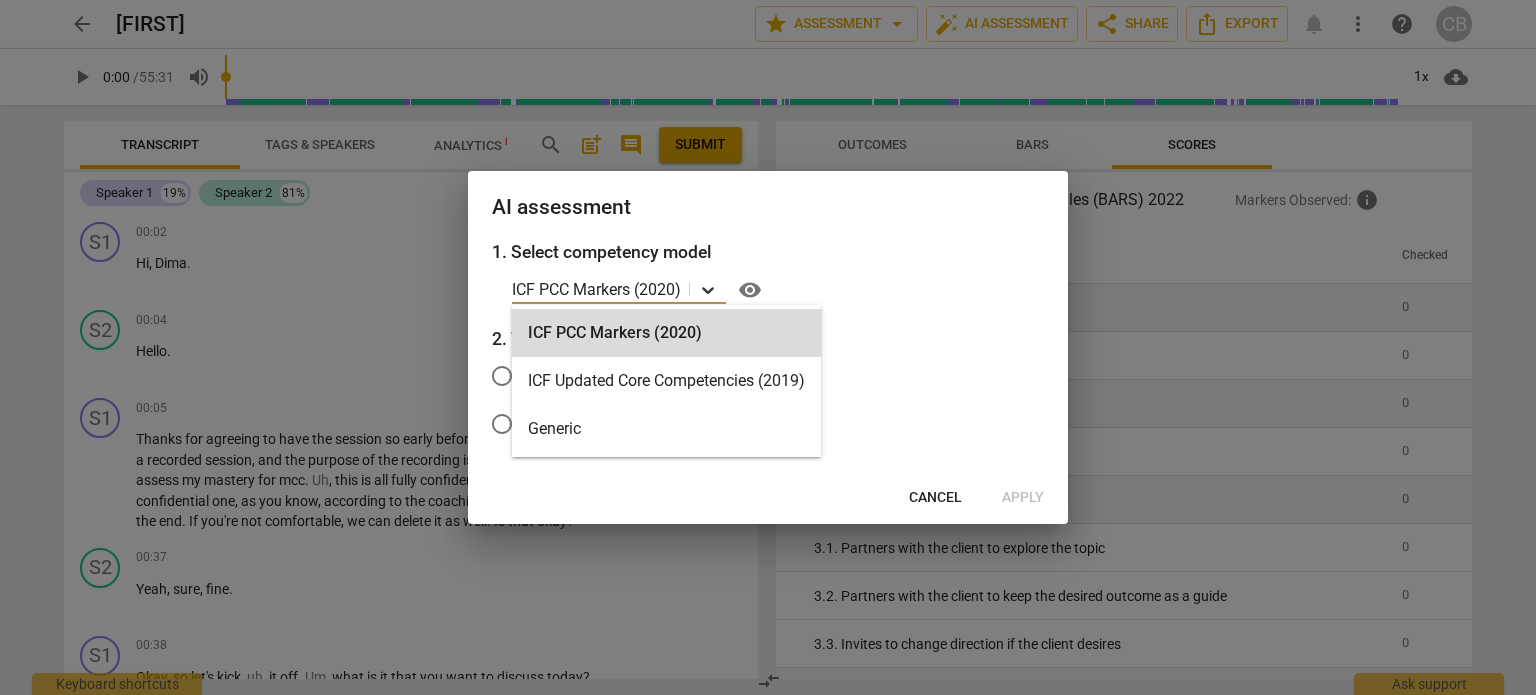 click 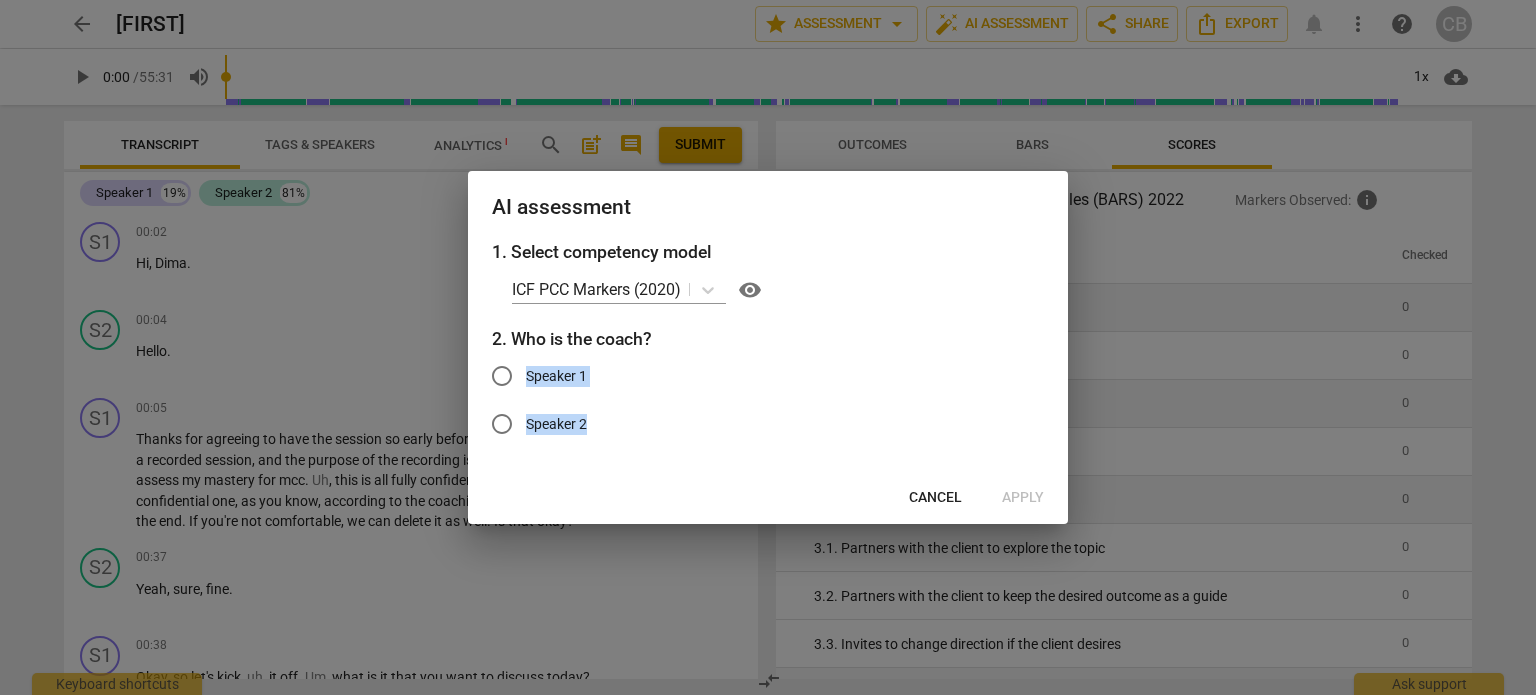 drag, startPoint x: 988, startPoint y: 336, endPoint x: 945, endPoint y: 507, distance: 176.32356 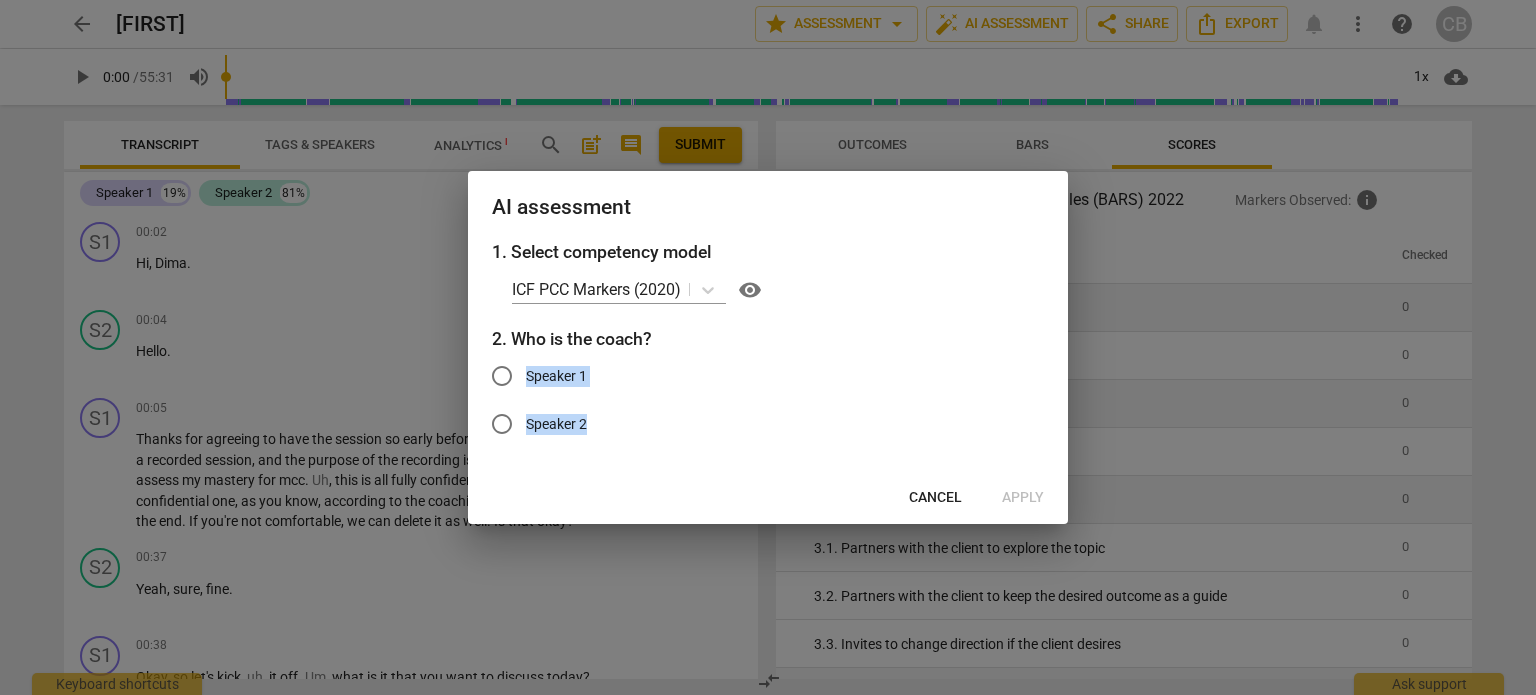 click on "AI assessment 1. Select competency model ICF PCC Markers ([YEAR]) visibility 2. Who is the coach? Speaker 1 Speaker 2 Cancel Apply" at bounding box center (768, 347) 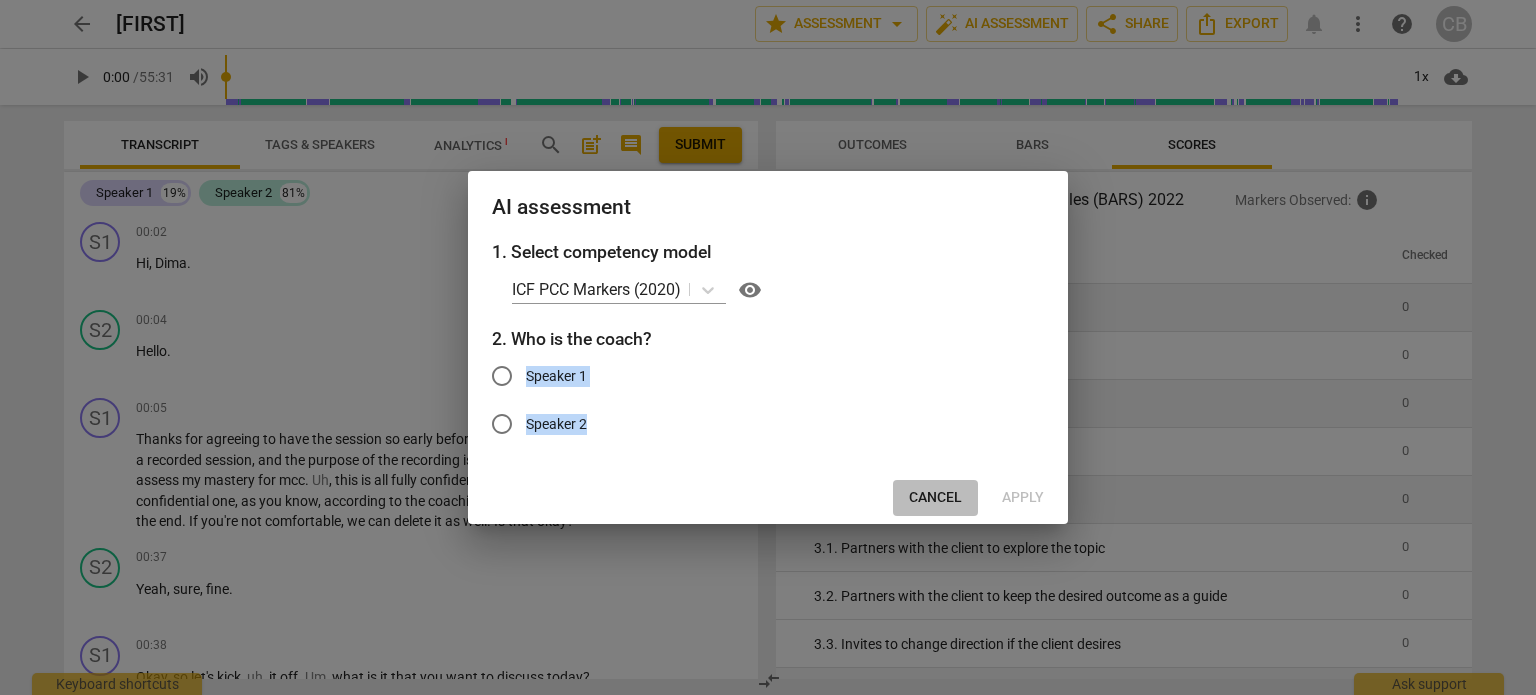 click on "Cancel" at bounding box center [935, 498] 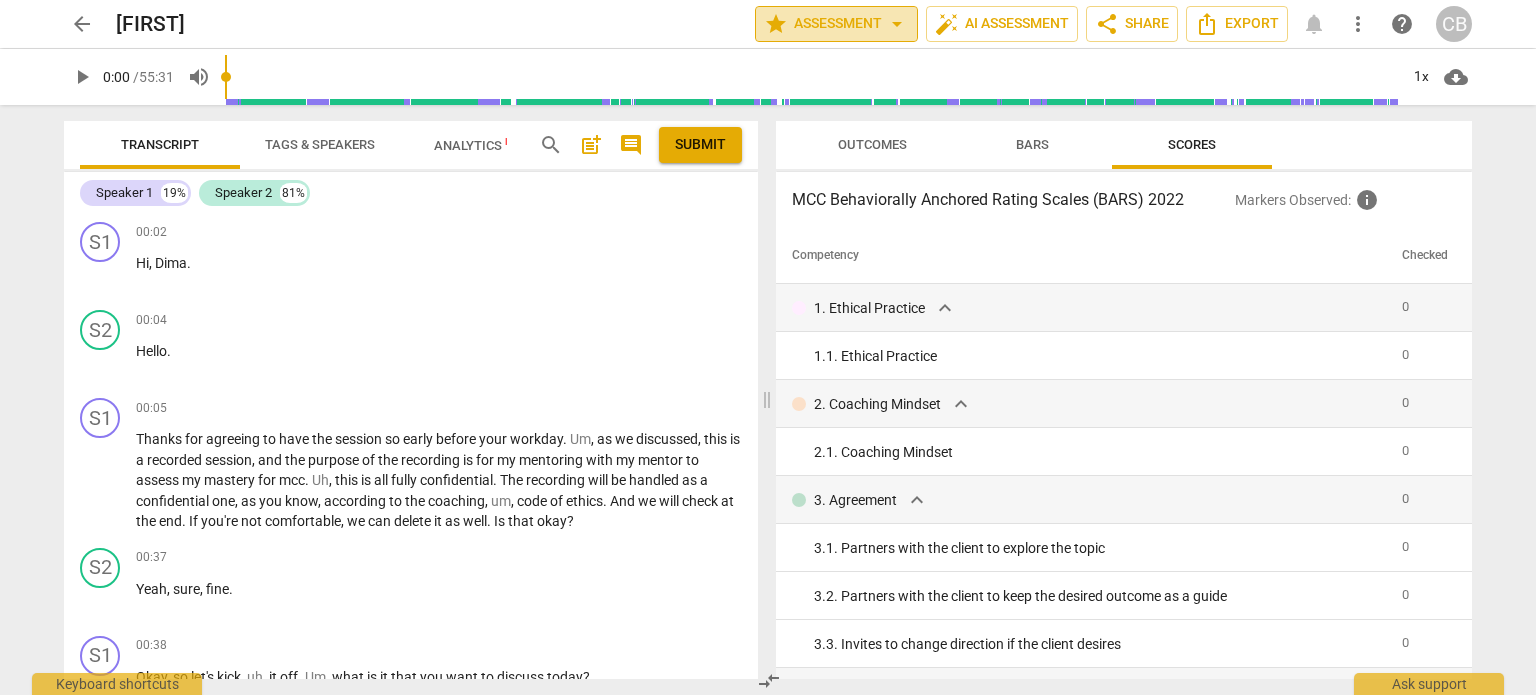 click on "star    Assessment   arrow_drop_down" at bounding box center (836, 24) 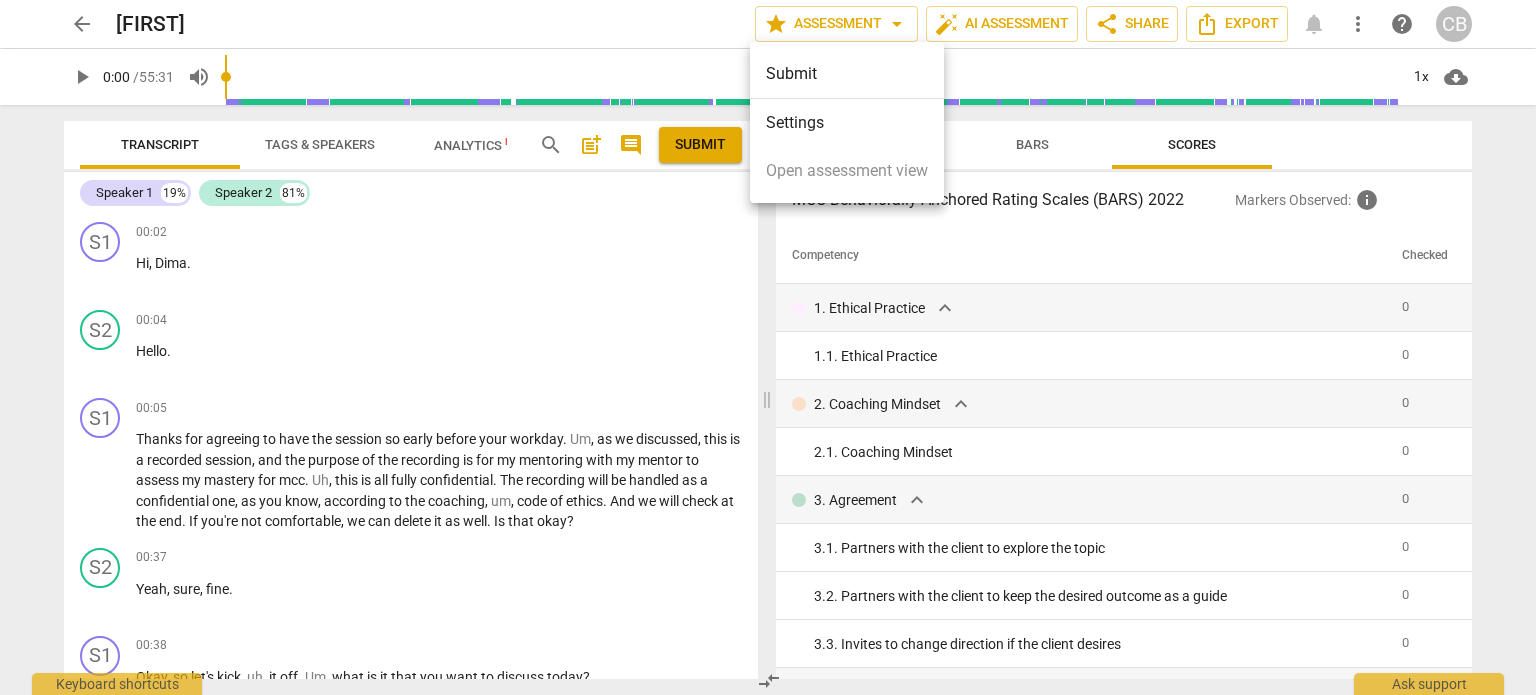 click at bounding box center [768, 347] 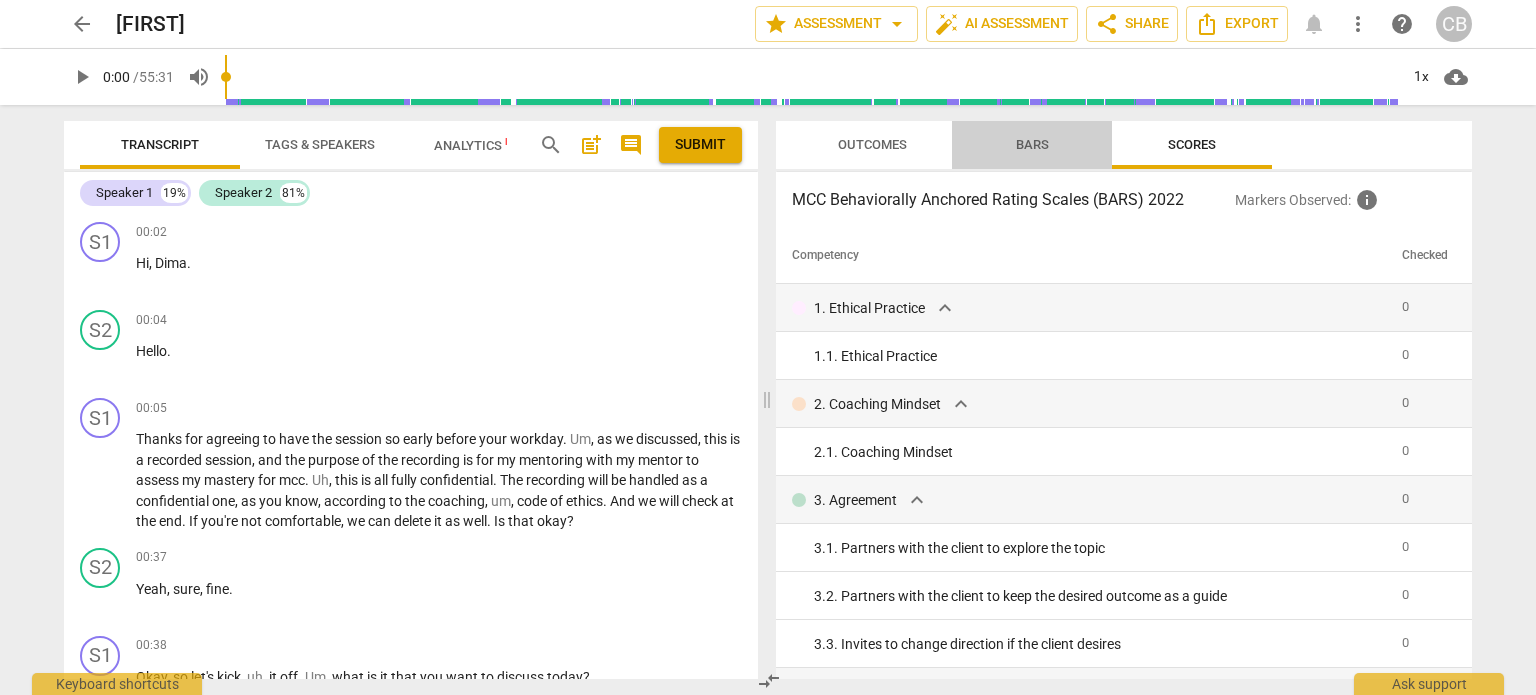 click on "Bars" at bounding box center [1032, 144] 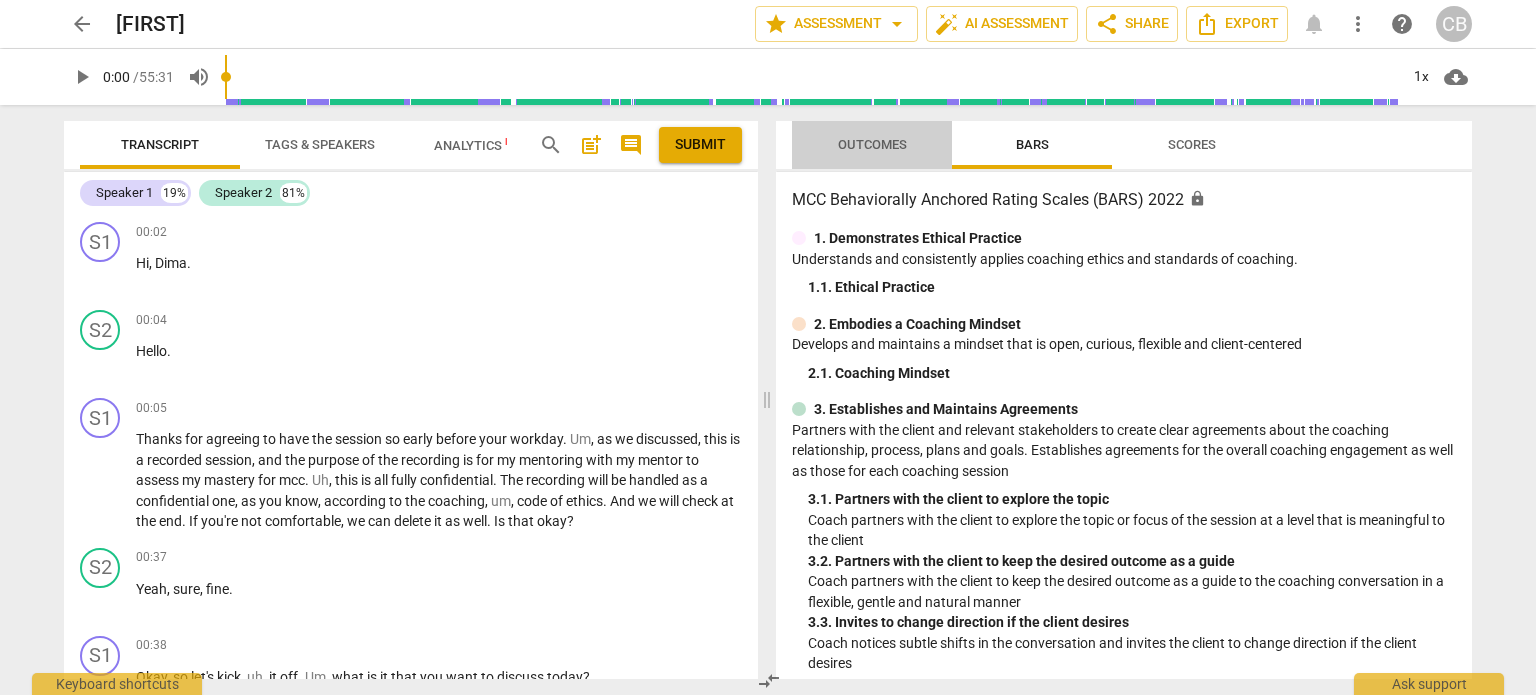 click on "Outcomes" at bounding box center [872, 144] 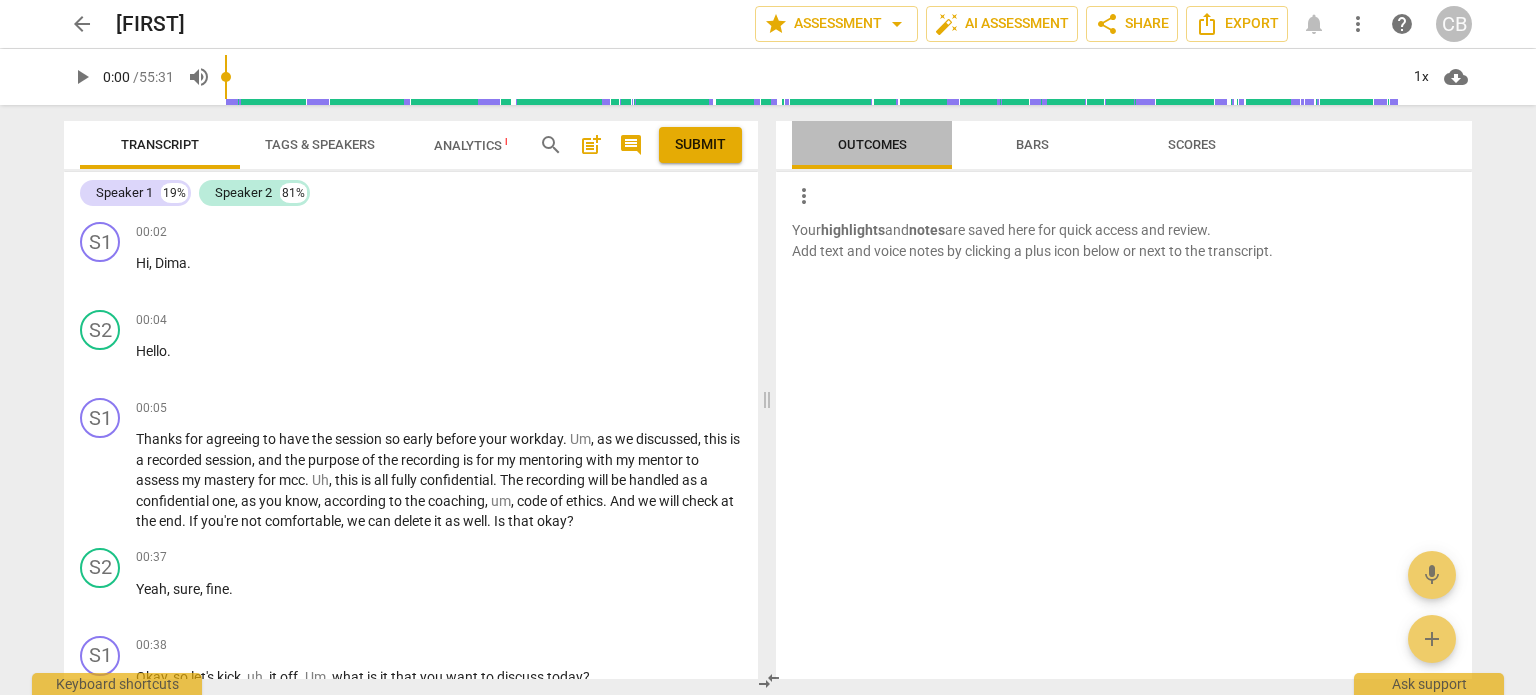 click on "Outcomes" at bounding box center [872, 144] 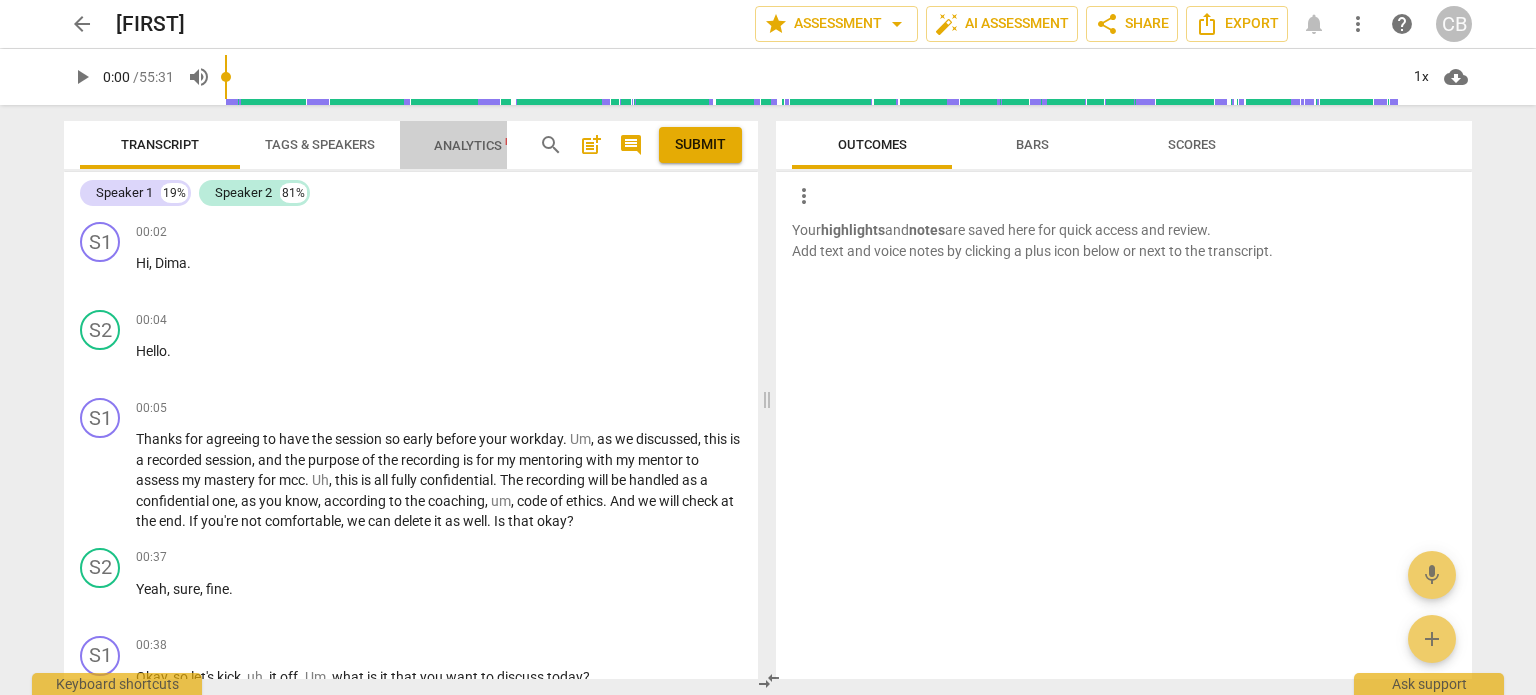 click on "Analytics   New" at bounding box center (480, 145) 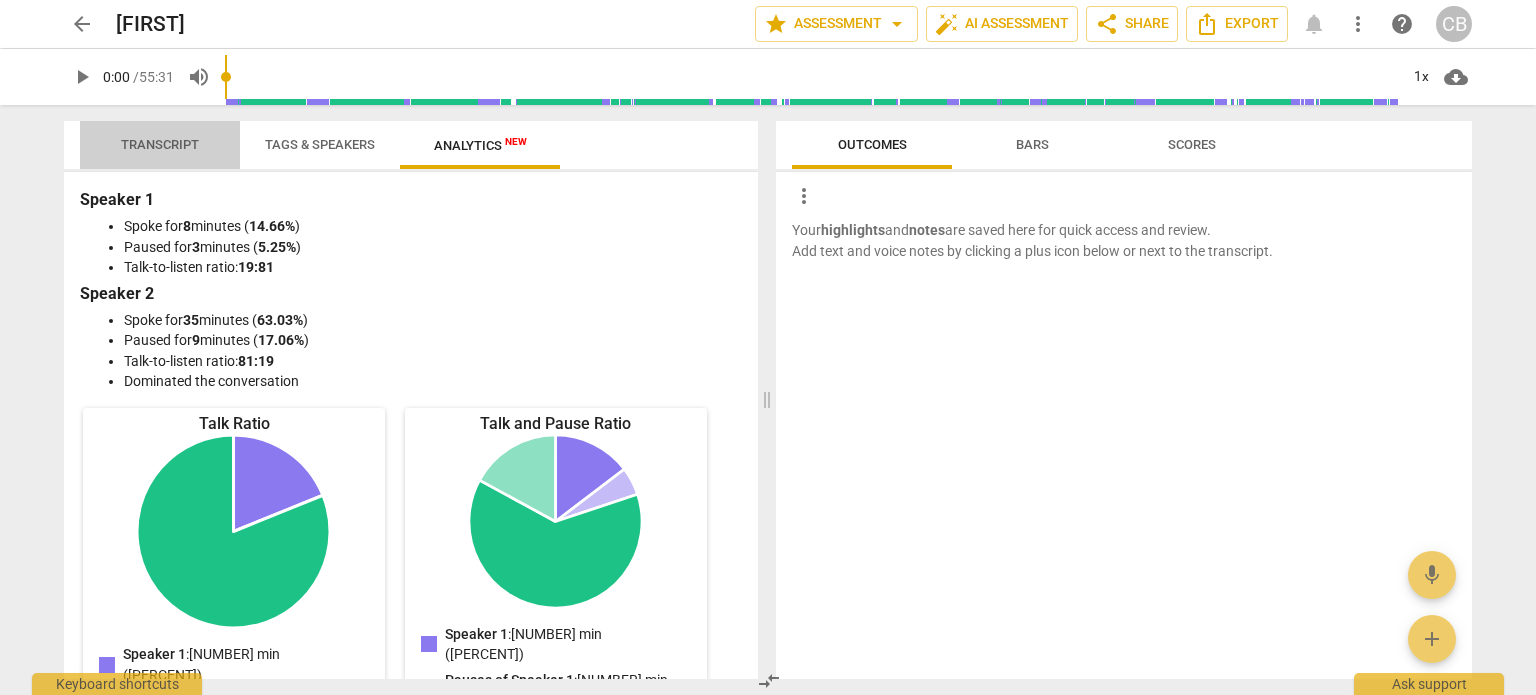click on "Transcript" at bounding box center (160, 144) 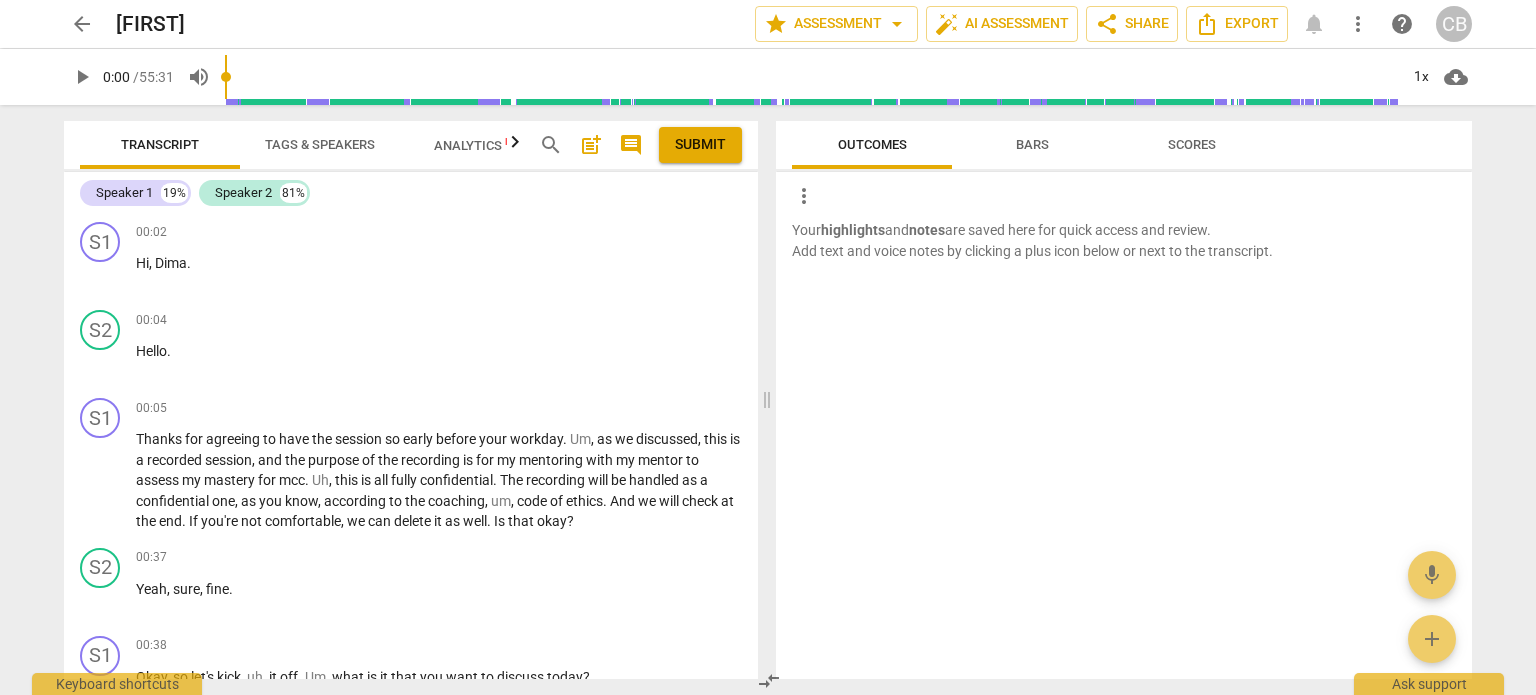 type 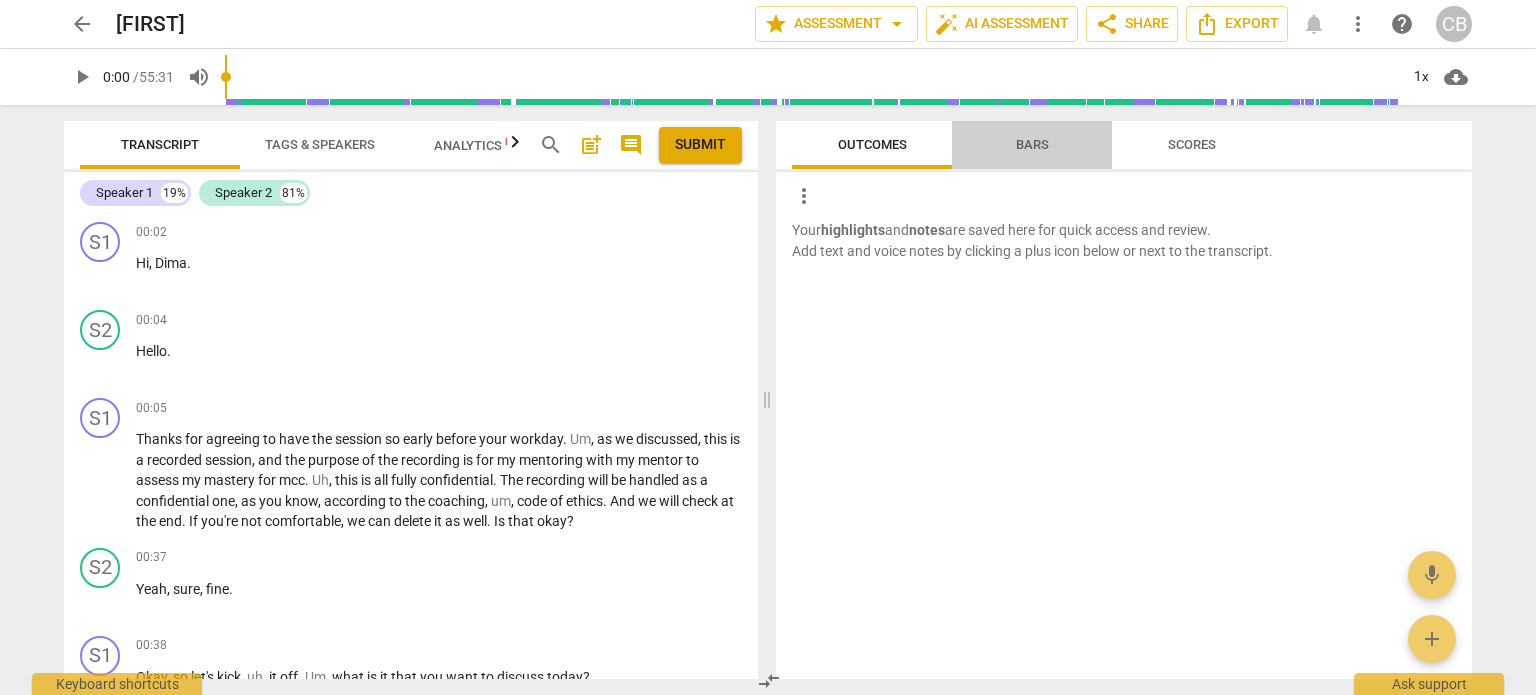 click on "Bars" at bounding box center [1032, 144] 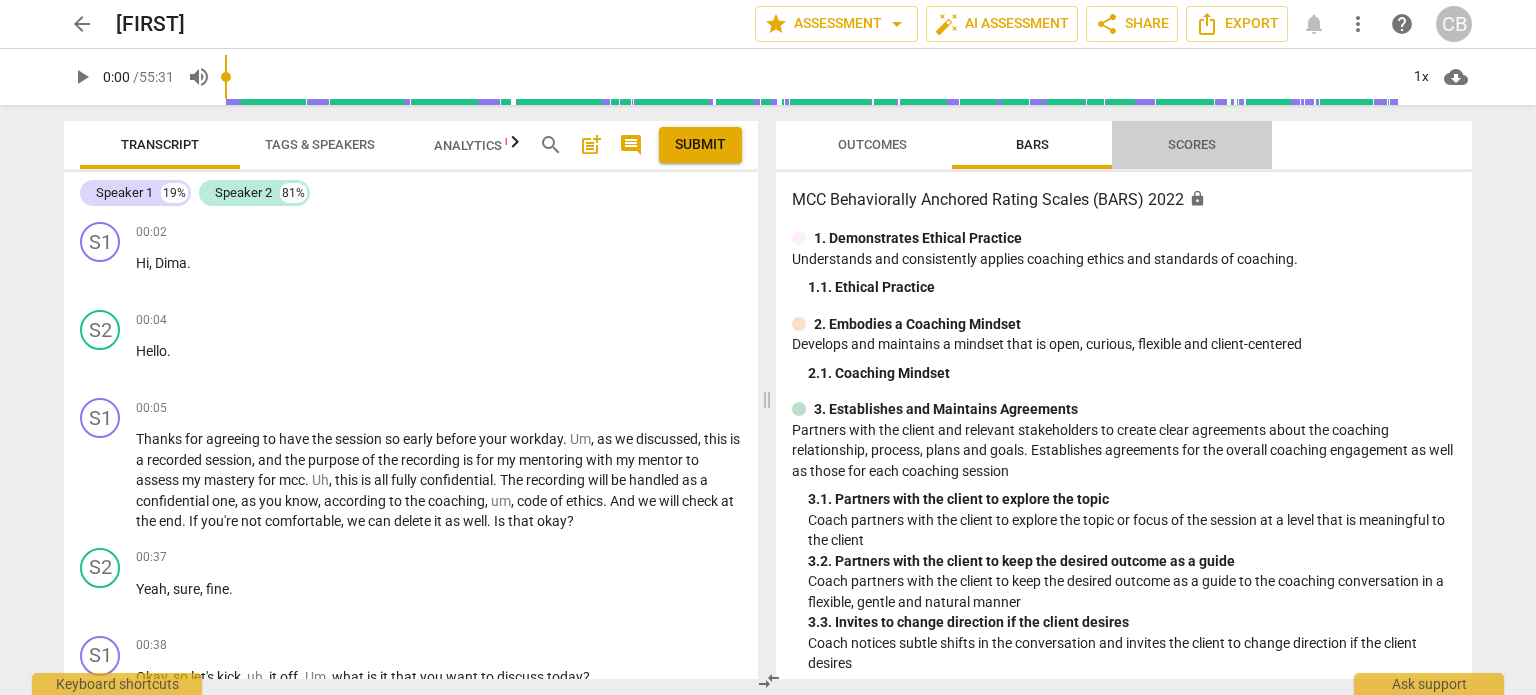 click on "Scores" at bounding box center (1192, 144) 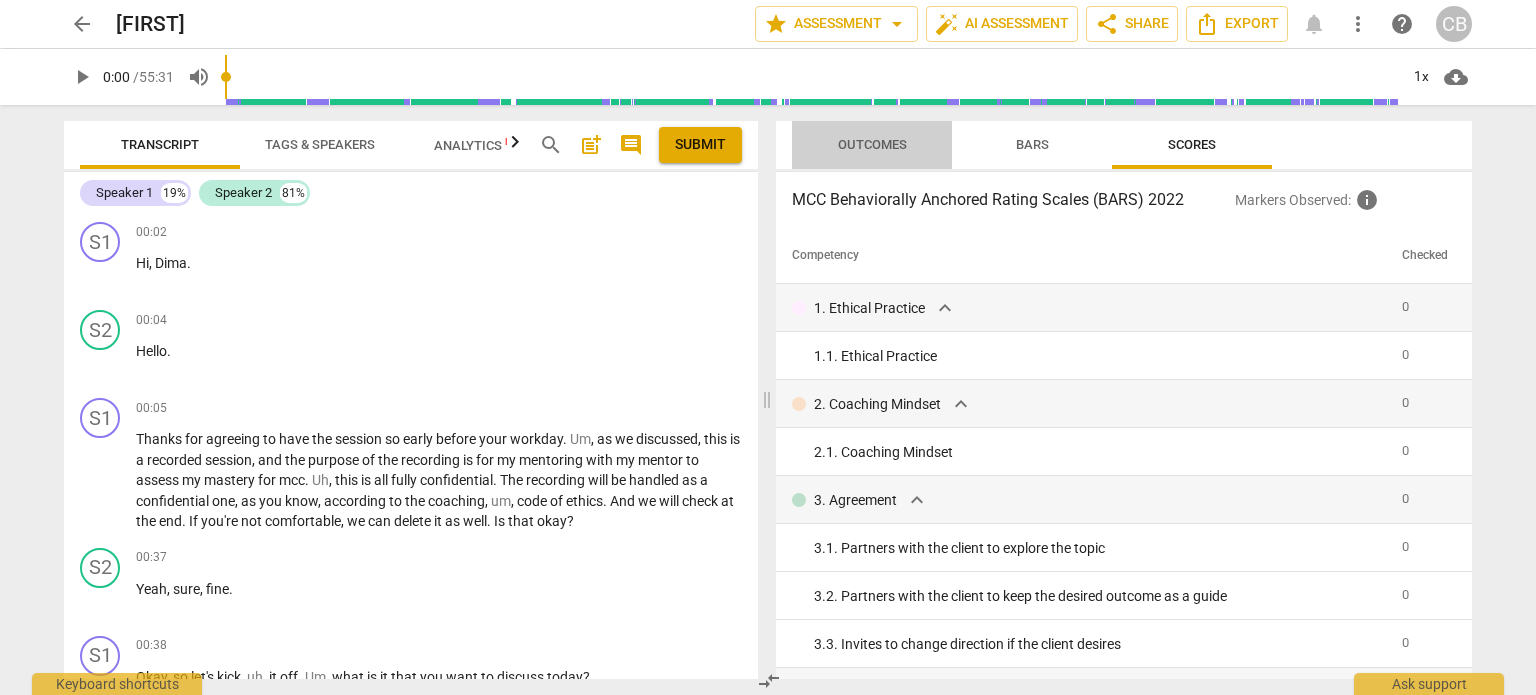 click on "Outcomes" at bounding box center (872, 144) 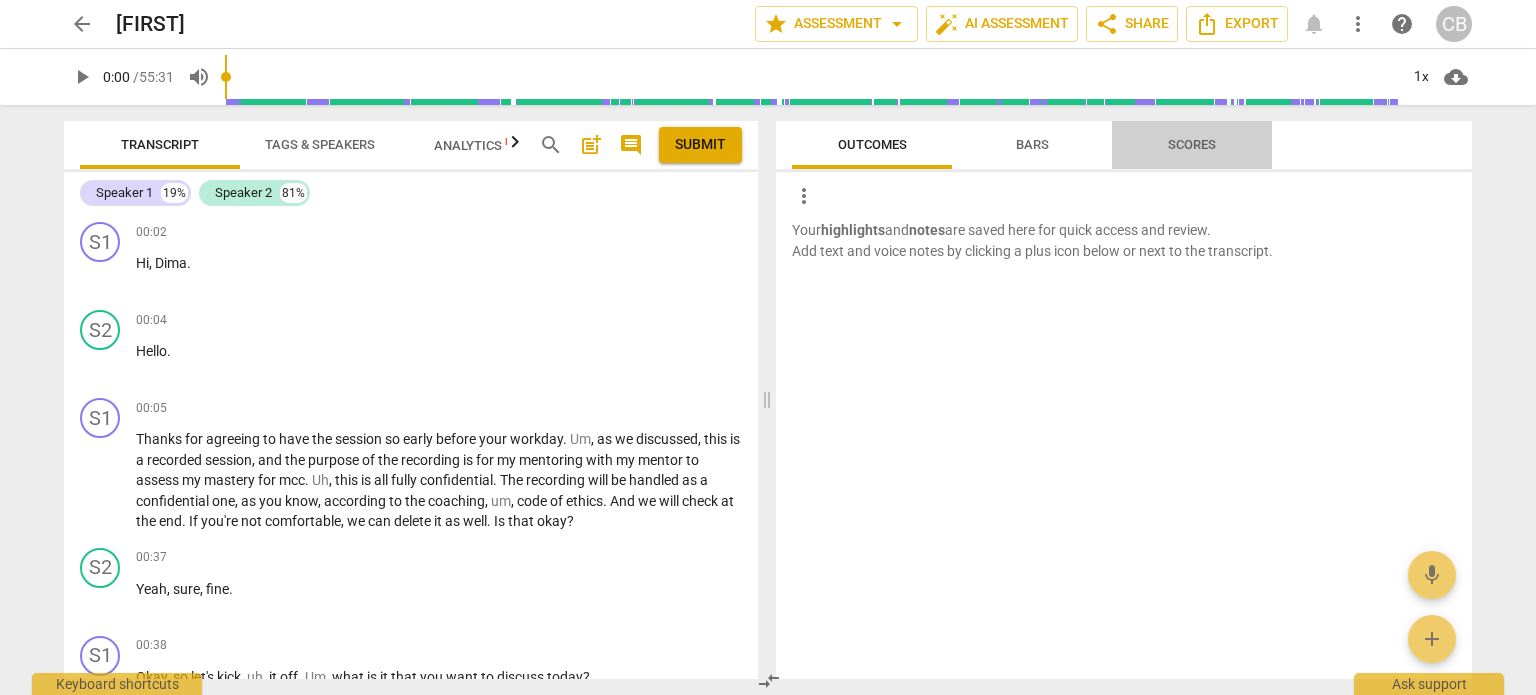 click on "Scores" at bounding box center [1192, 144] 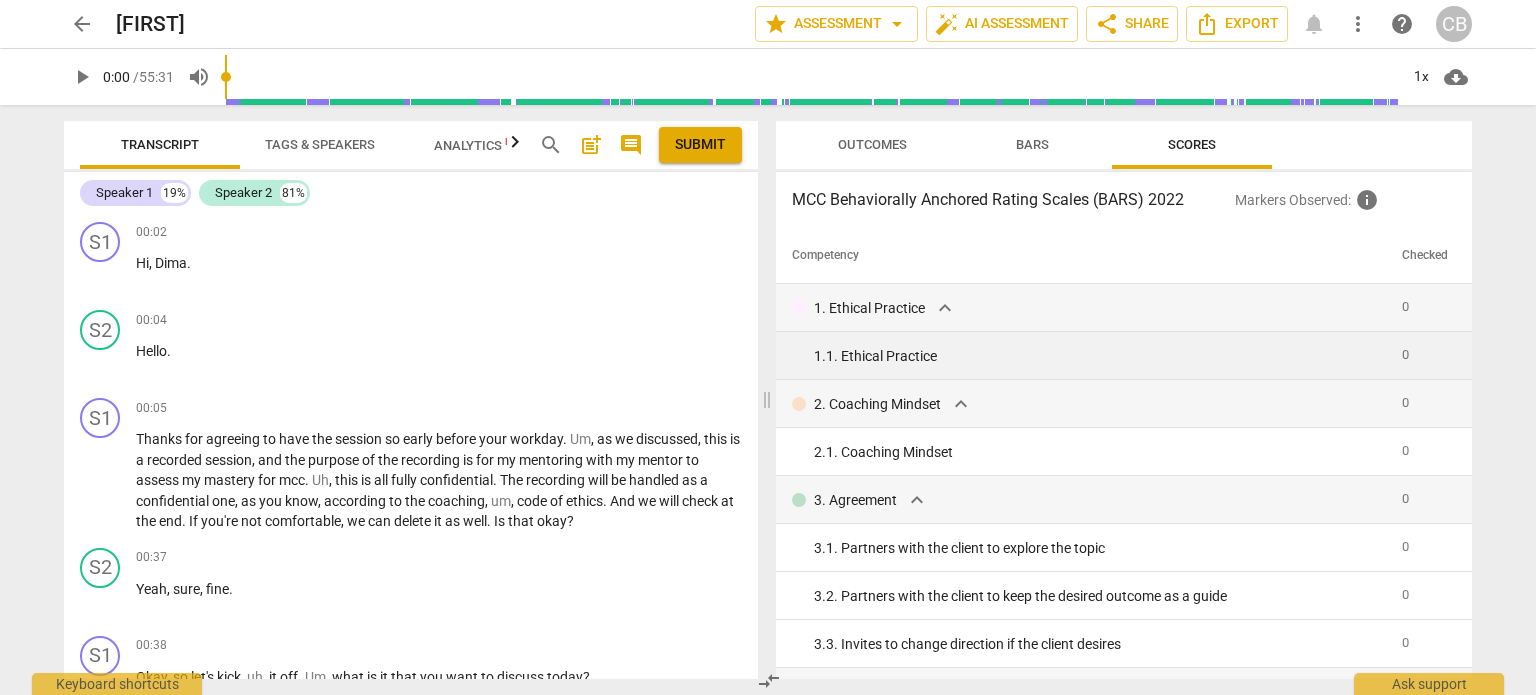 click on "1. 1. Ethical Practice" at bounding box center [1100, 356] 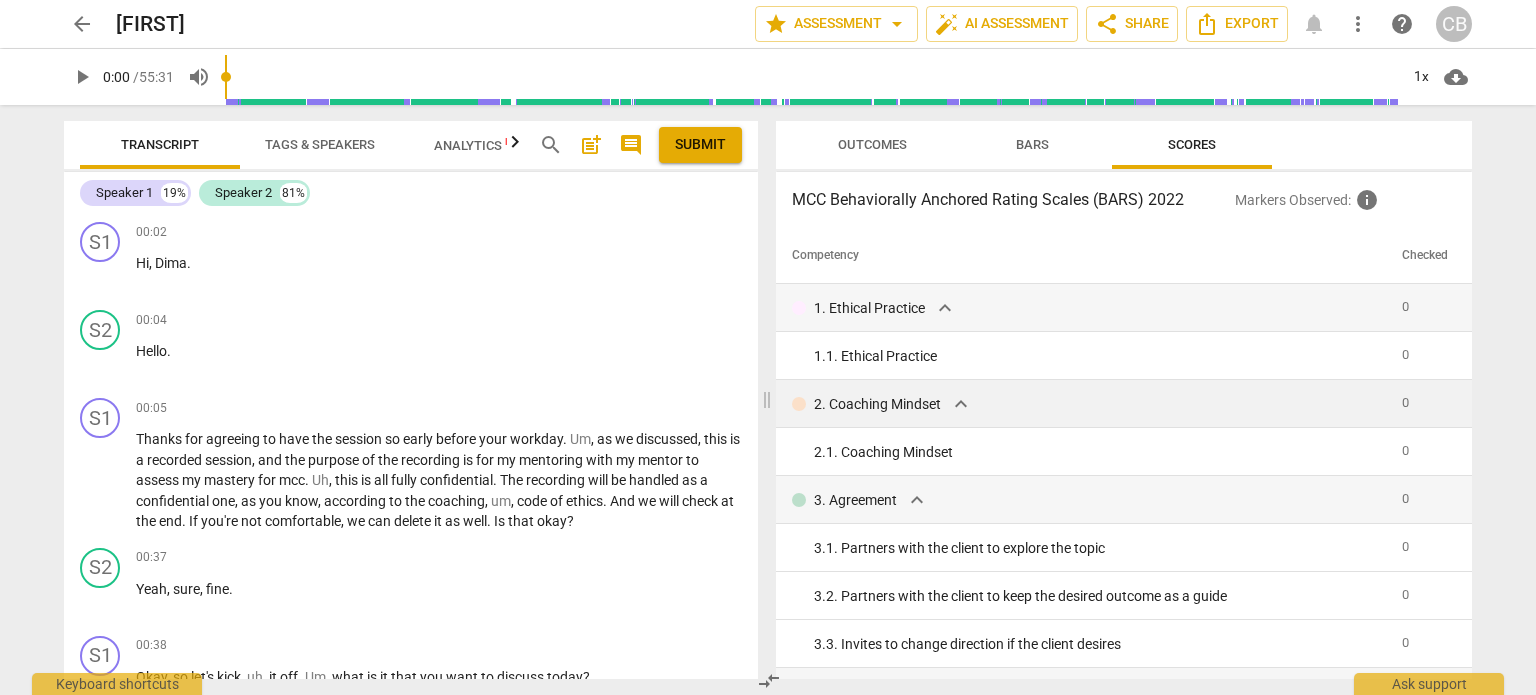 click on "2. Coaching Mindset" at bounding box center (877, 404) 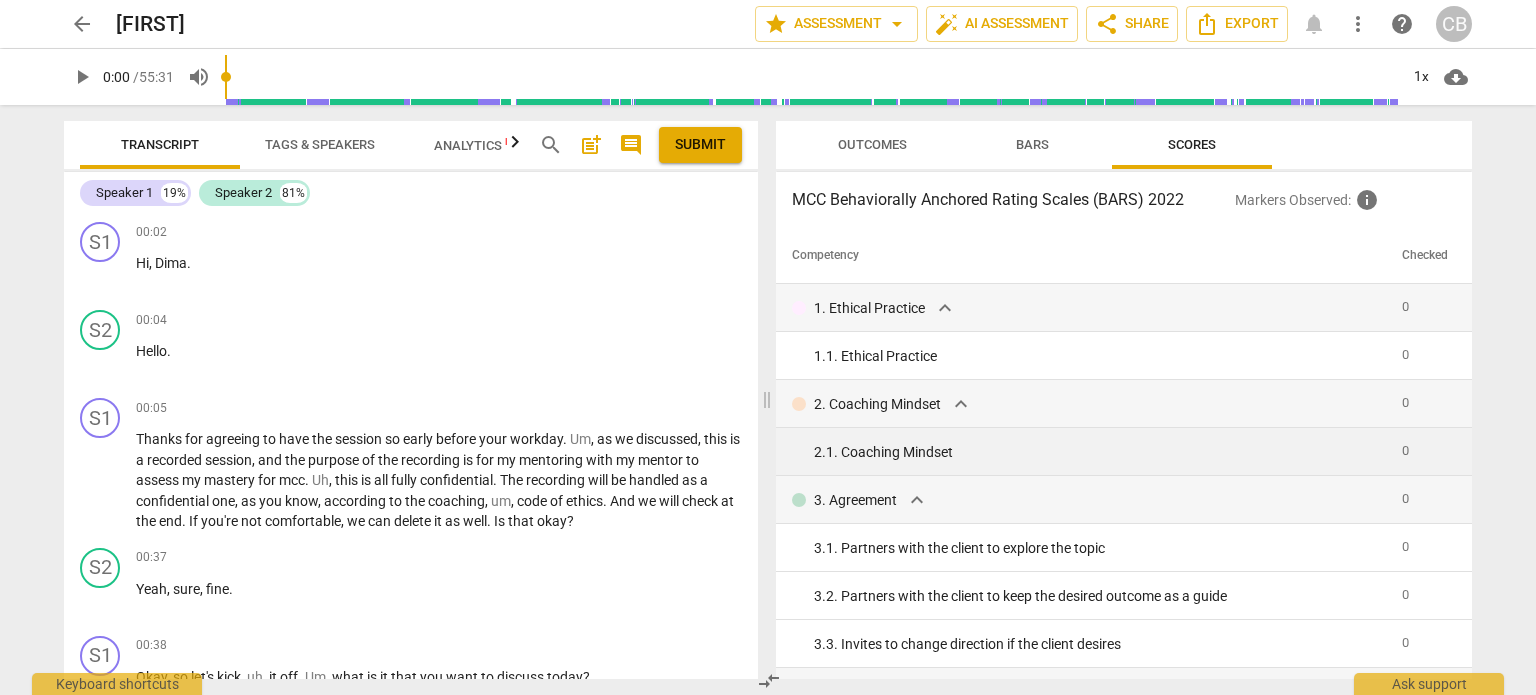 click on "2. 1. Coaching Mindset" at bounding box center (1100, 452) 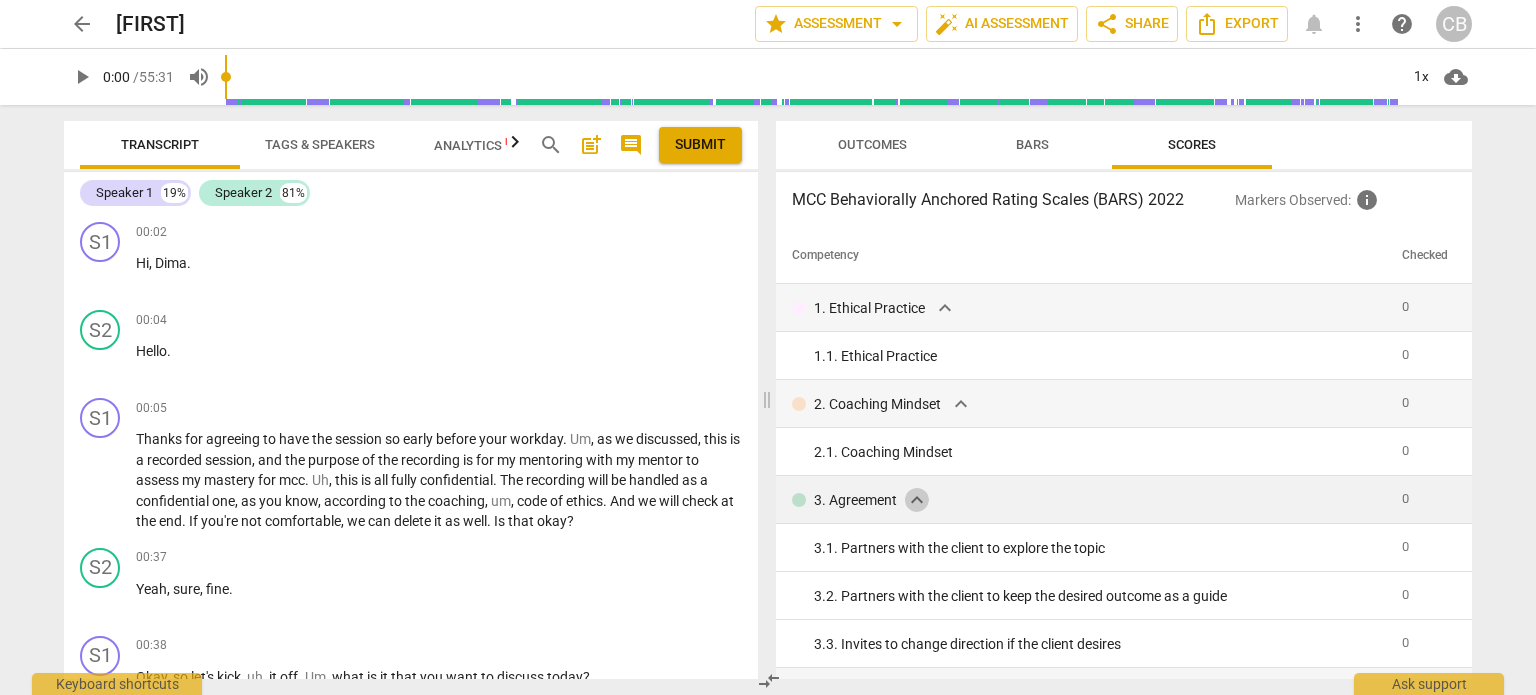 click on "expand_more" at bounding box center [917, 500] 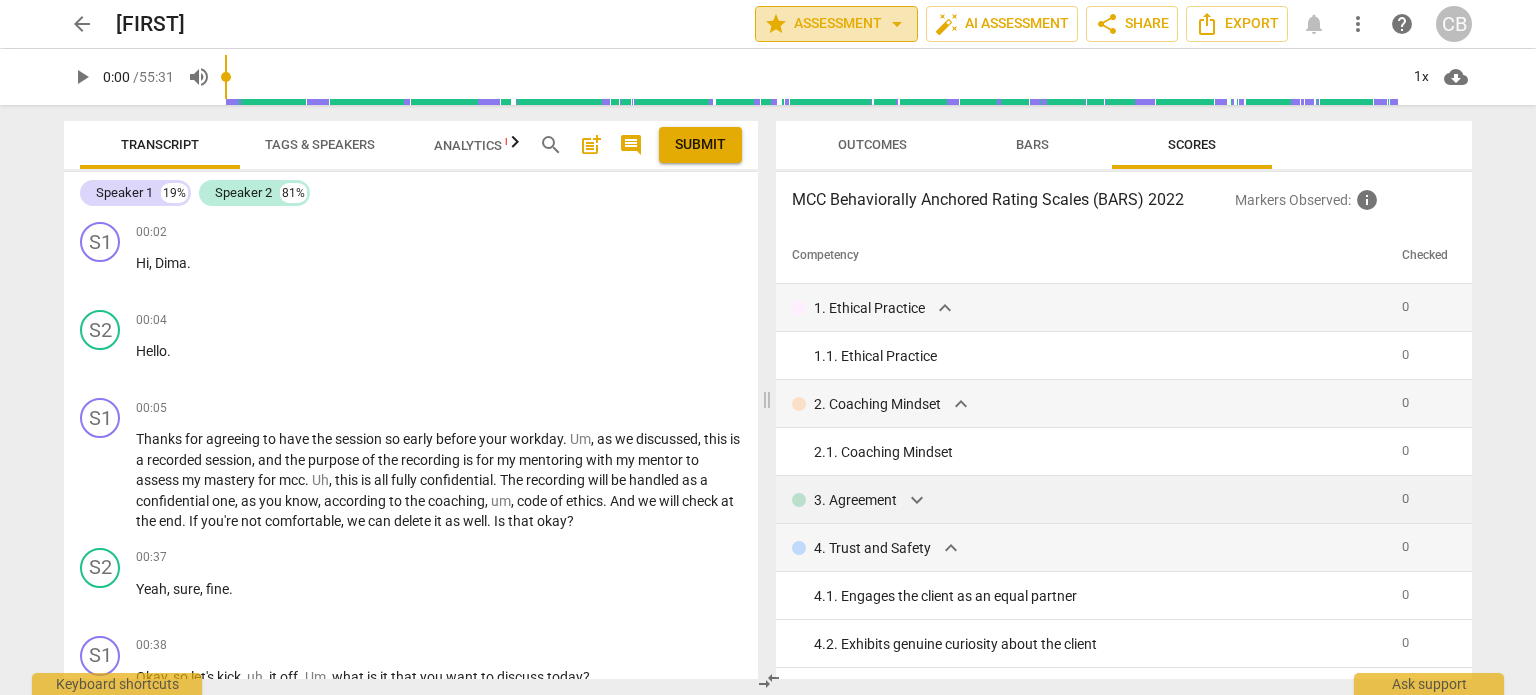 click on "star    Assessment   arrow_drop_down" at bounding box center (836, 24) 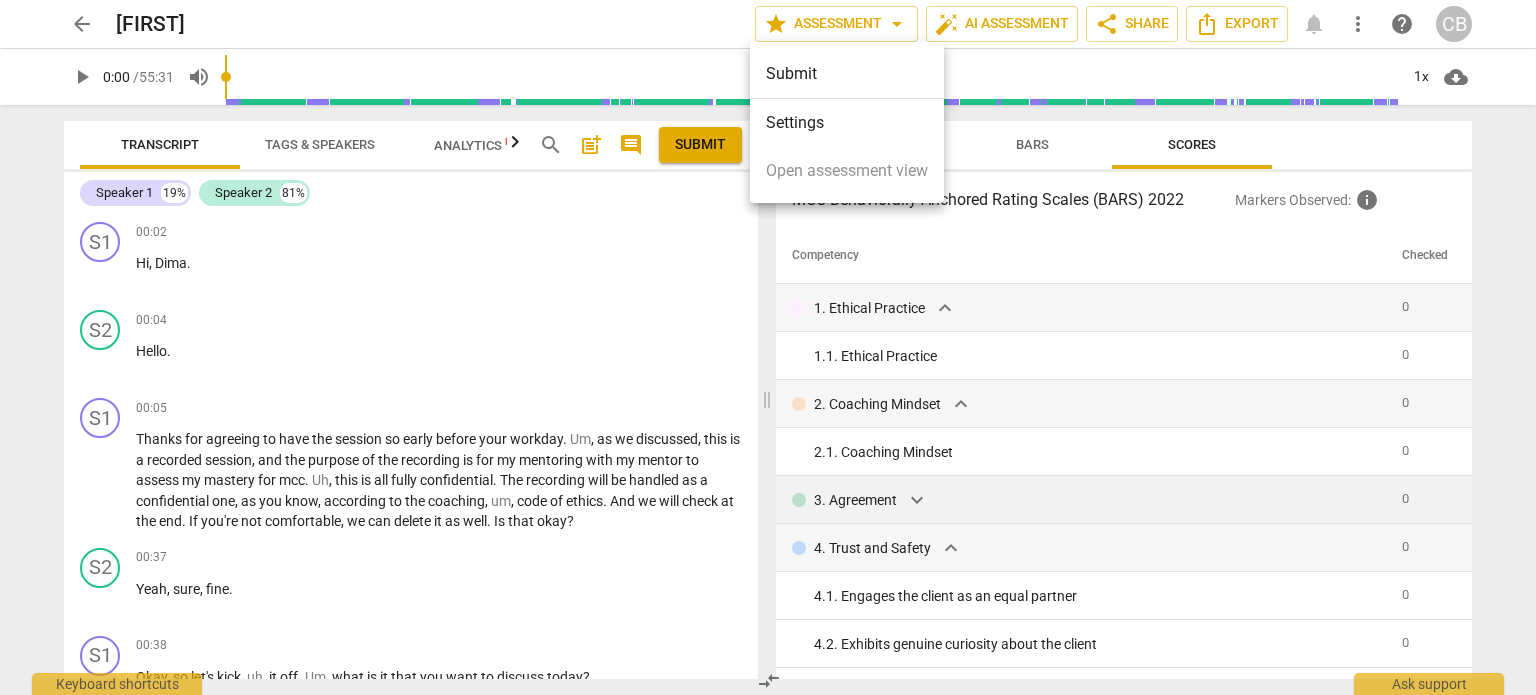 click at bounding box center [768, 347] 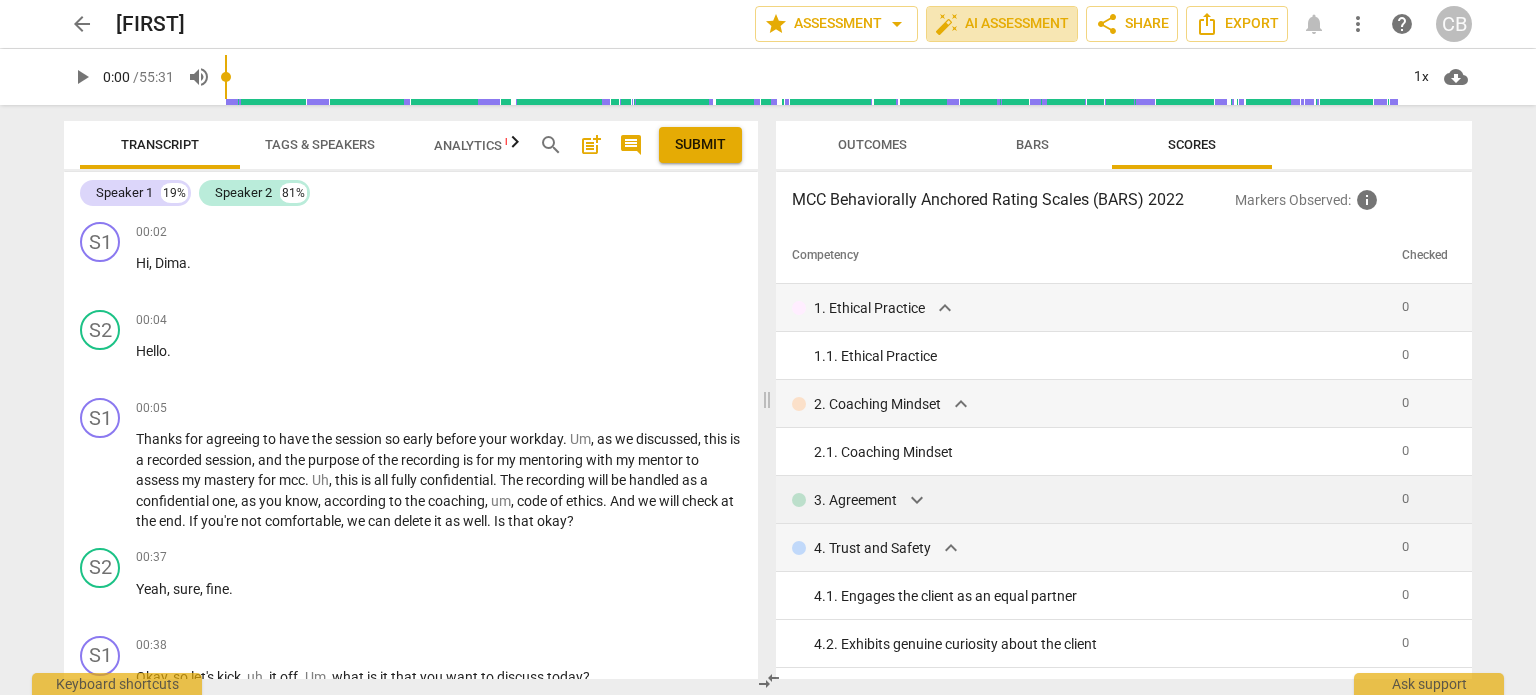 click on "auto_fix_high    AI Assessment" at bounding box center [1002, 24] 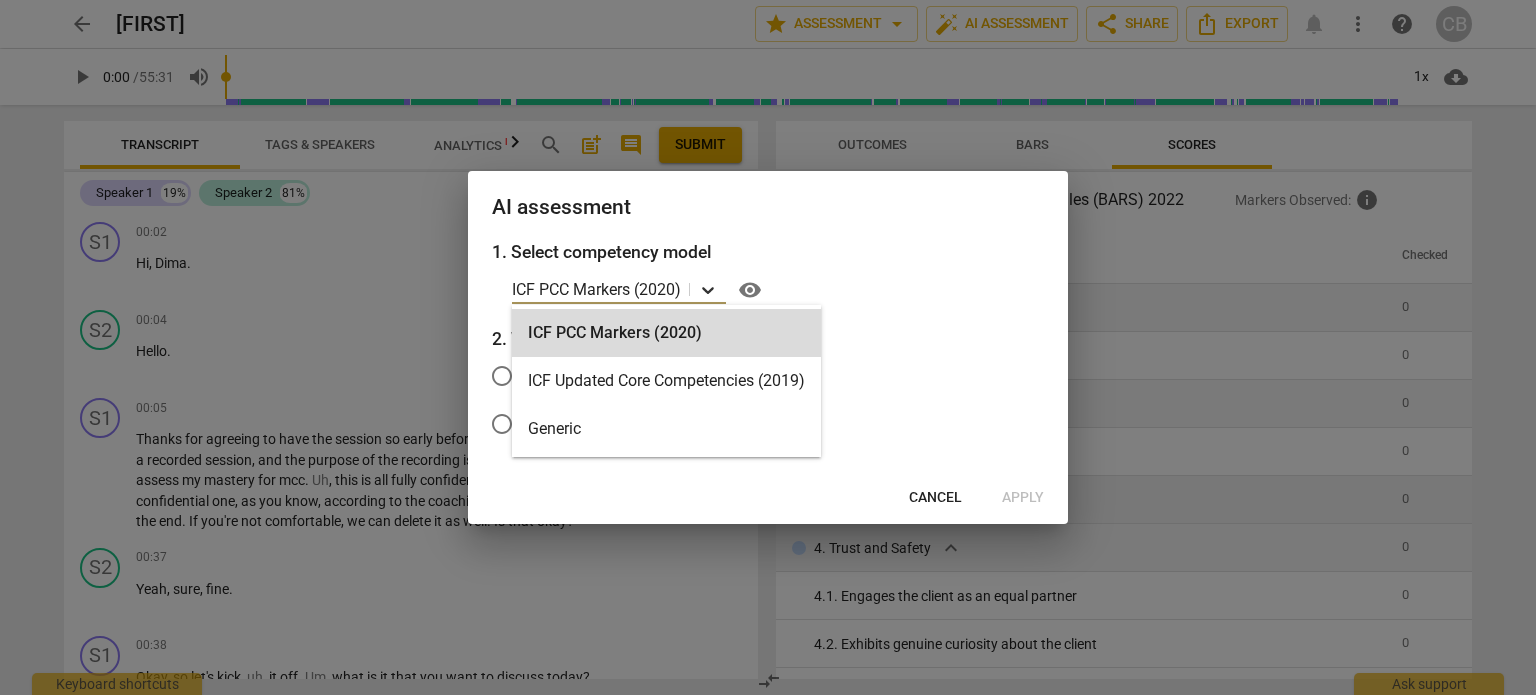 click 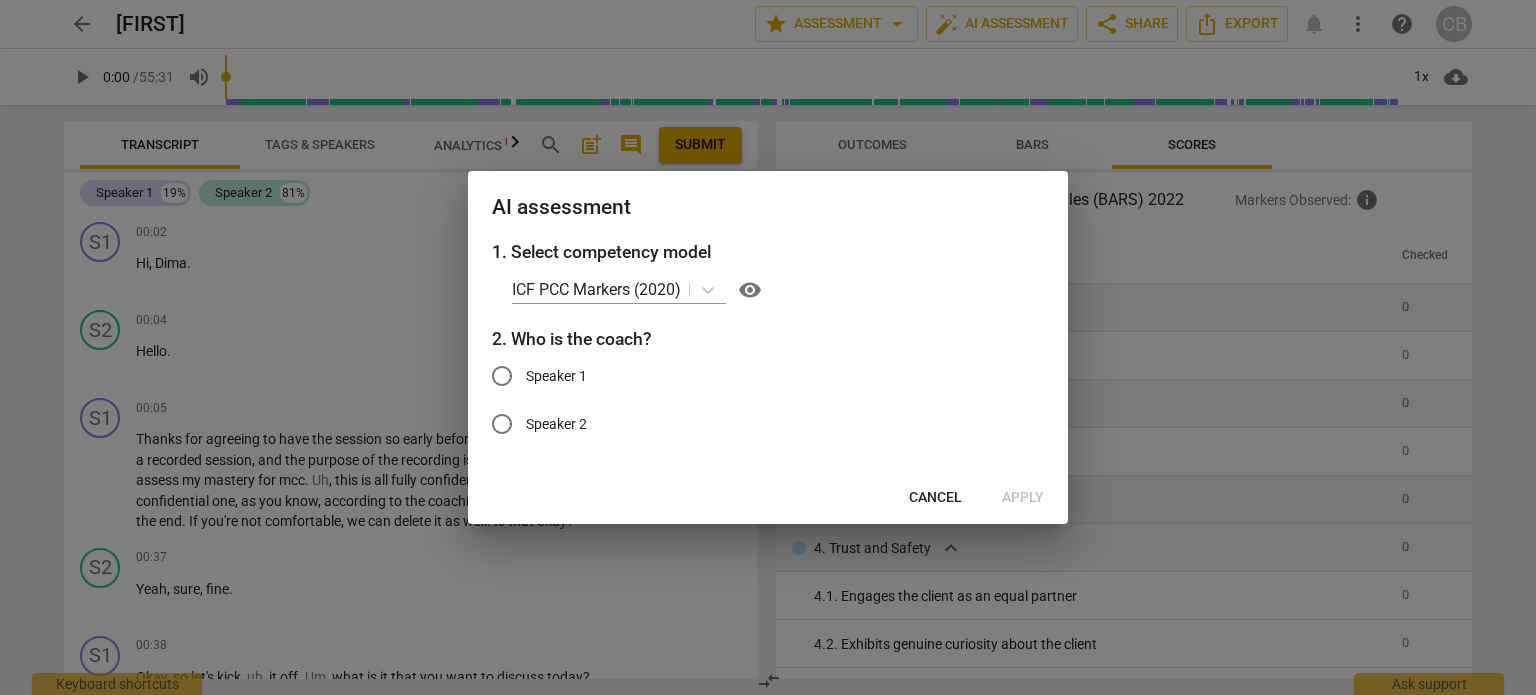 click on "Speaker 1" at bounding box center (753, 376) 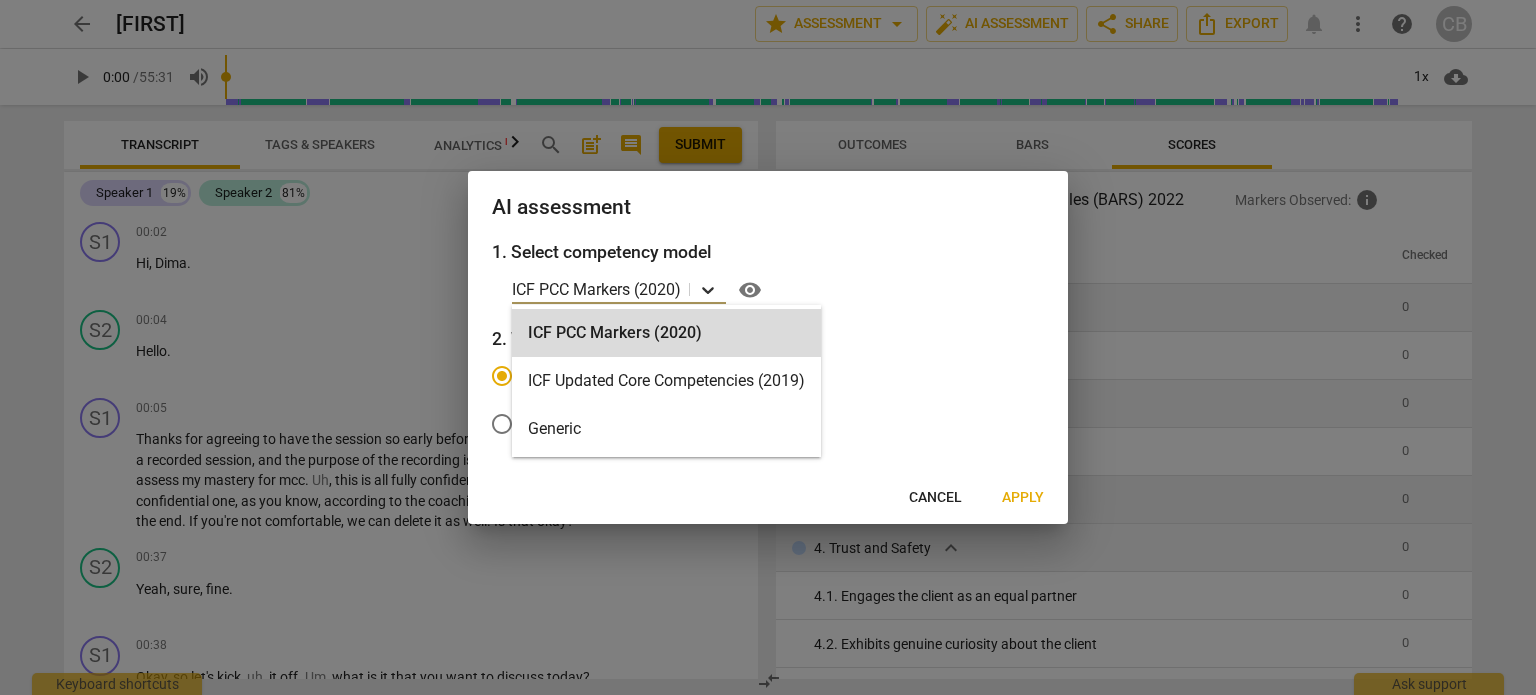 click 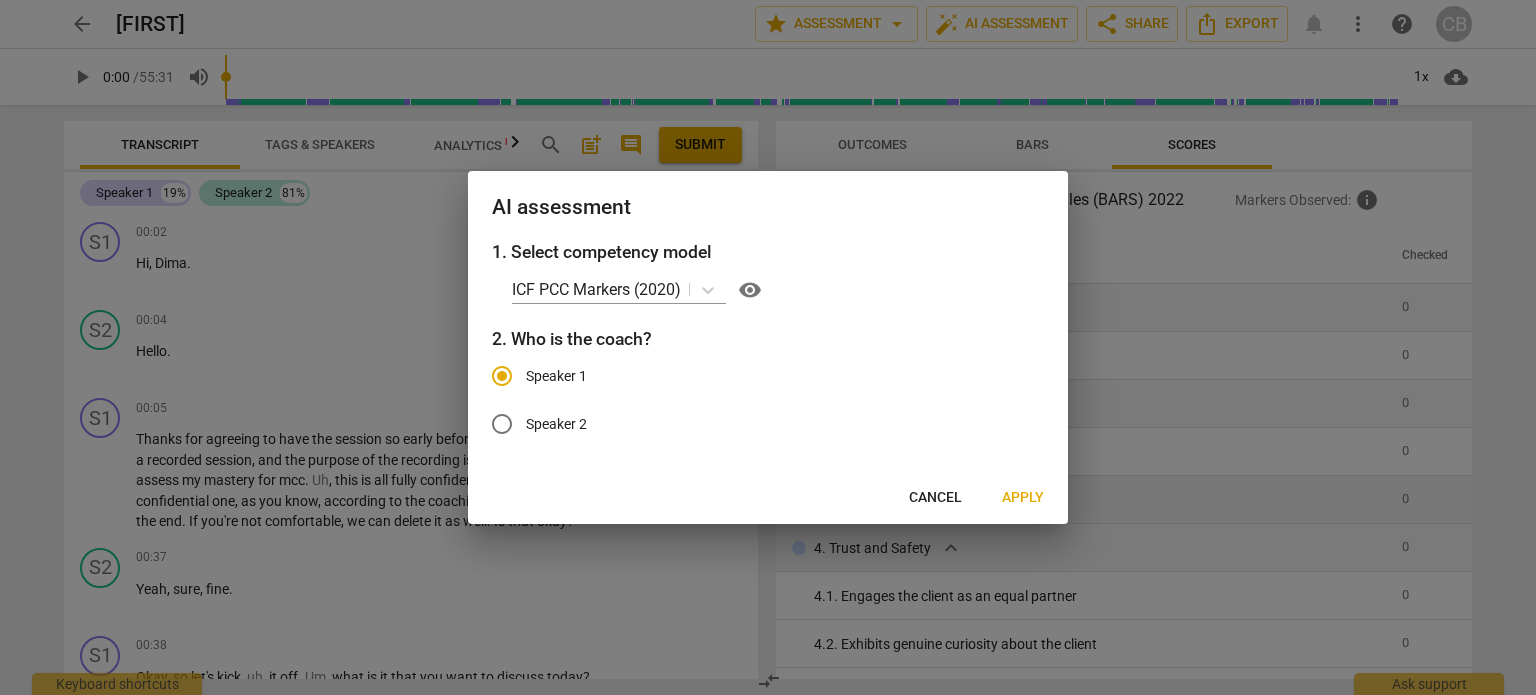 click on "Speaker 1" at bounding box center (753, 376) 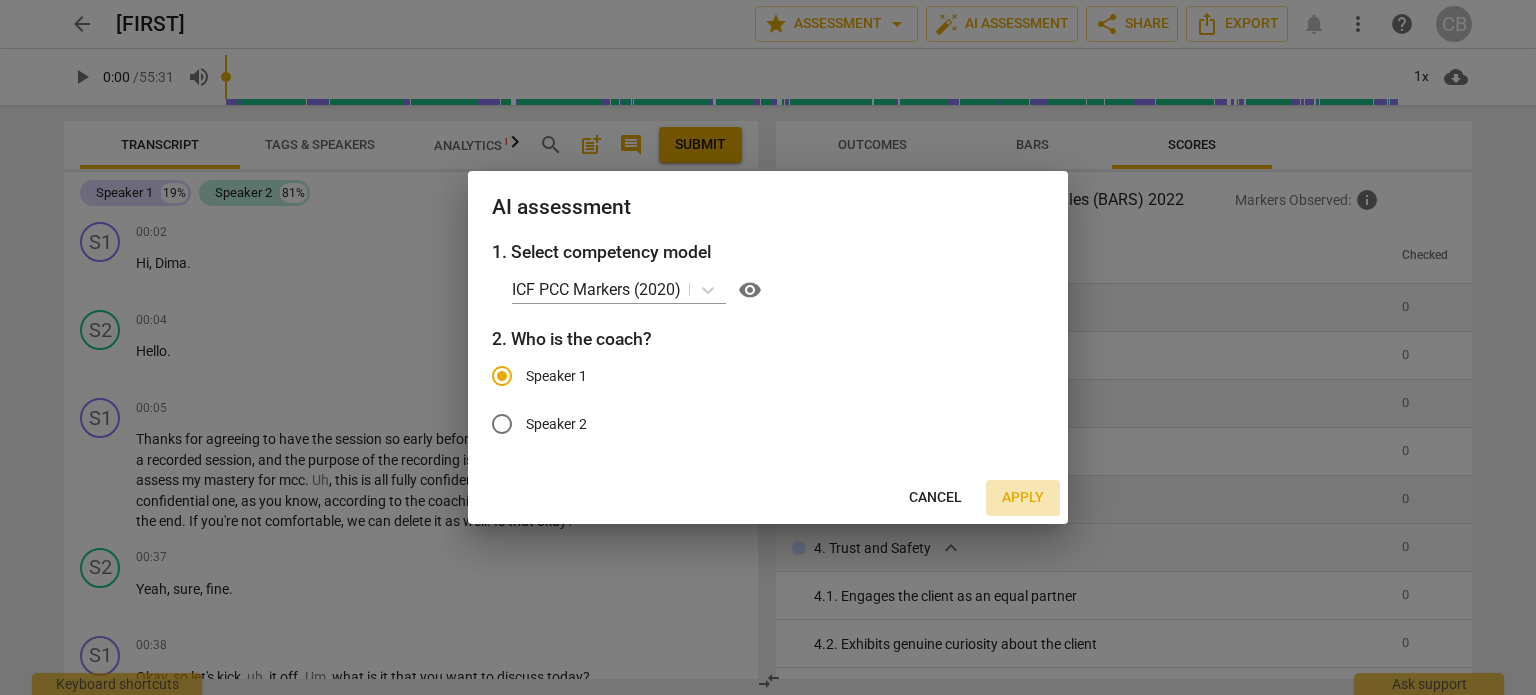 click on "Apply" at bounding box center (1023, 498) 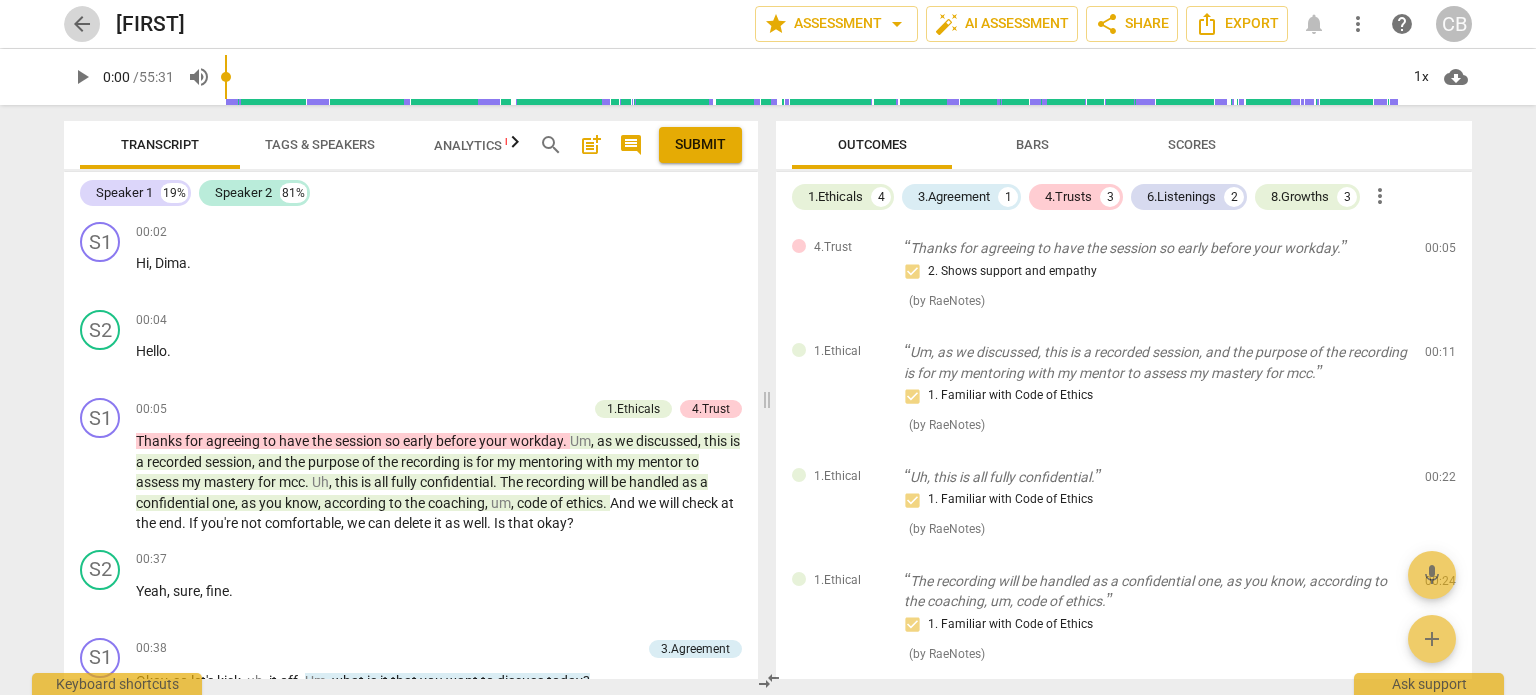 click on "arrow_back" at bounding box center (82, 24) 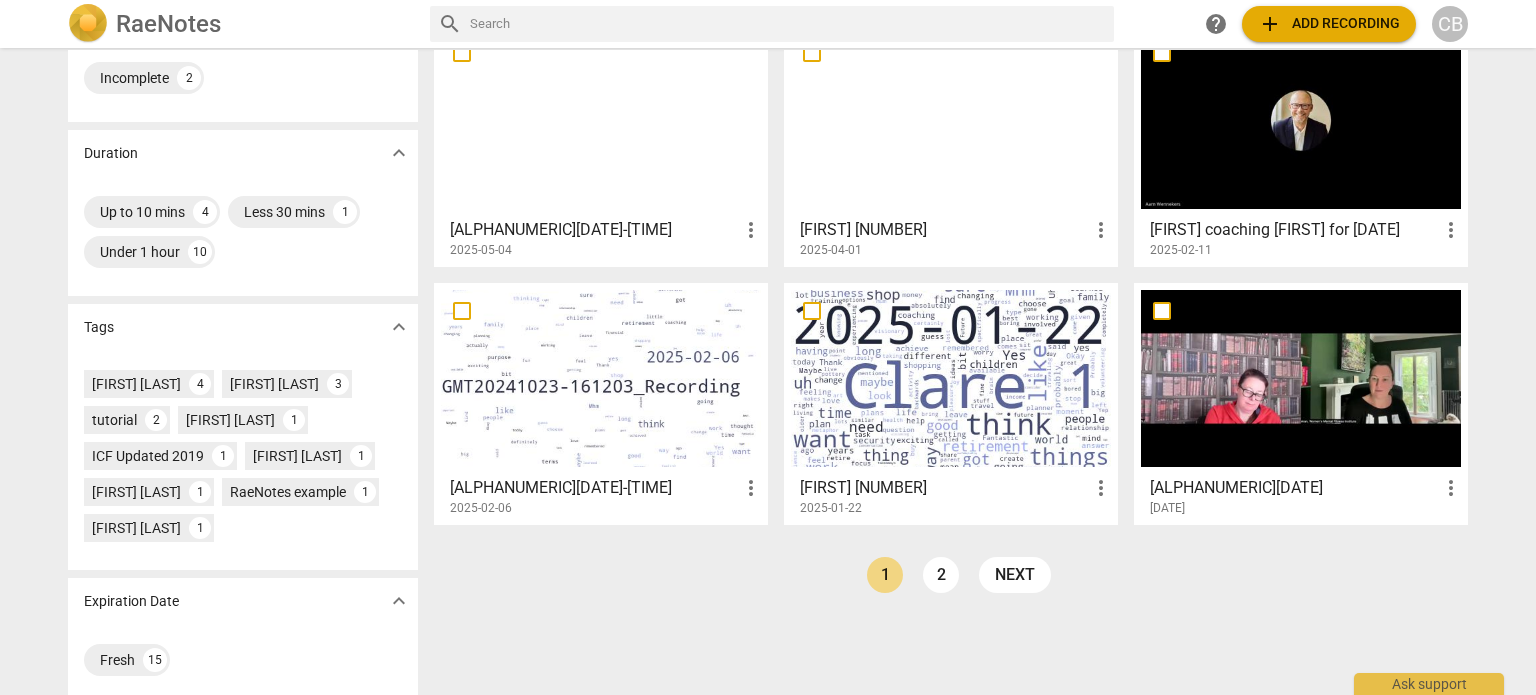 scroll, scrollTop: 428, scrollLeft: 0, axis: vertical 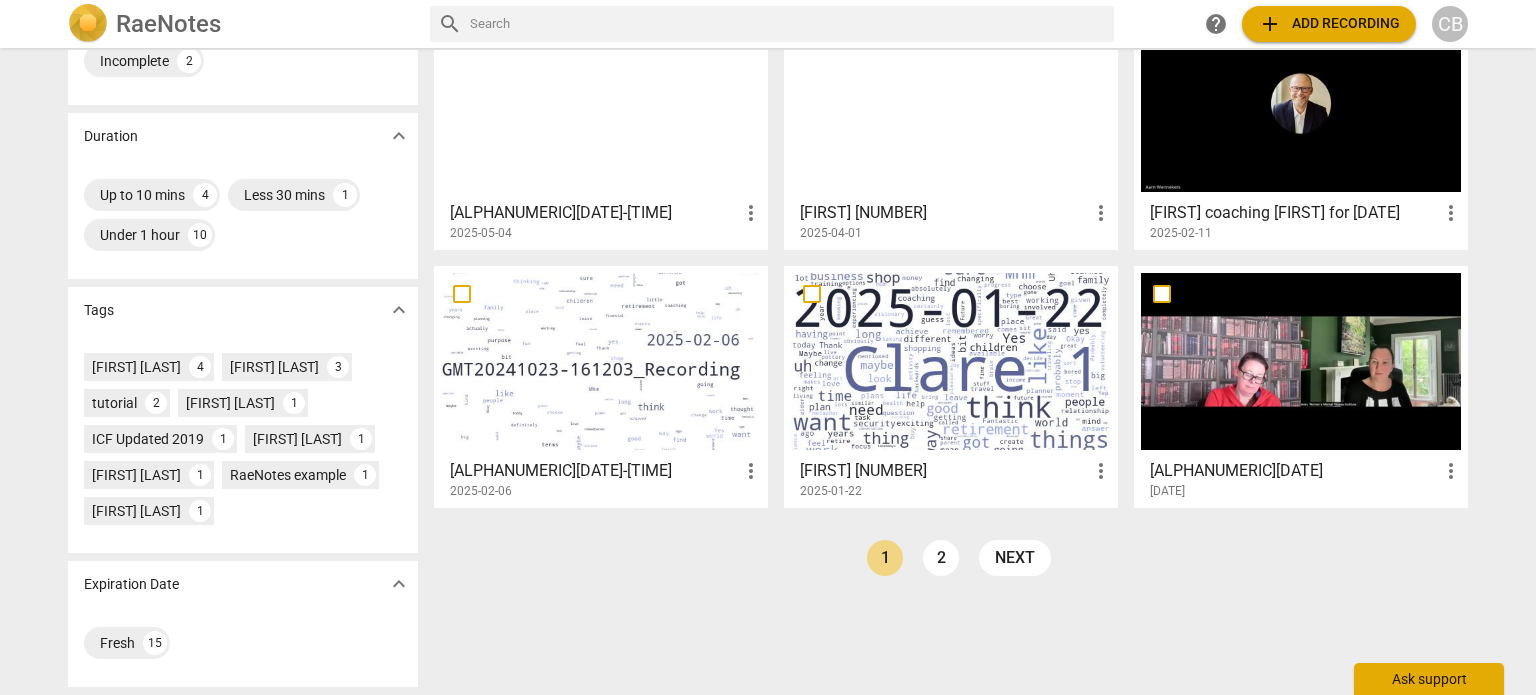 click on "Ask support" at bounding box center (1429, 679) 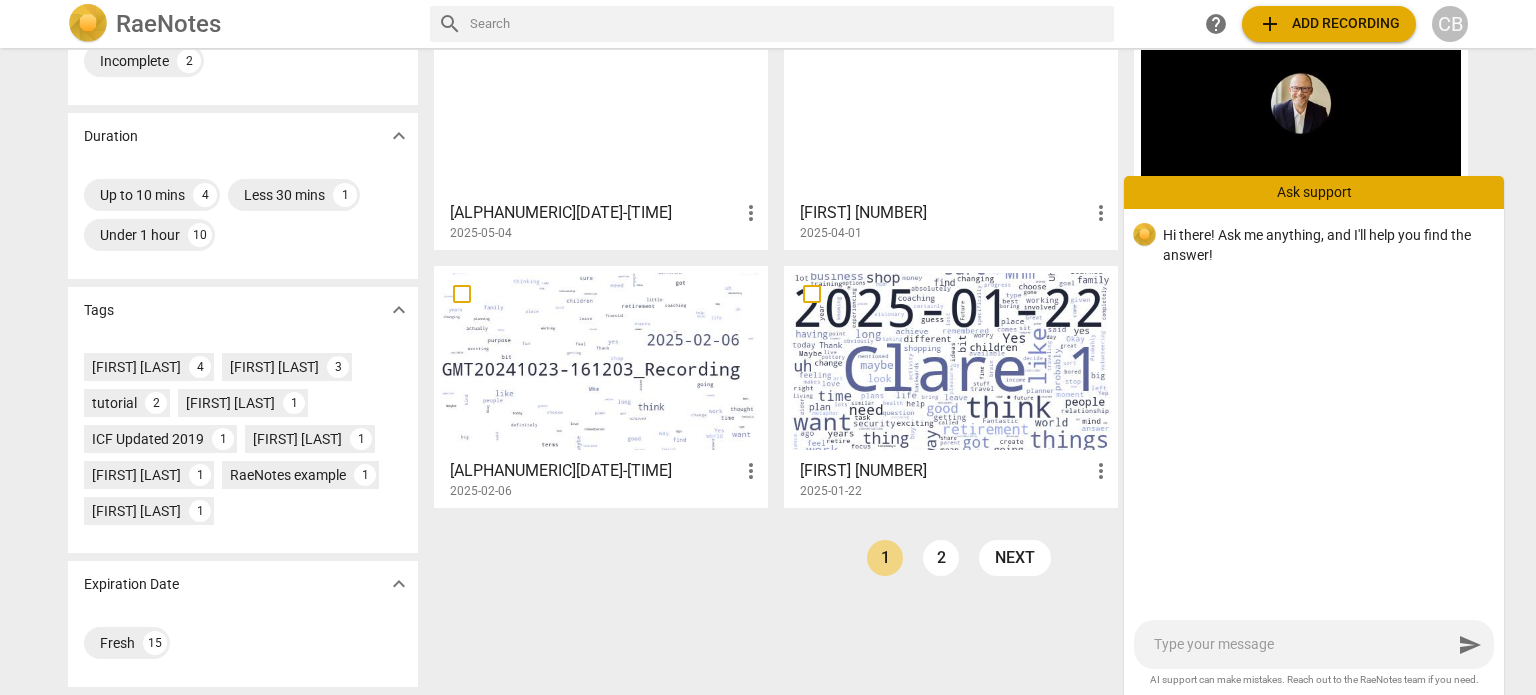 type on "s" 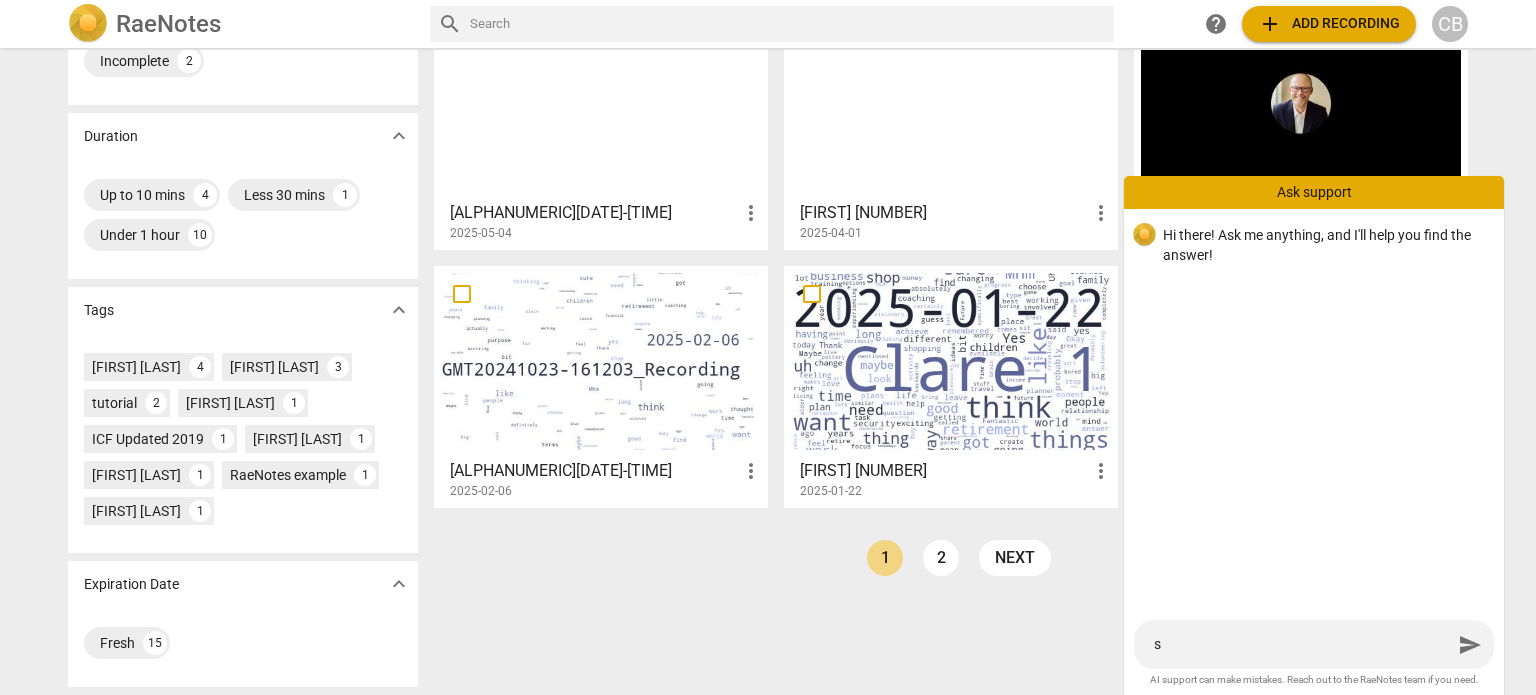 type on "sh" 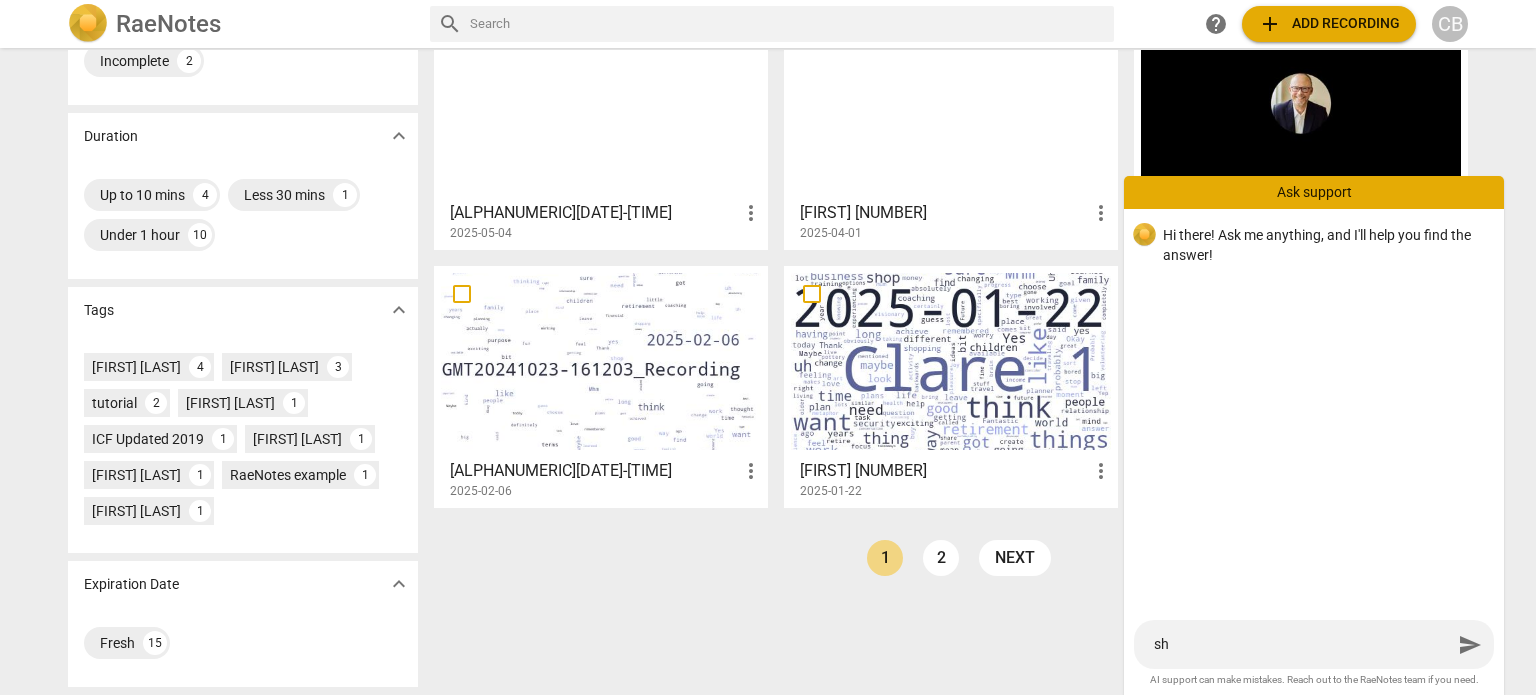 type on "sha" 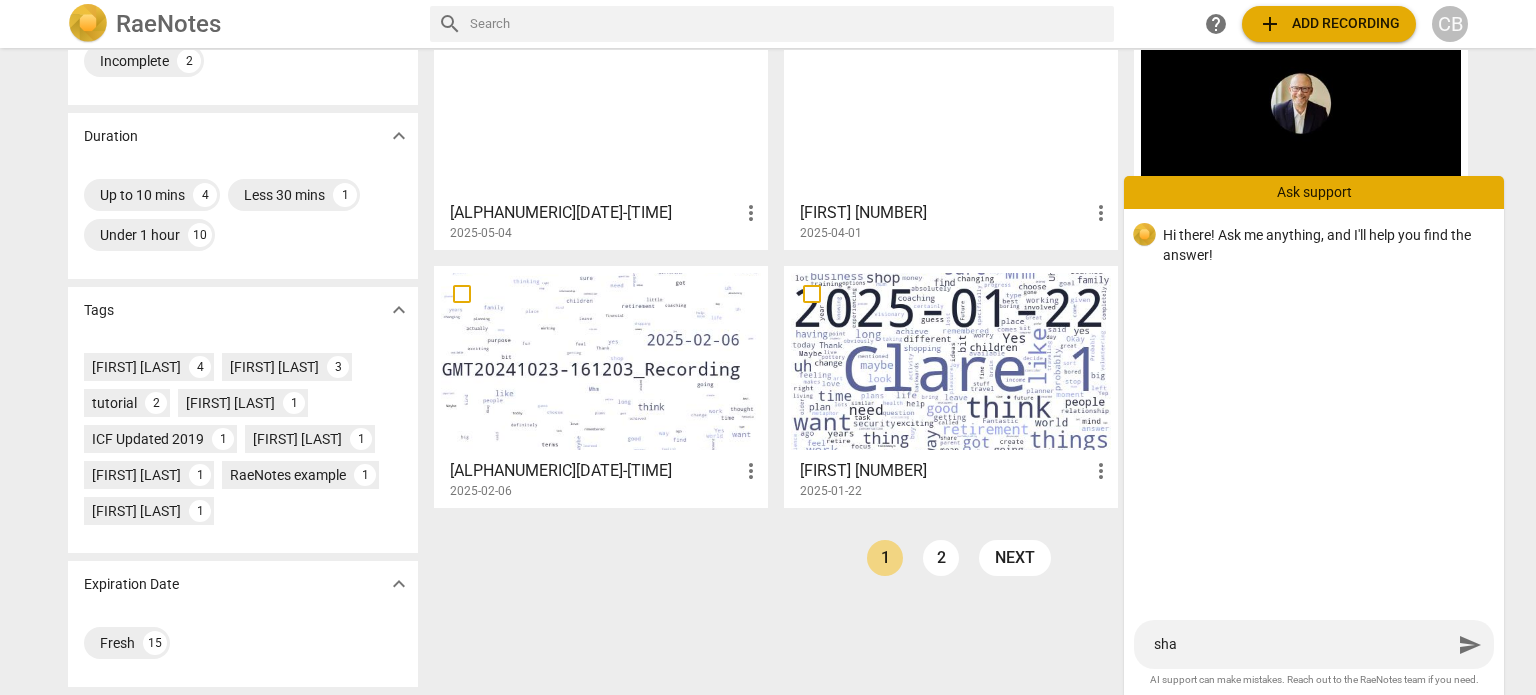 type on "shar" 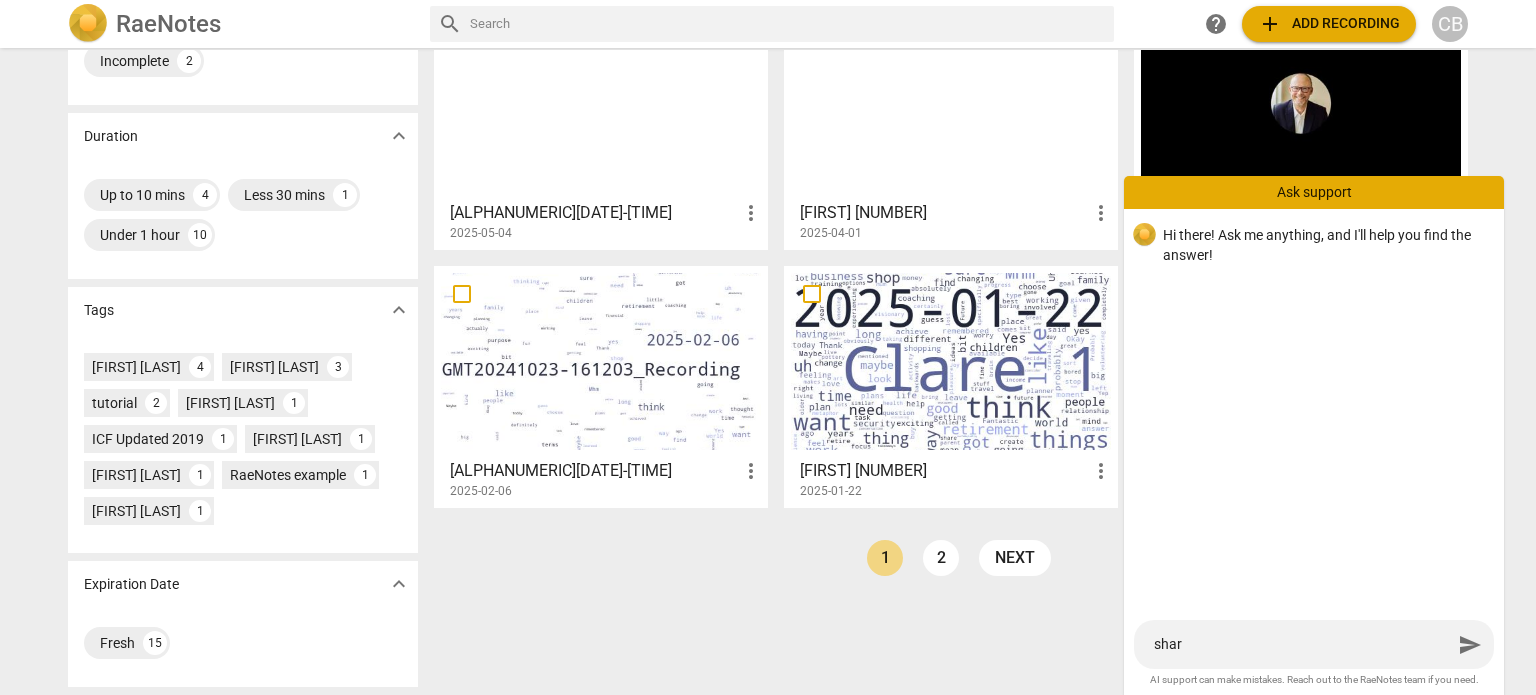 type on "share" 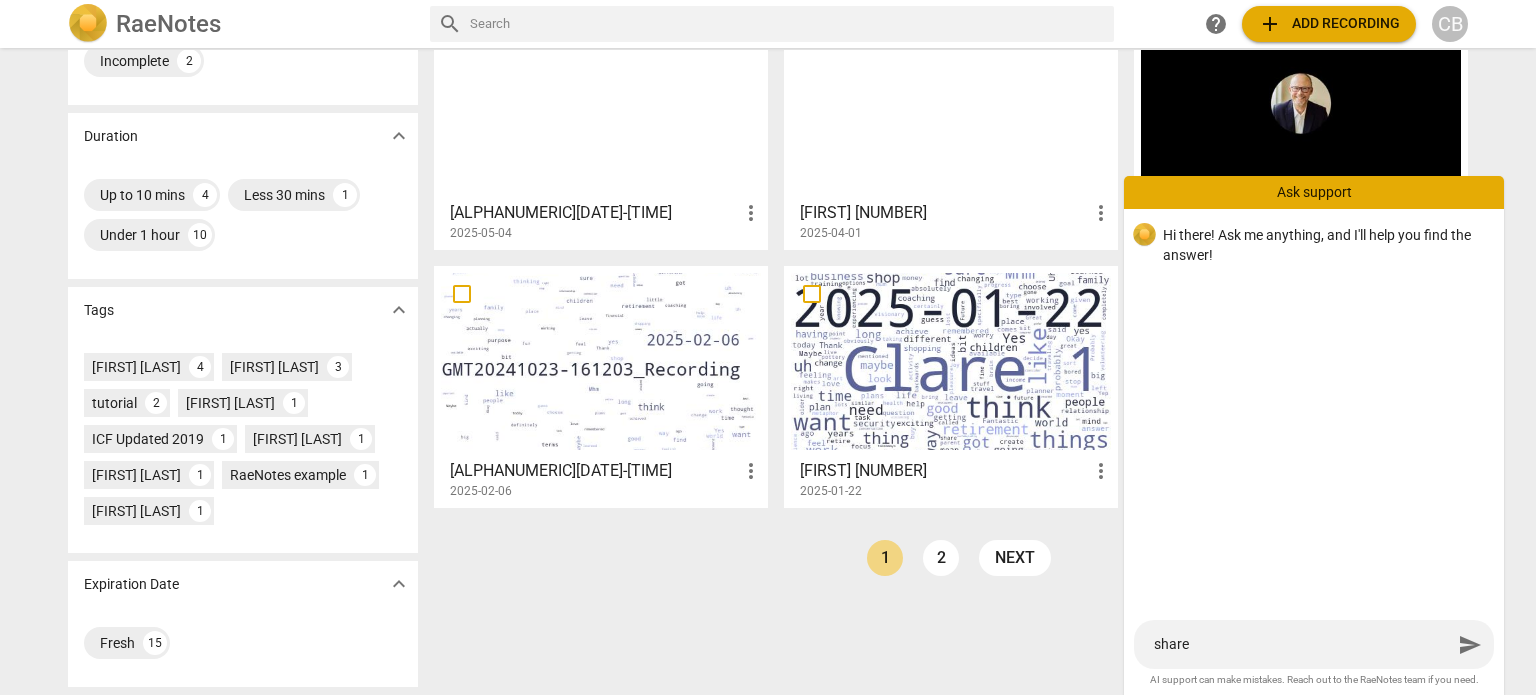 type on "share" 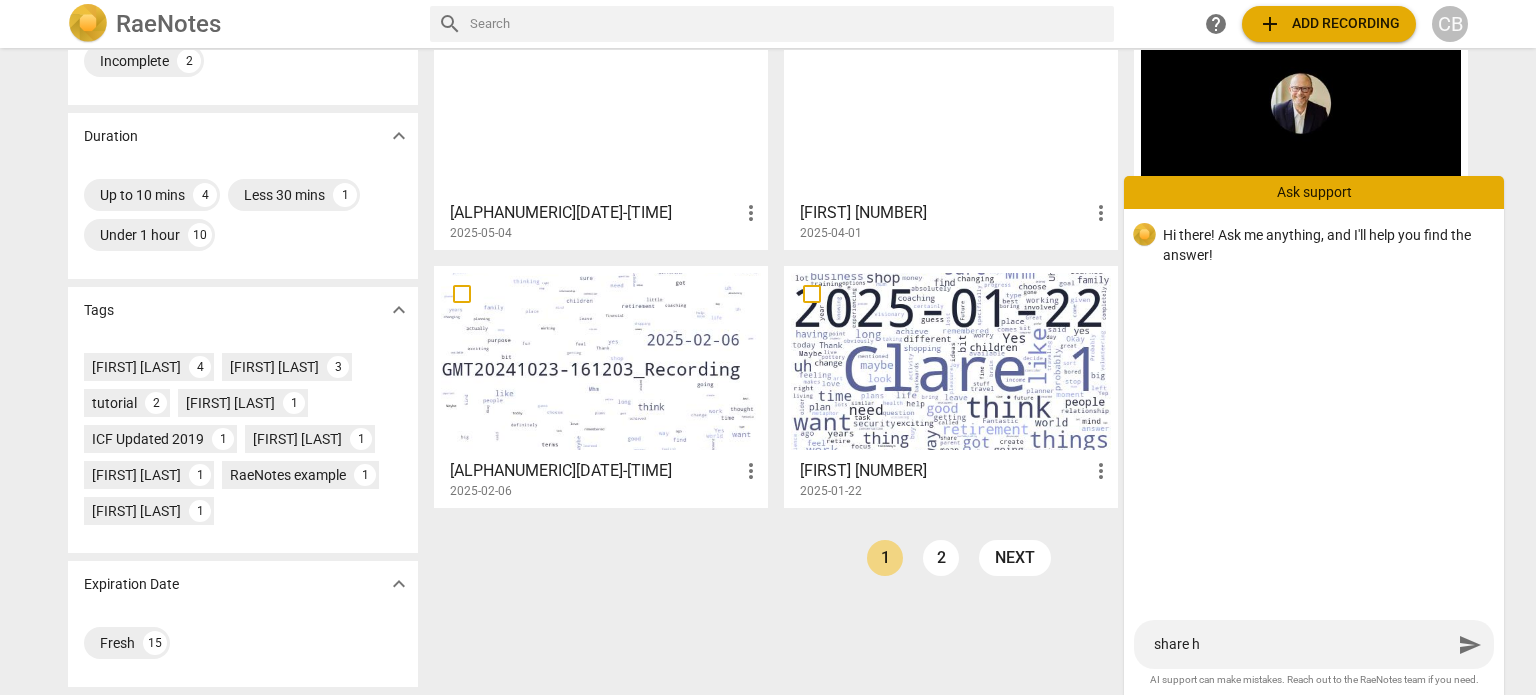 type on "share ho" 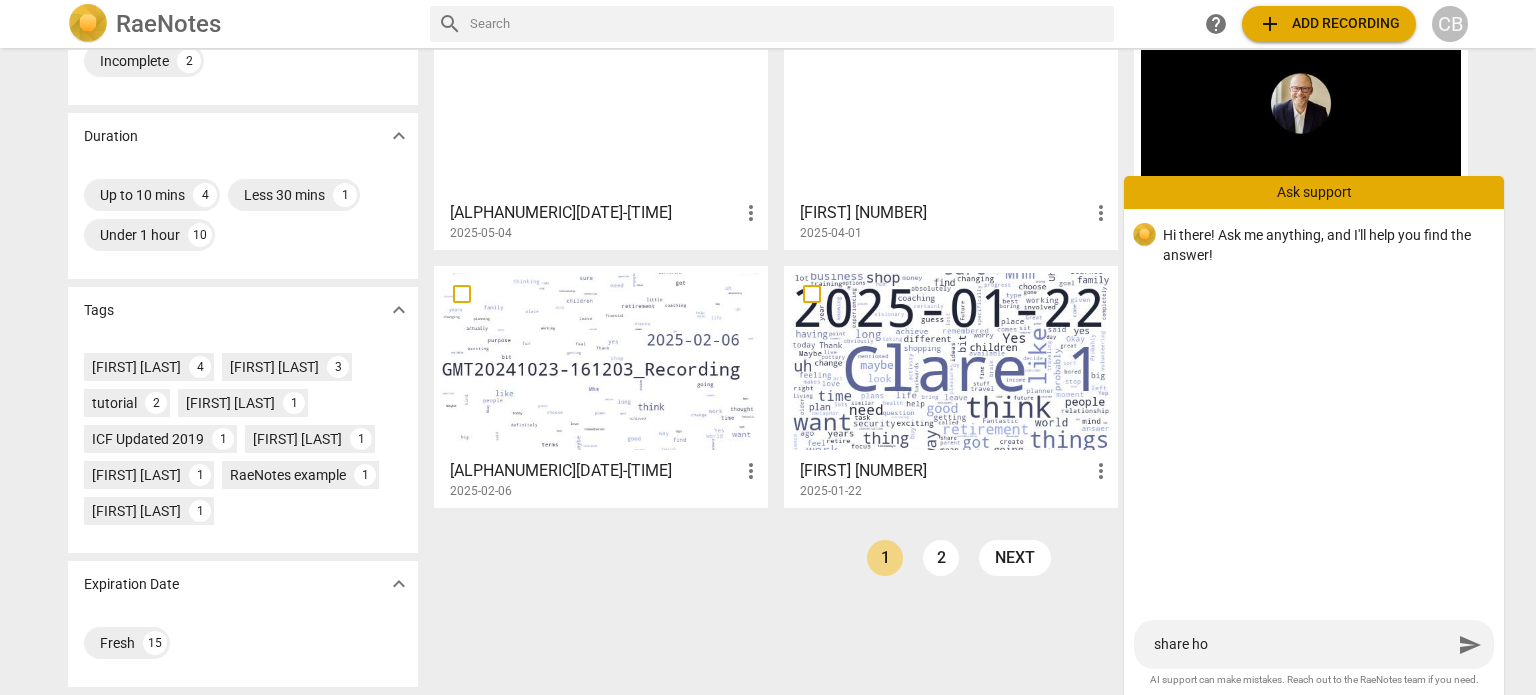 type on "share how" 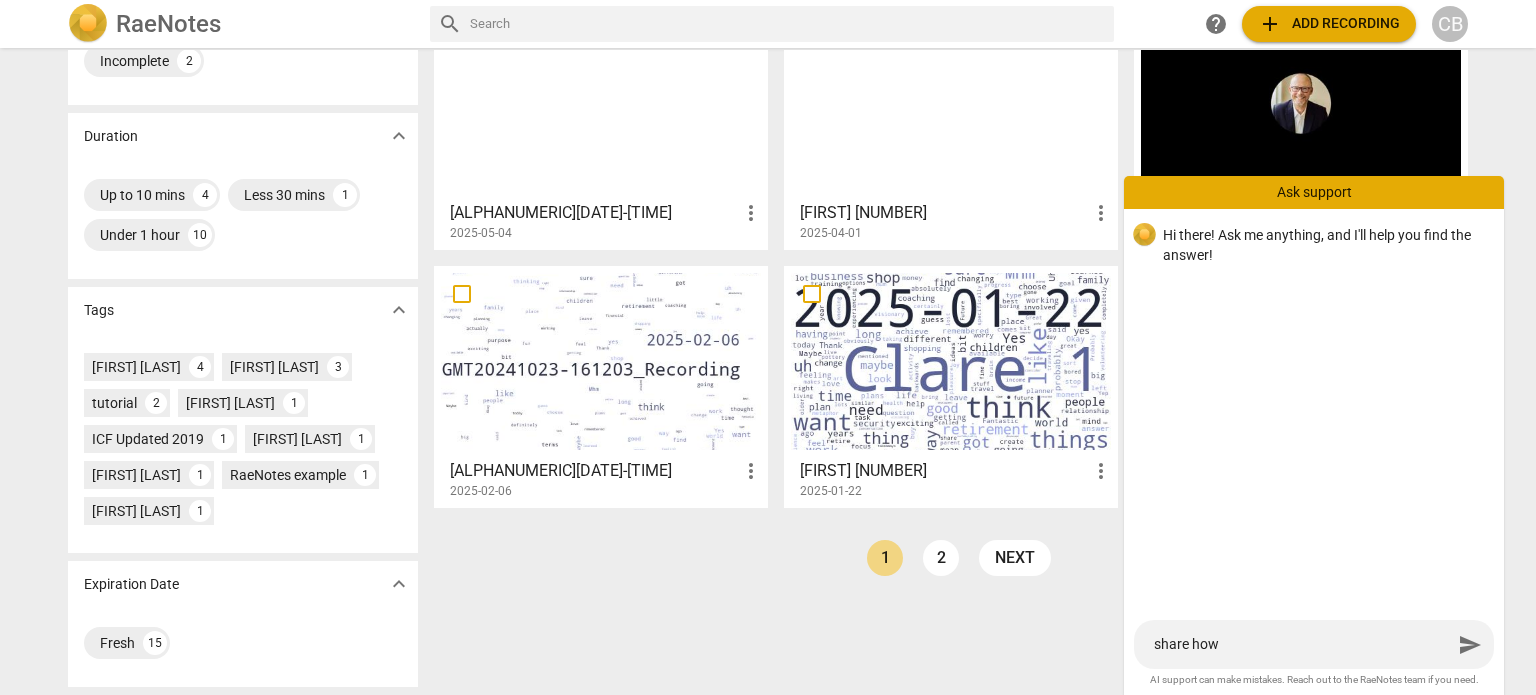 type on "share how" 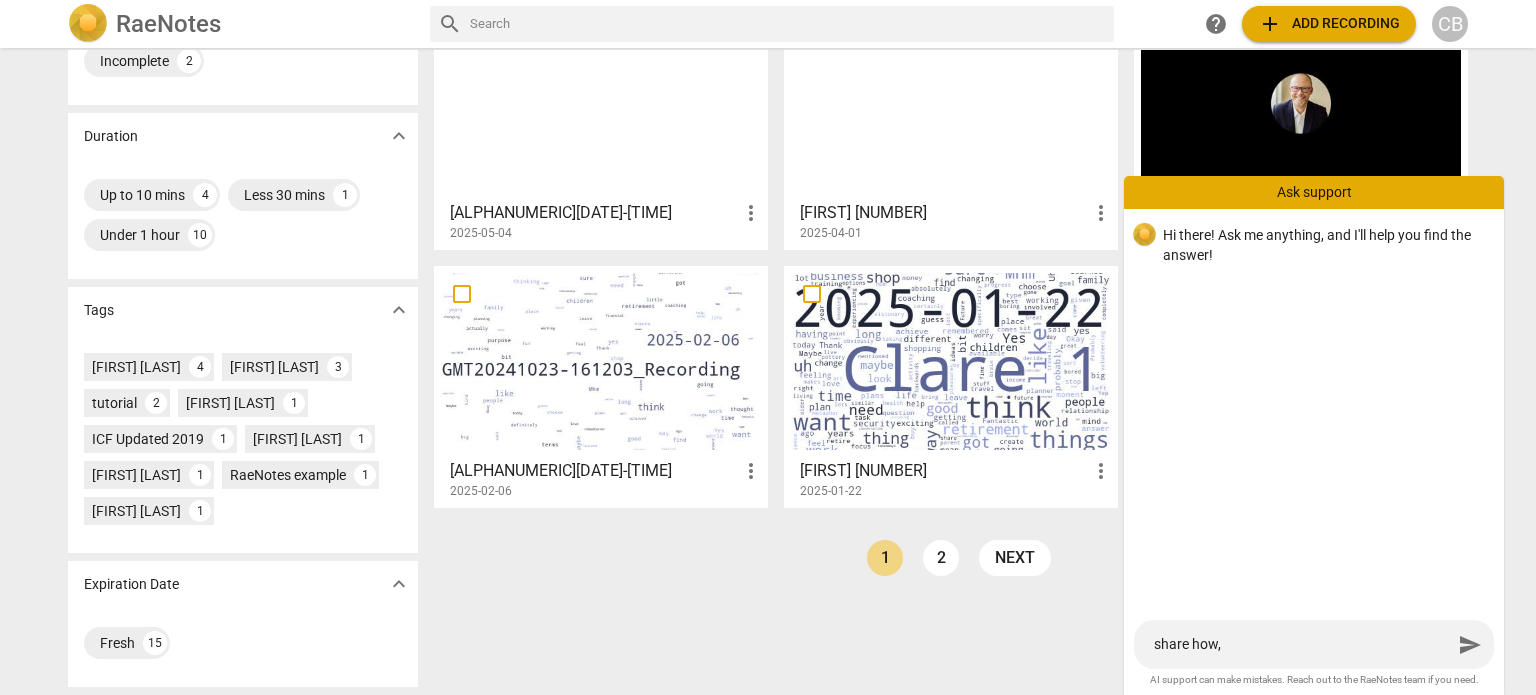type on "share how," 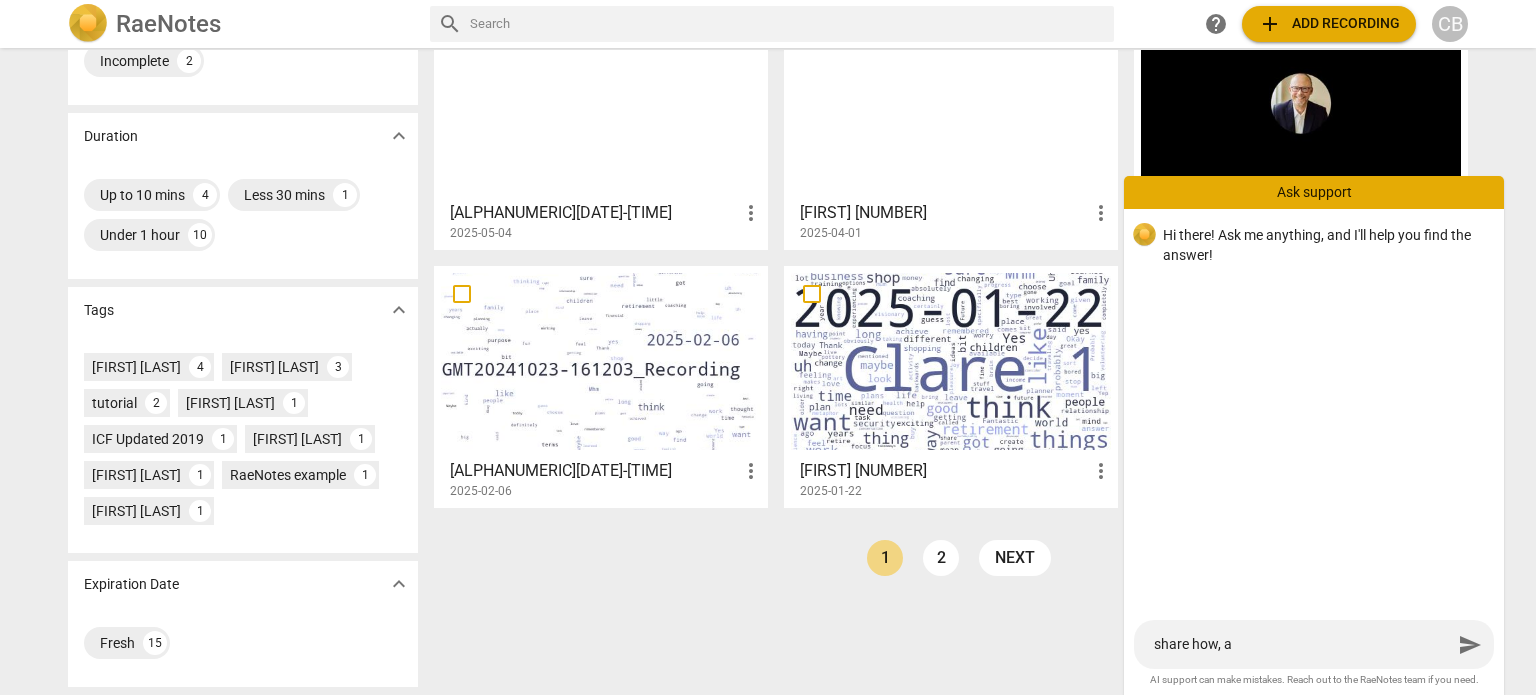 type on "share how, as" 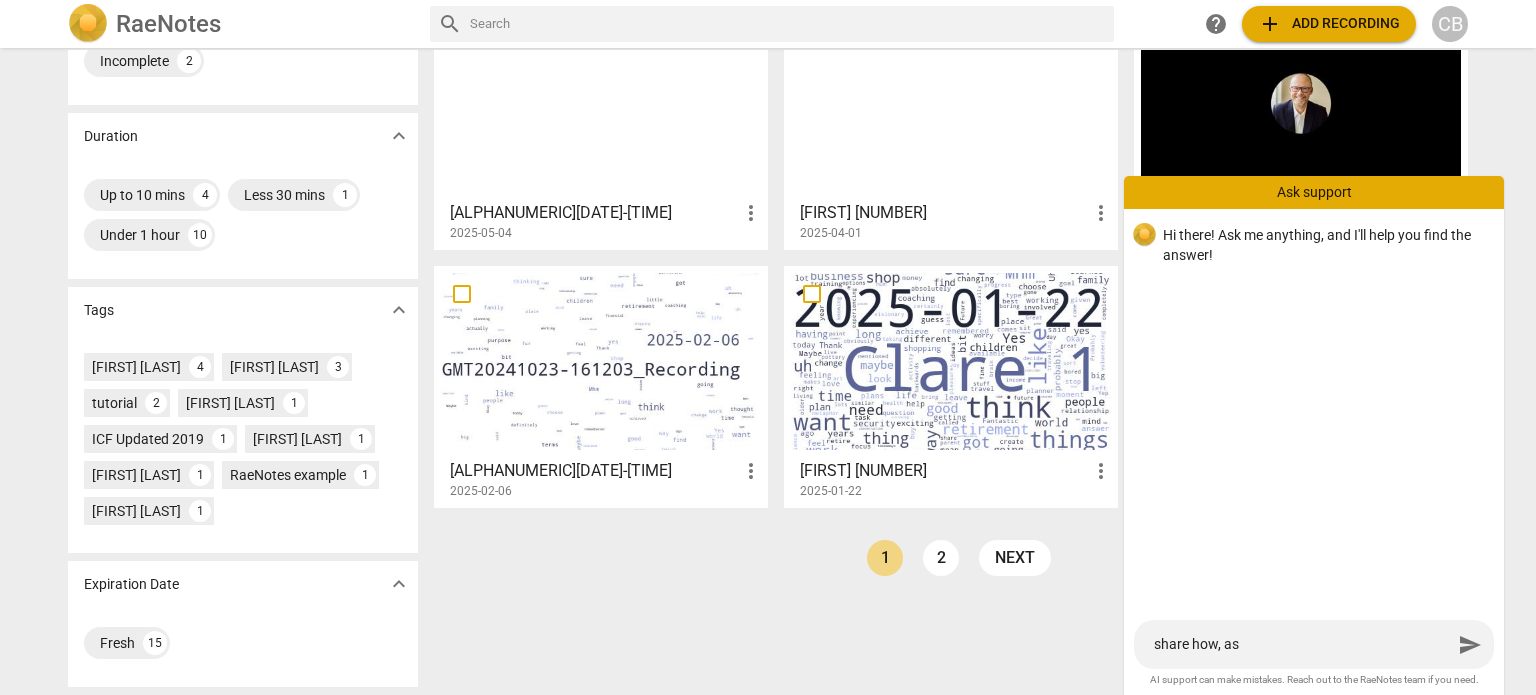 type on "share how, as" 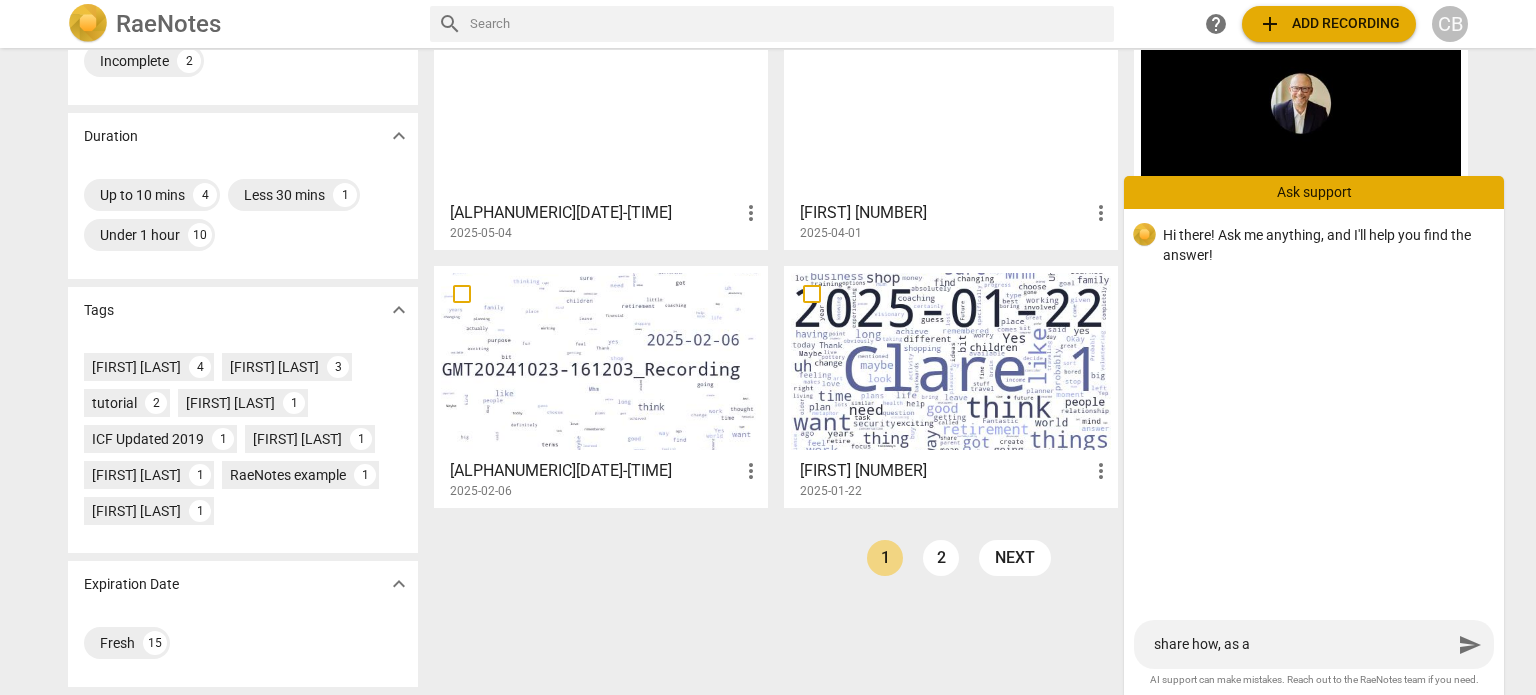 type on "share how, as a" 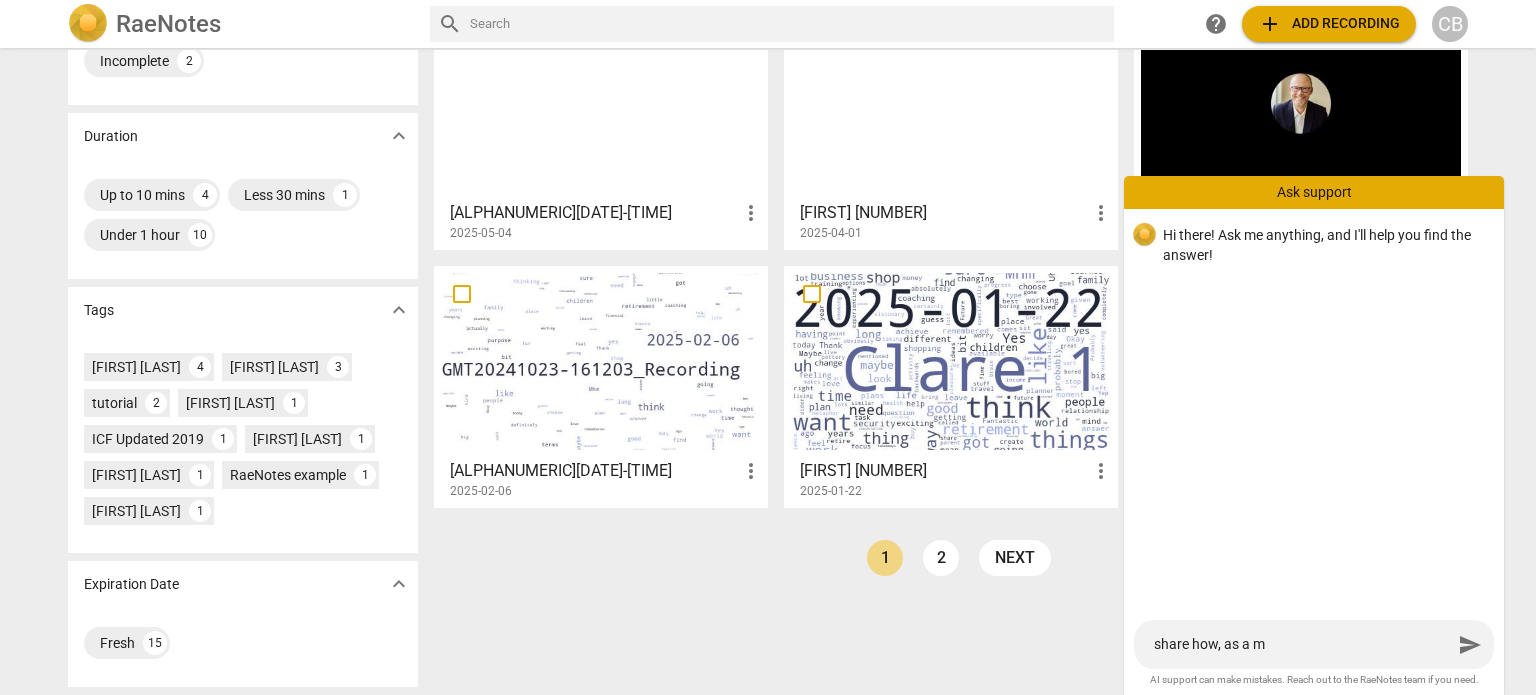 type on "share how, as a me" 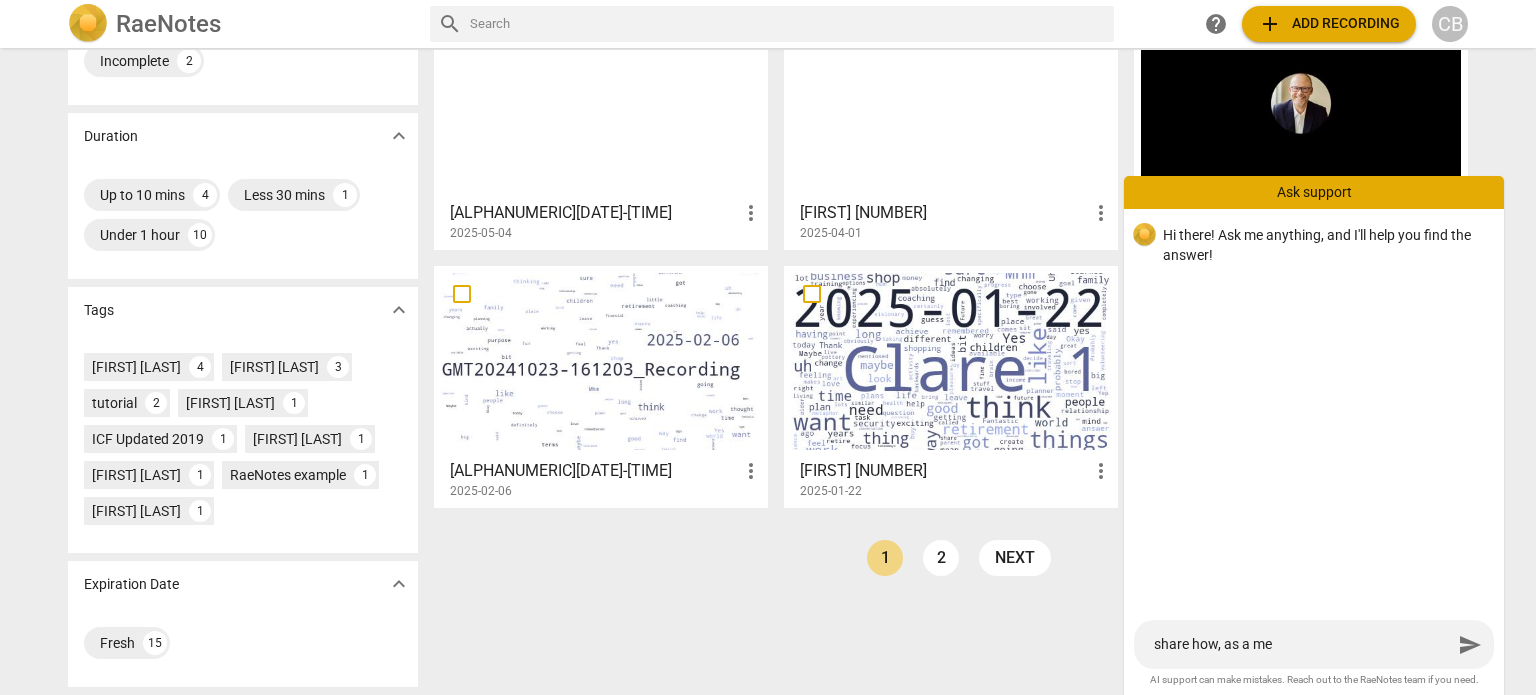 type on "share how, as a men" 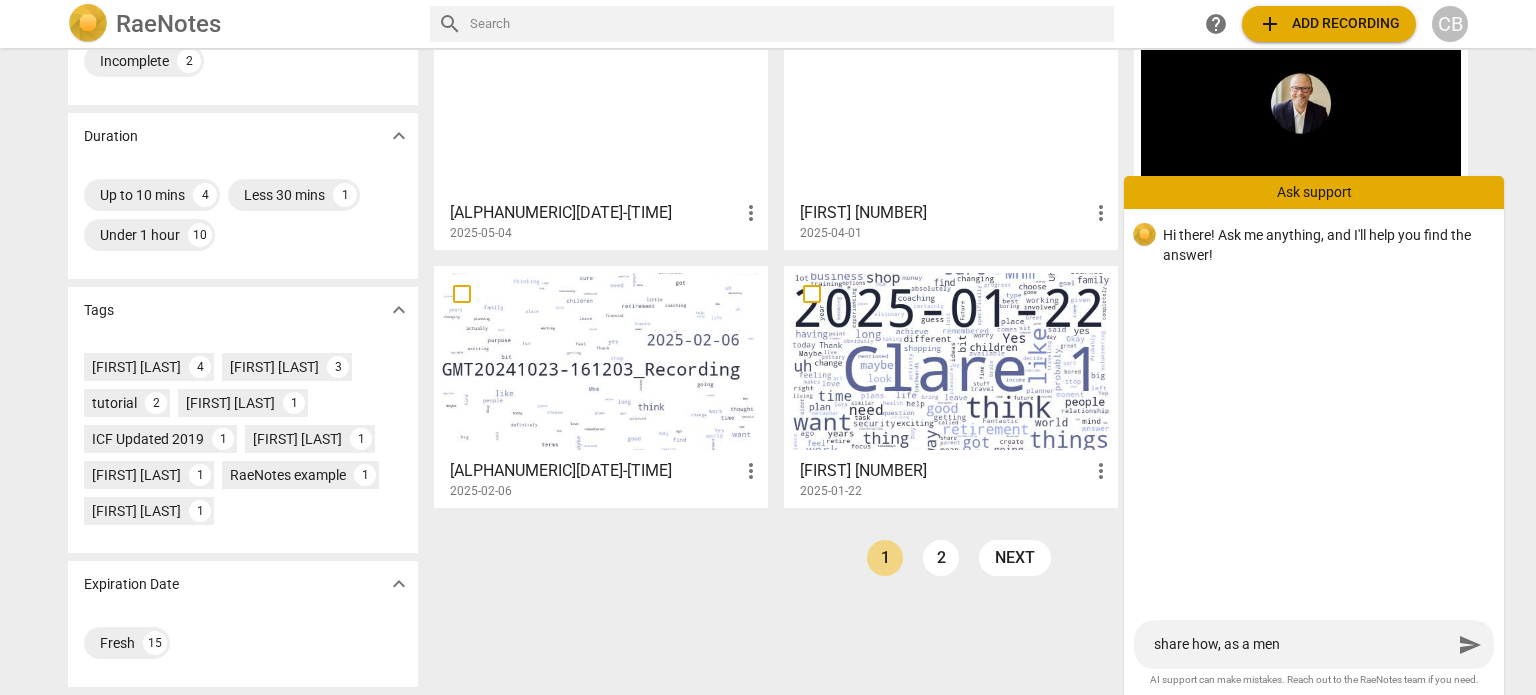 type on "share how, as a ment" 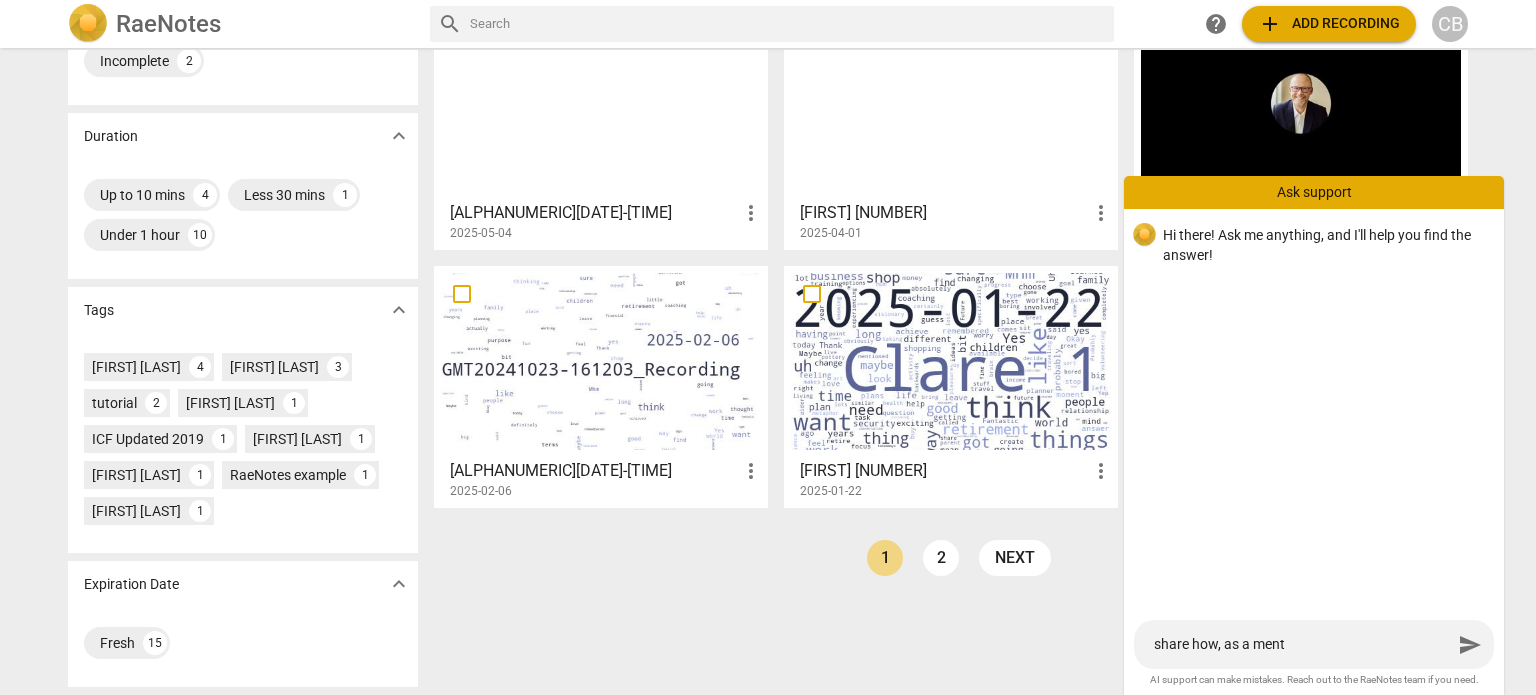 type on "share how, as a mento" 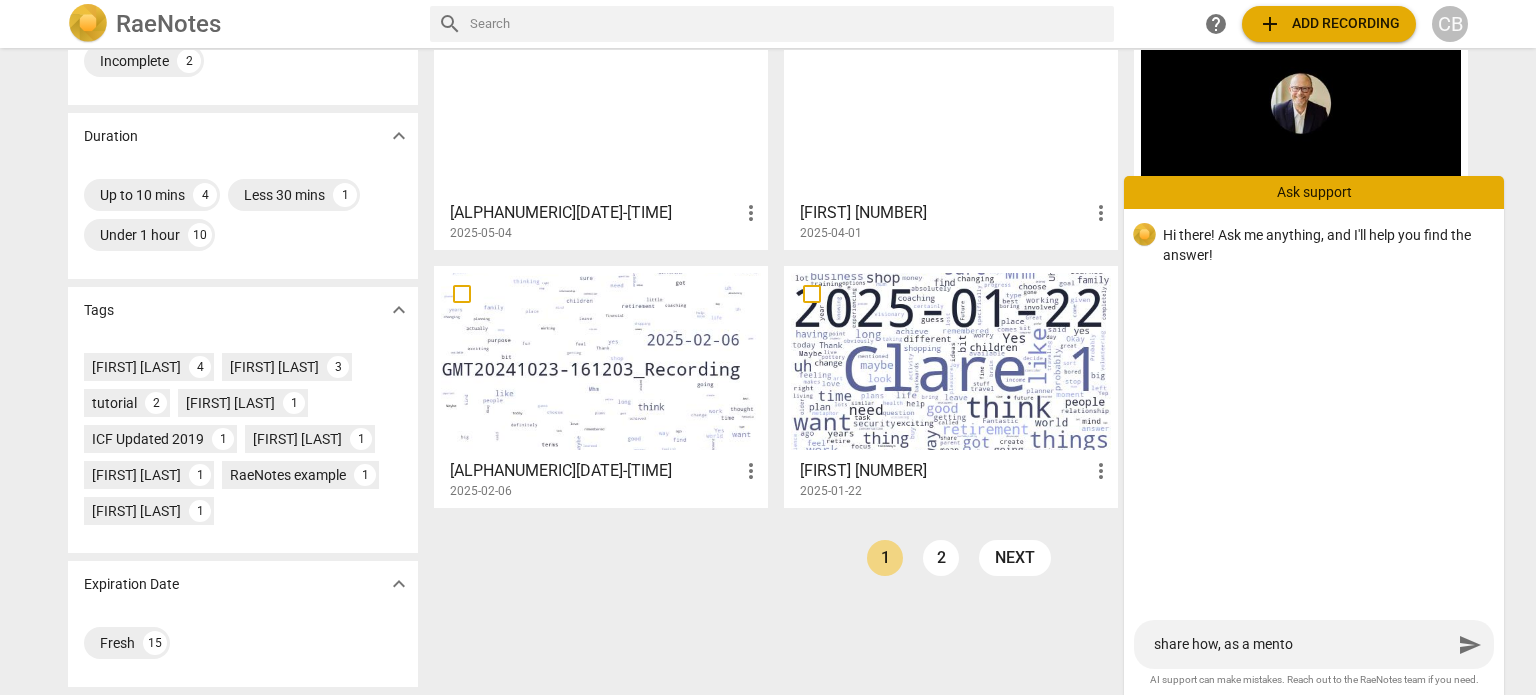 type on "share how, as a mentor" 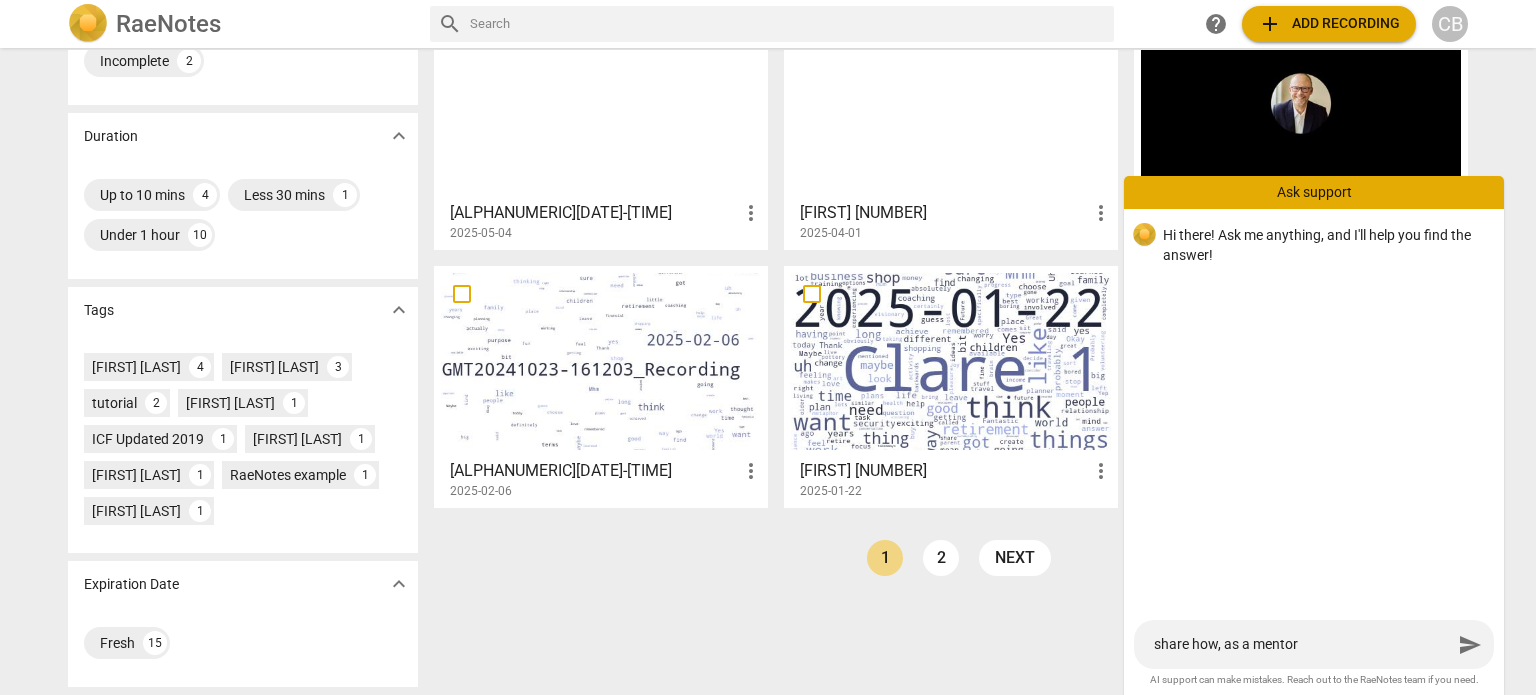 type on "share how, as a mentor" 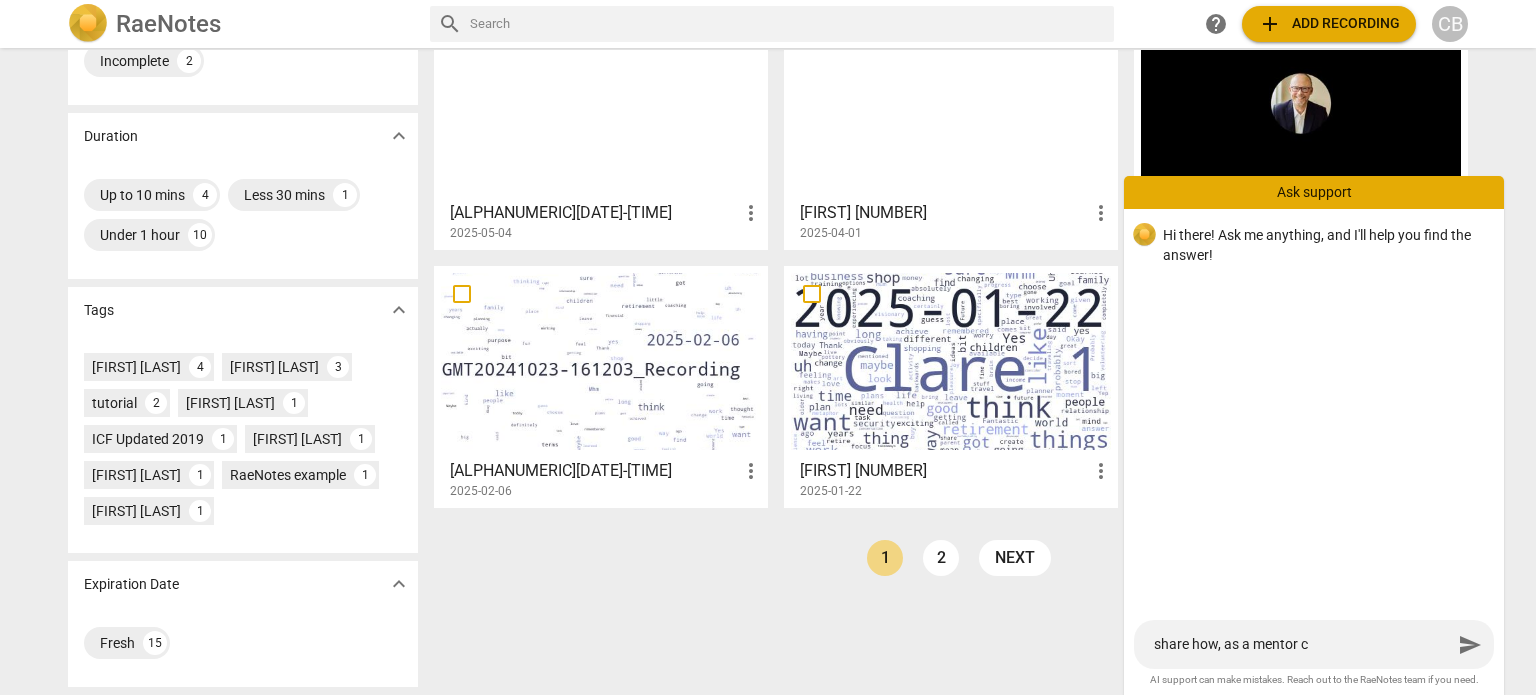 type on "share how, as a mentor co" 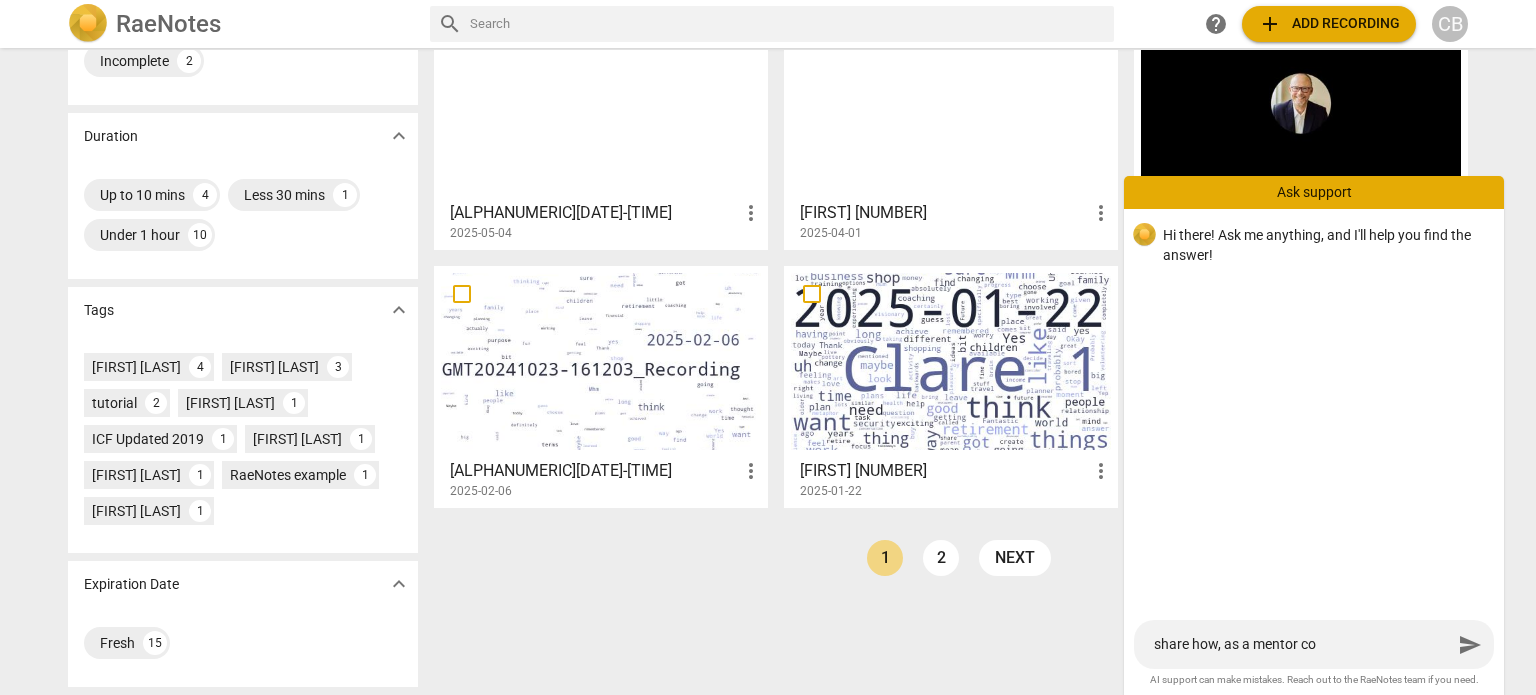 type on "share how, as a mentor coa" 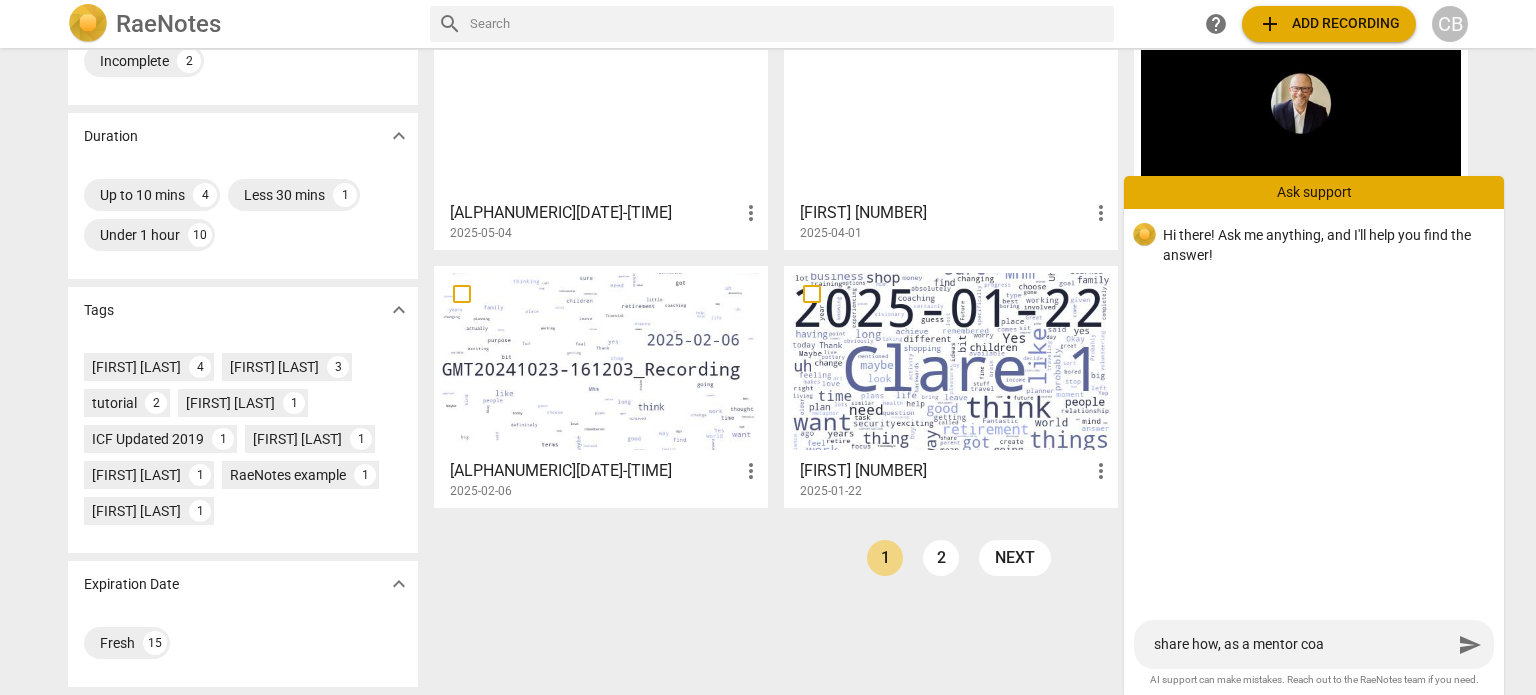 type on "share how, as a mentor coac" 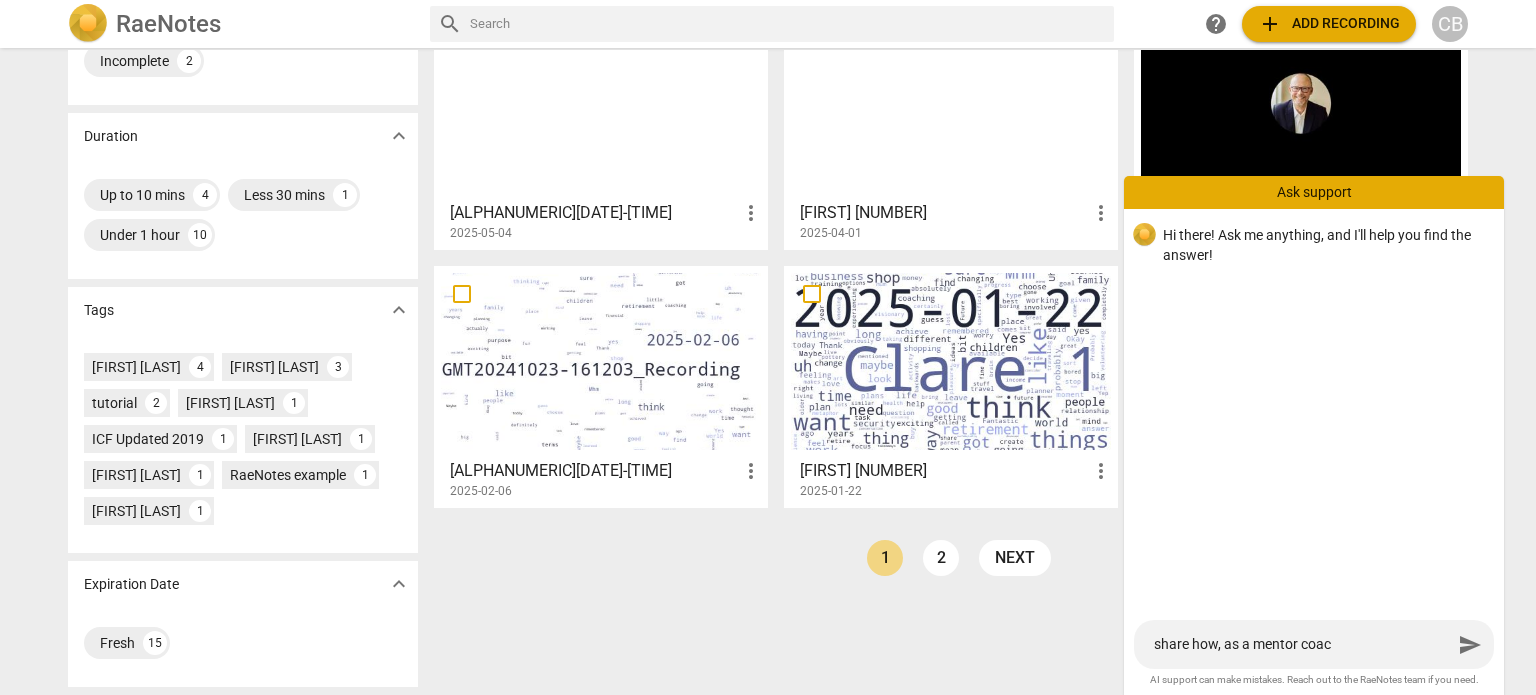 type on "share how, as a mentor coach" 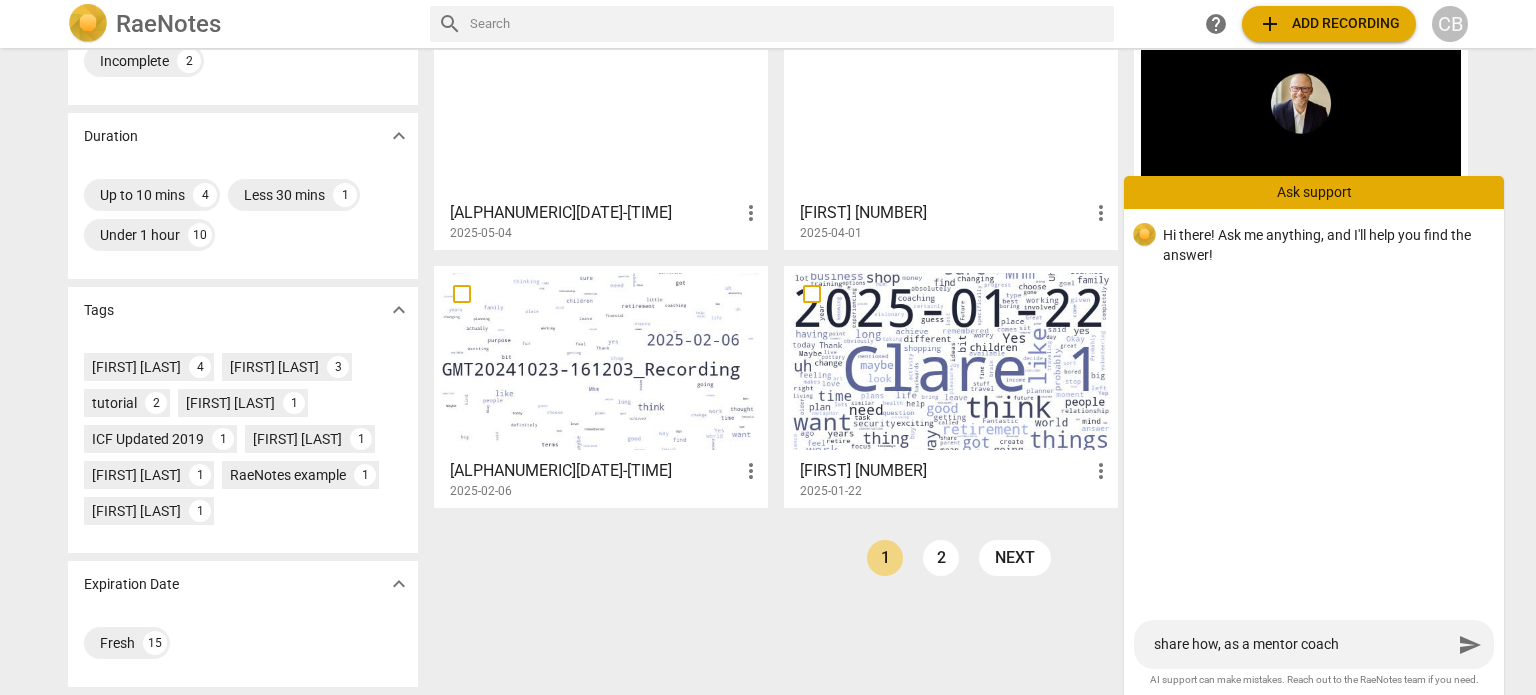 type on "share how, as a mentor coach," 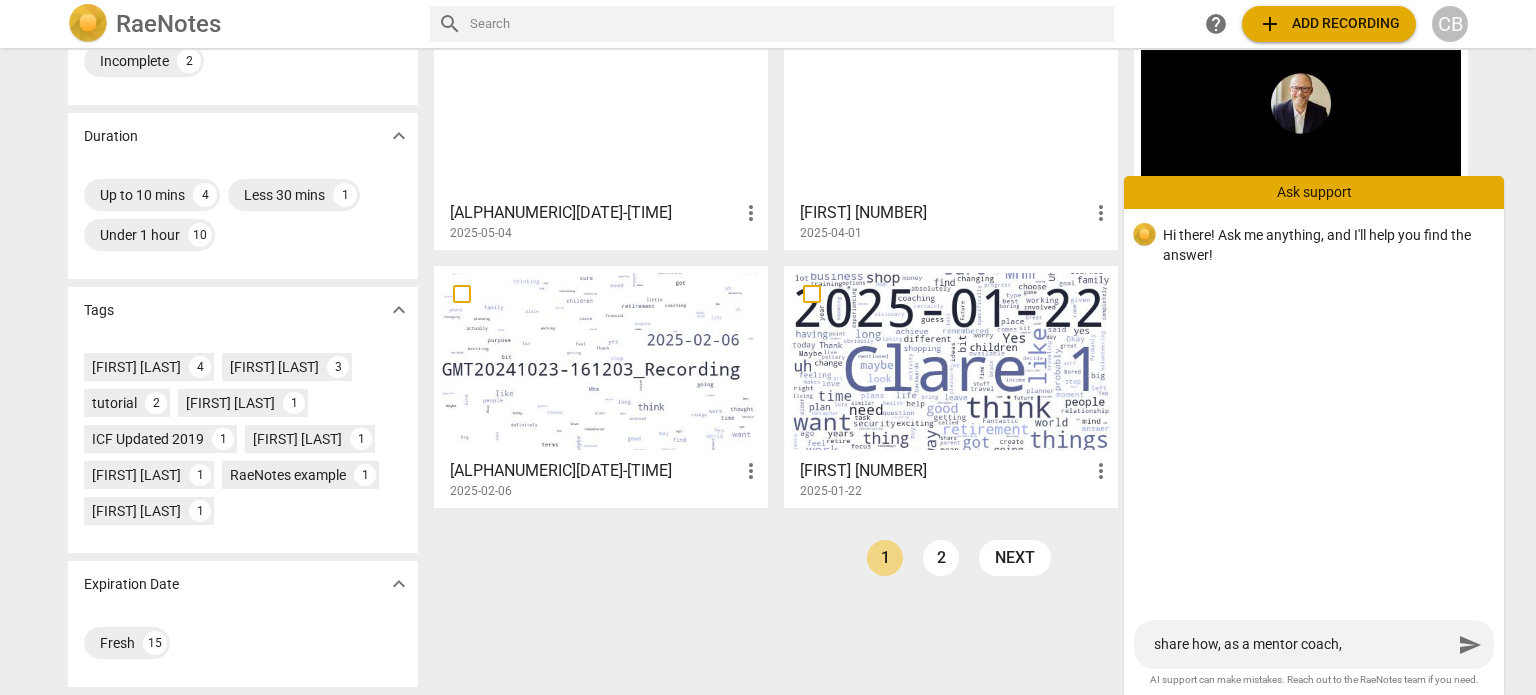 type on "share how, as a mentor coach," 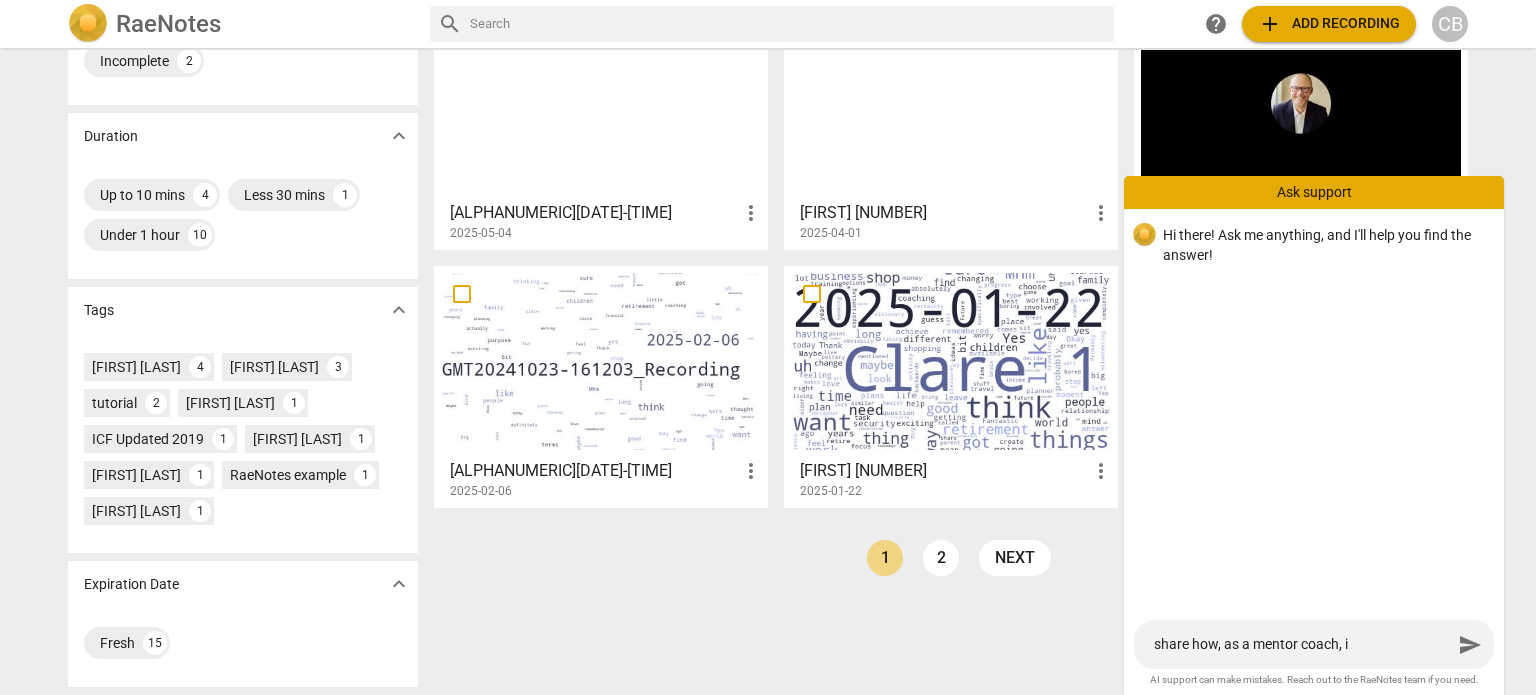 type on "share how, as a mentor coach, i" 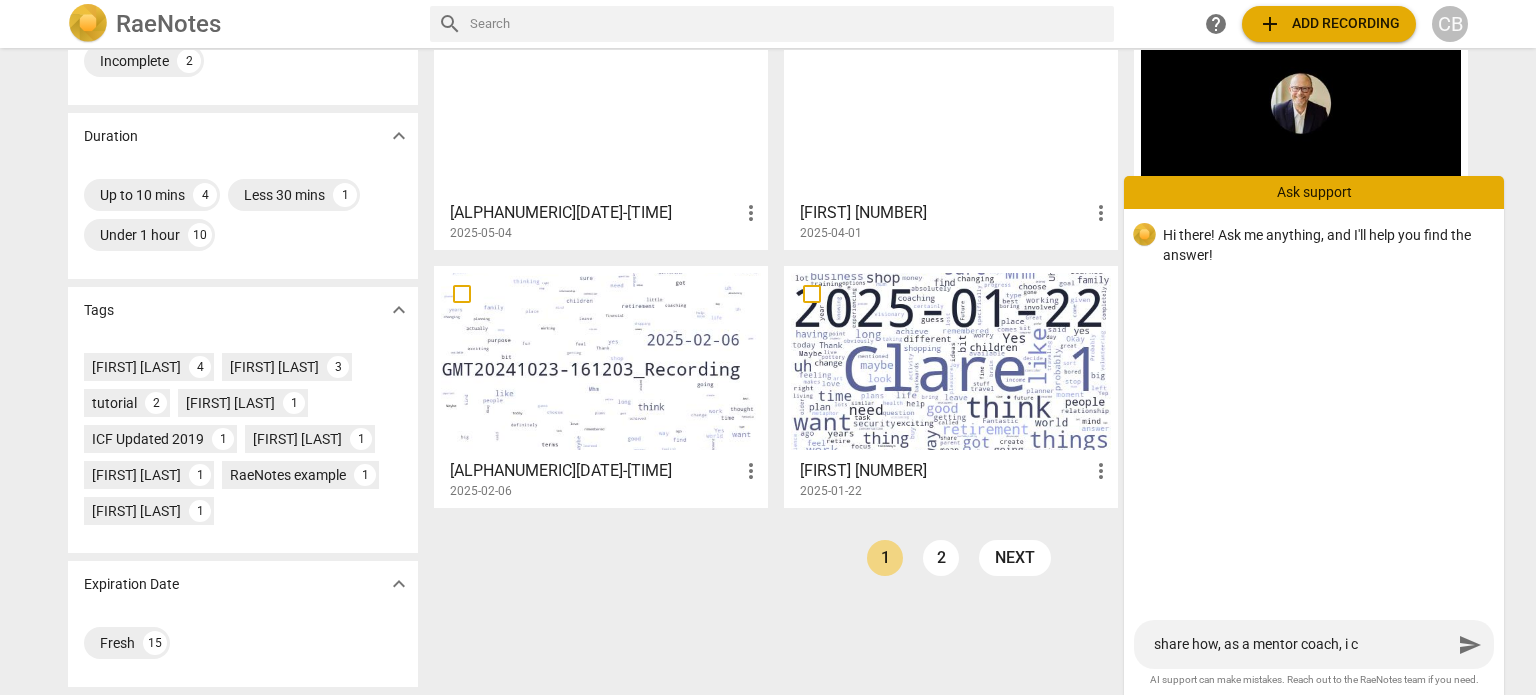 type on "share how, as a mentor coach, i ca" 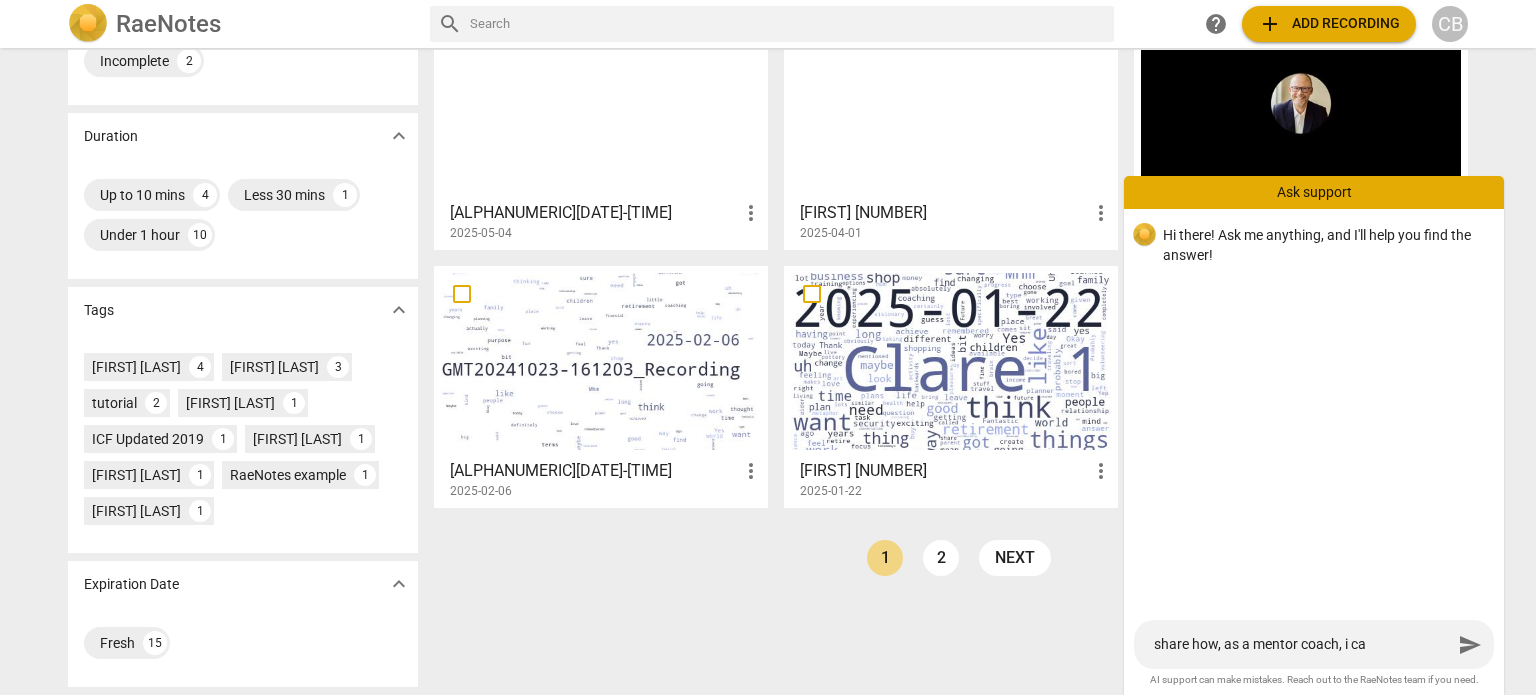type on "share how, as a mentor coach, i can" 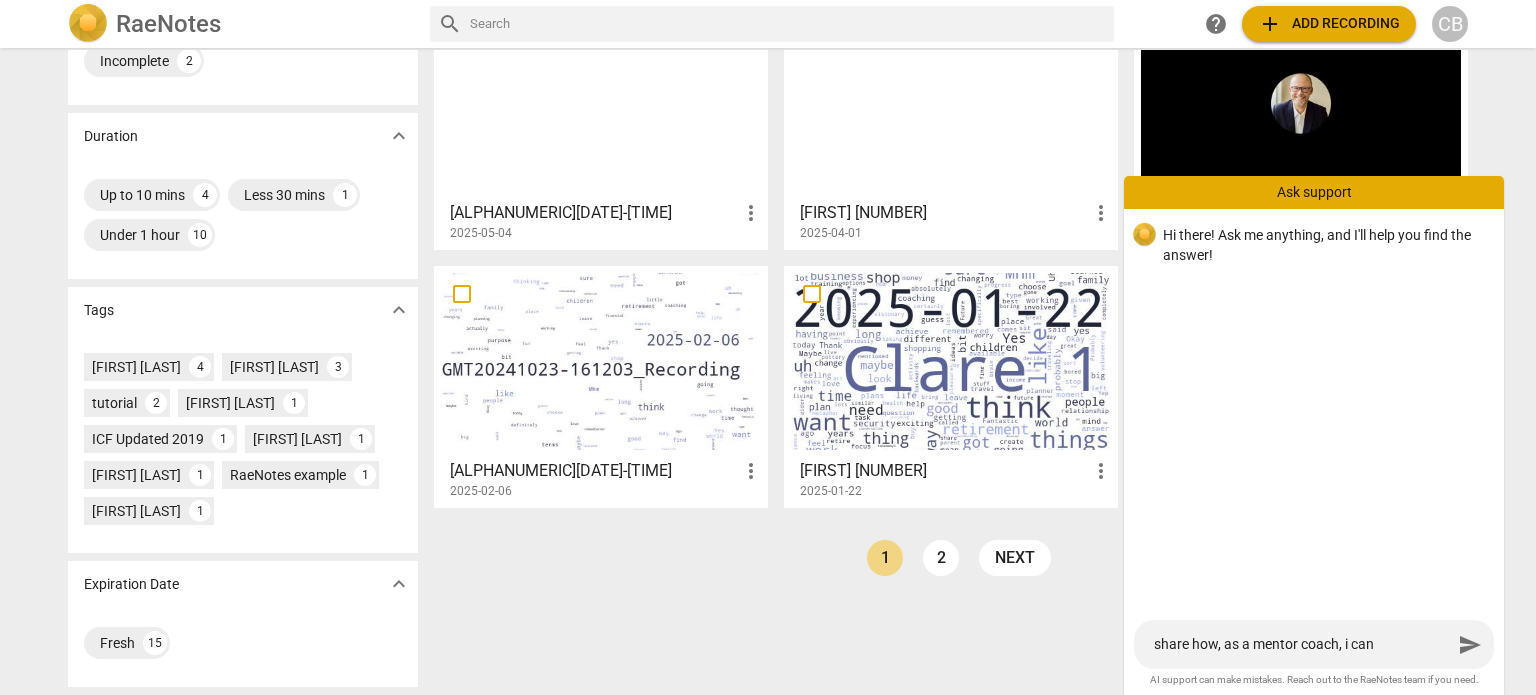 type on "share how, as a mentor coach, i can" 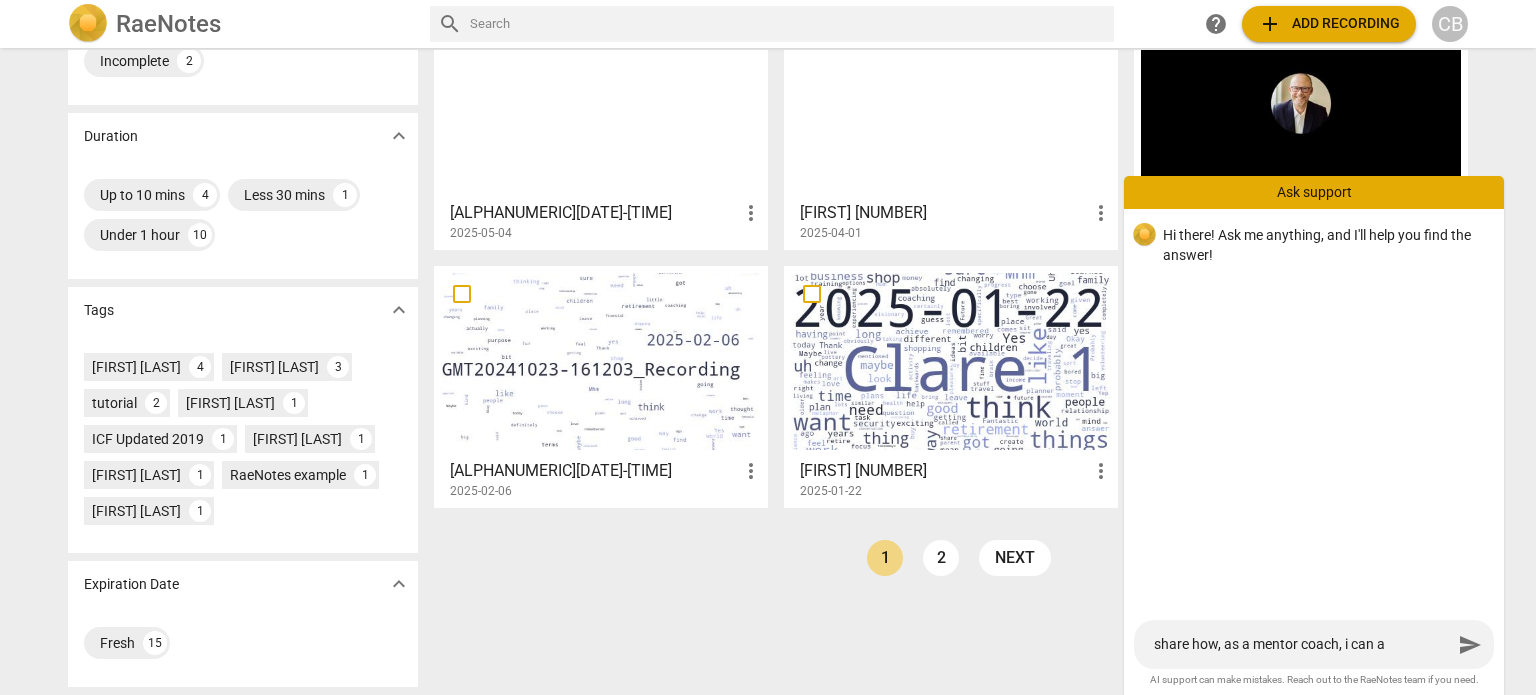 type on "share how, as a mentor coach, i can as" 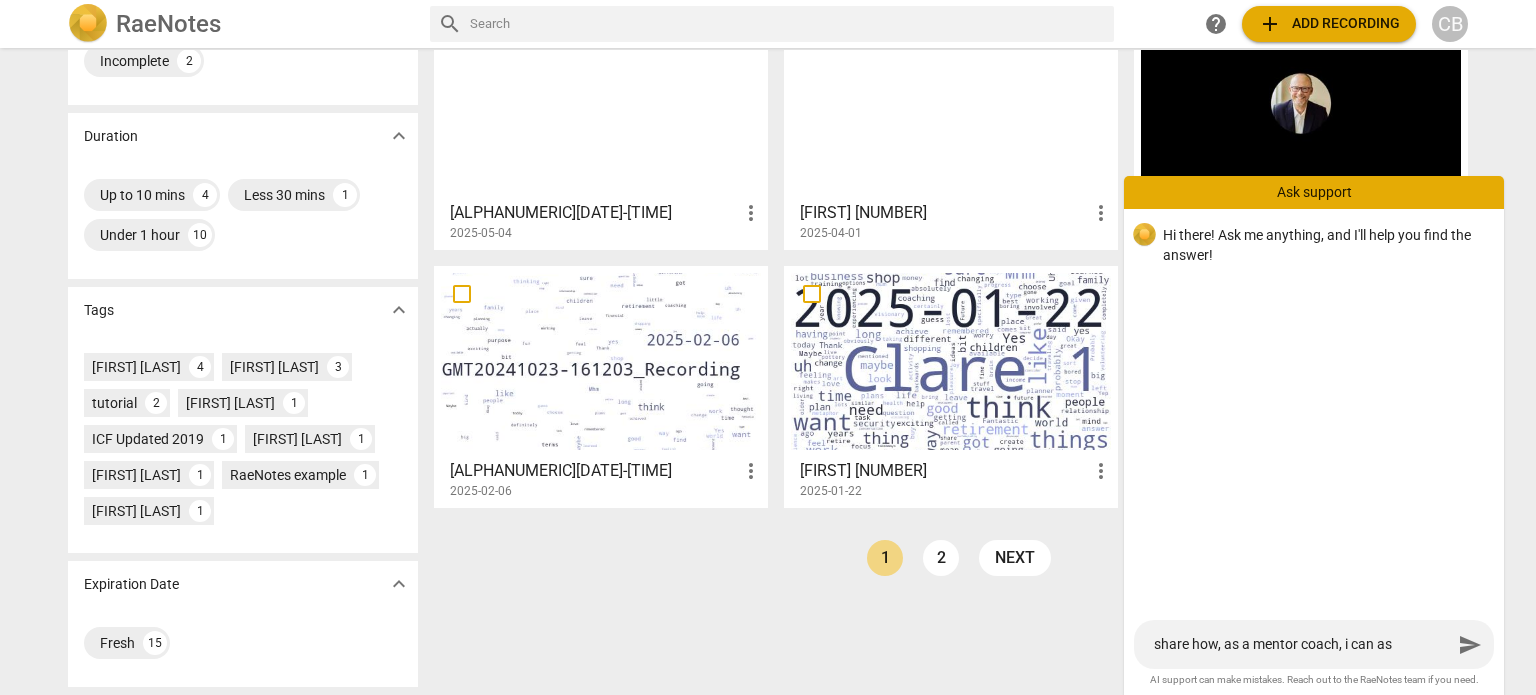 type on "share how, as a mentor coach, i can ass" 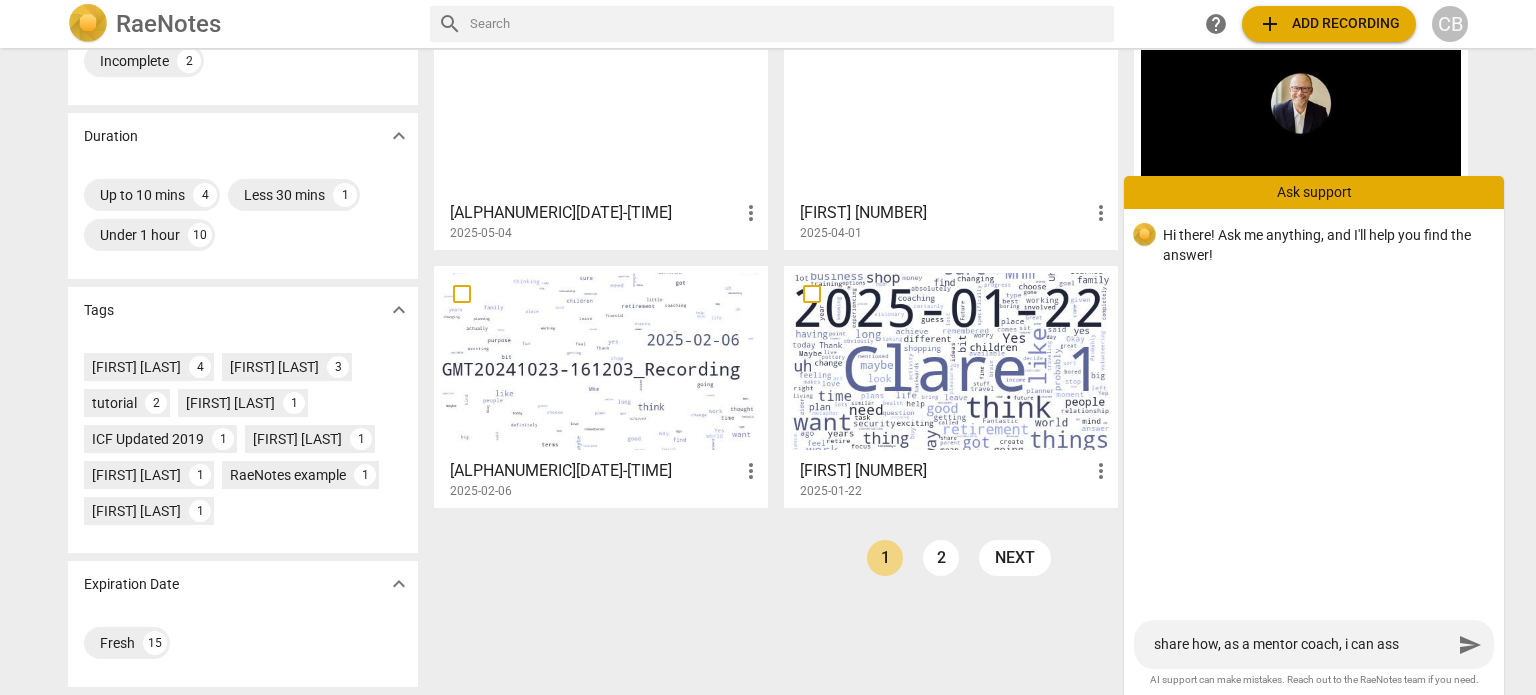 type on "share how, as a mentor coach, i can asse" 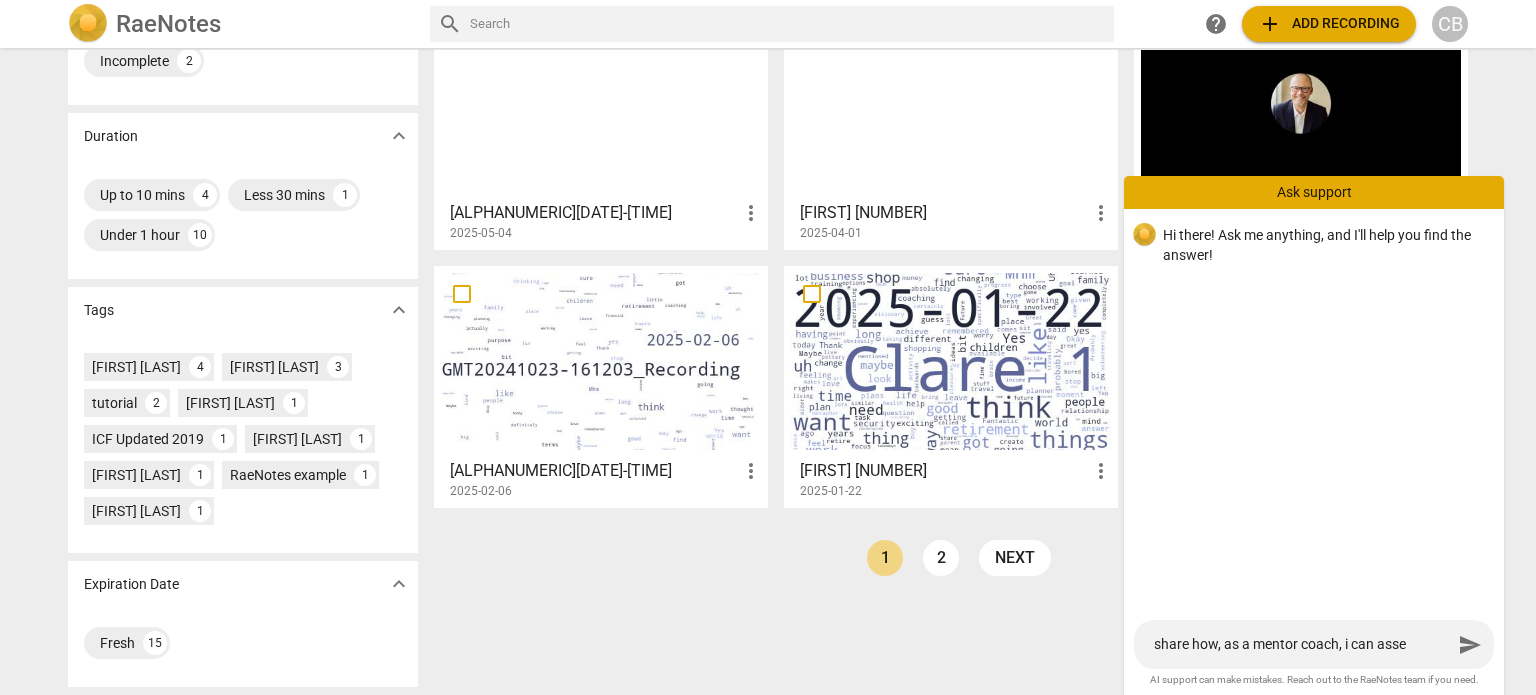 type on "share how, as a mentor coach, i can asses" 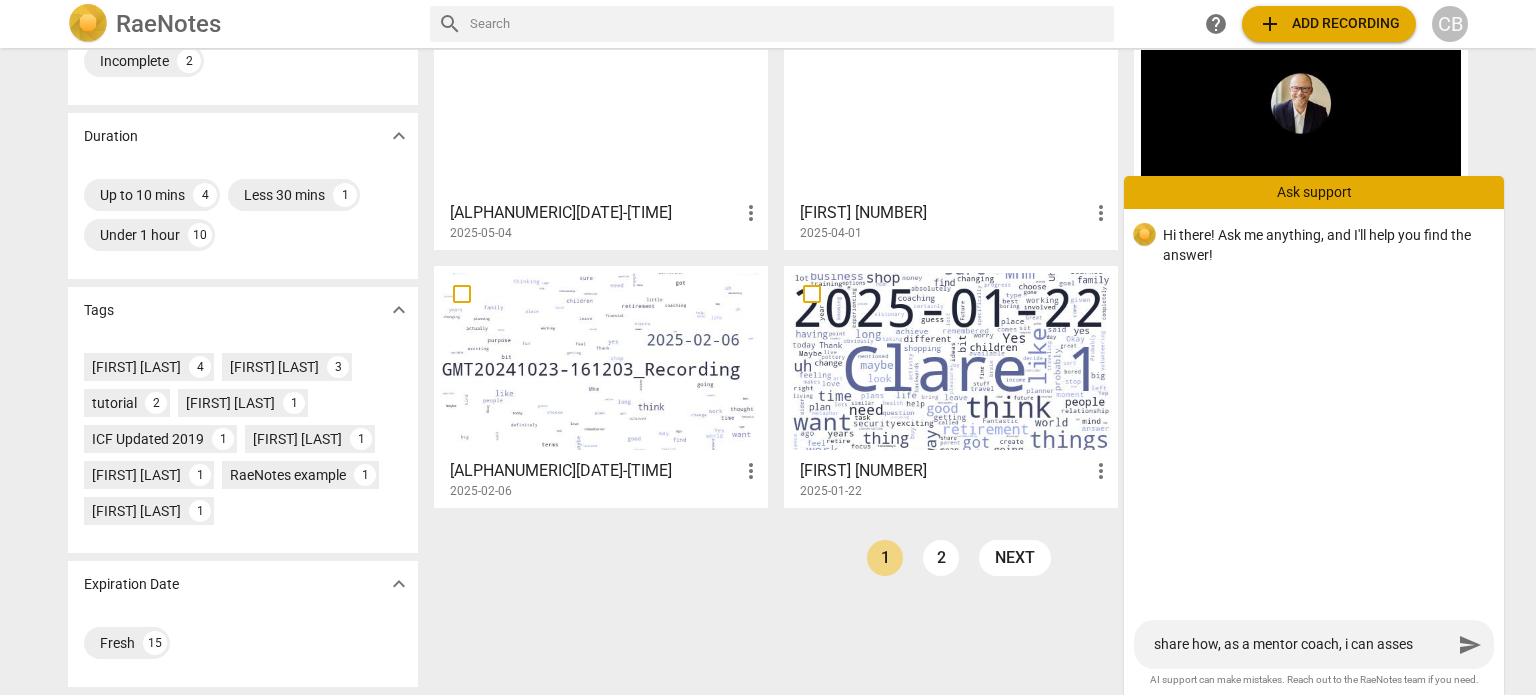 type on "share how, as a mentor coach, i can assess" 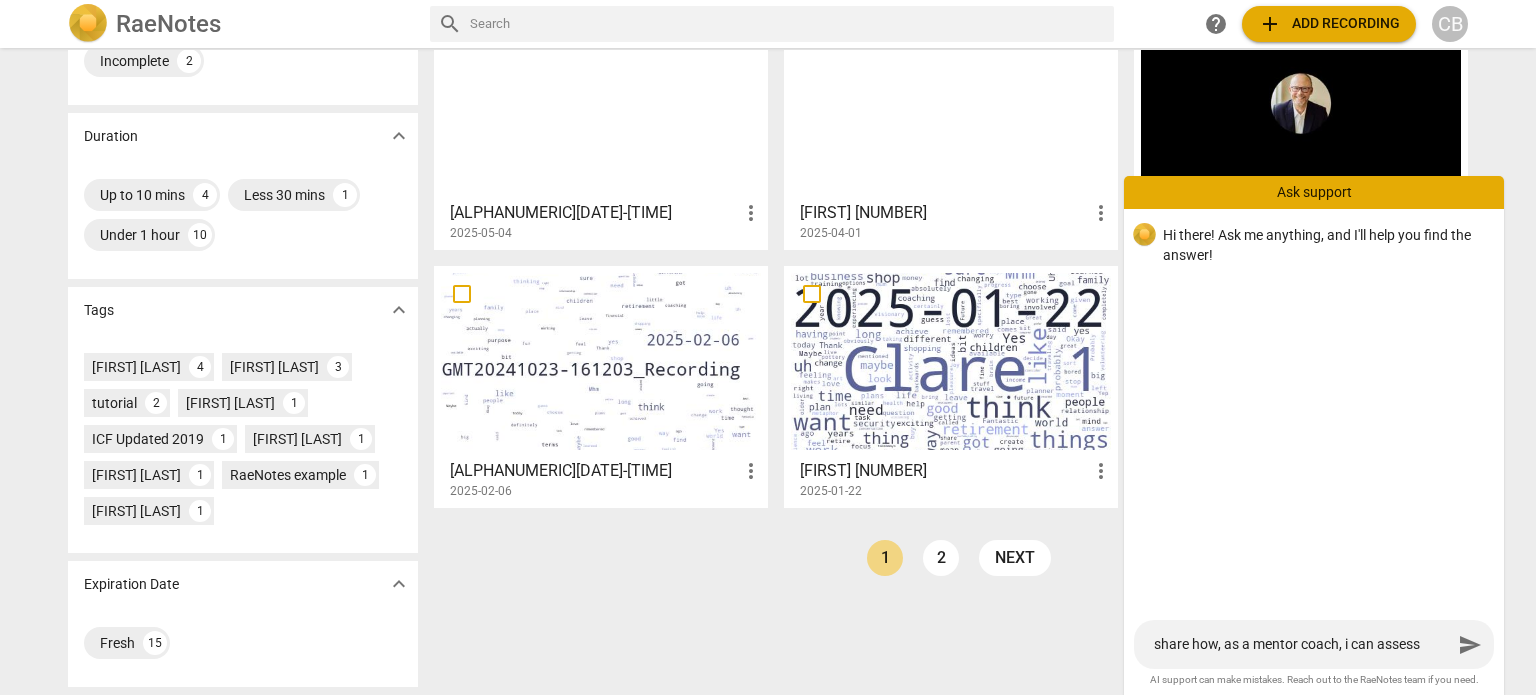 type on "share how, as a mentor coach, i can assess" 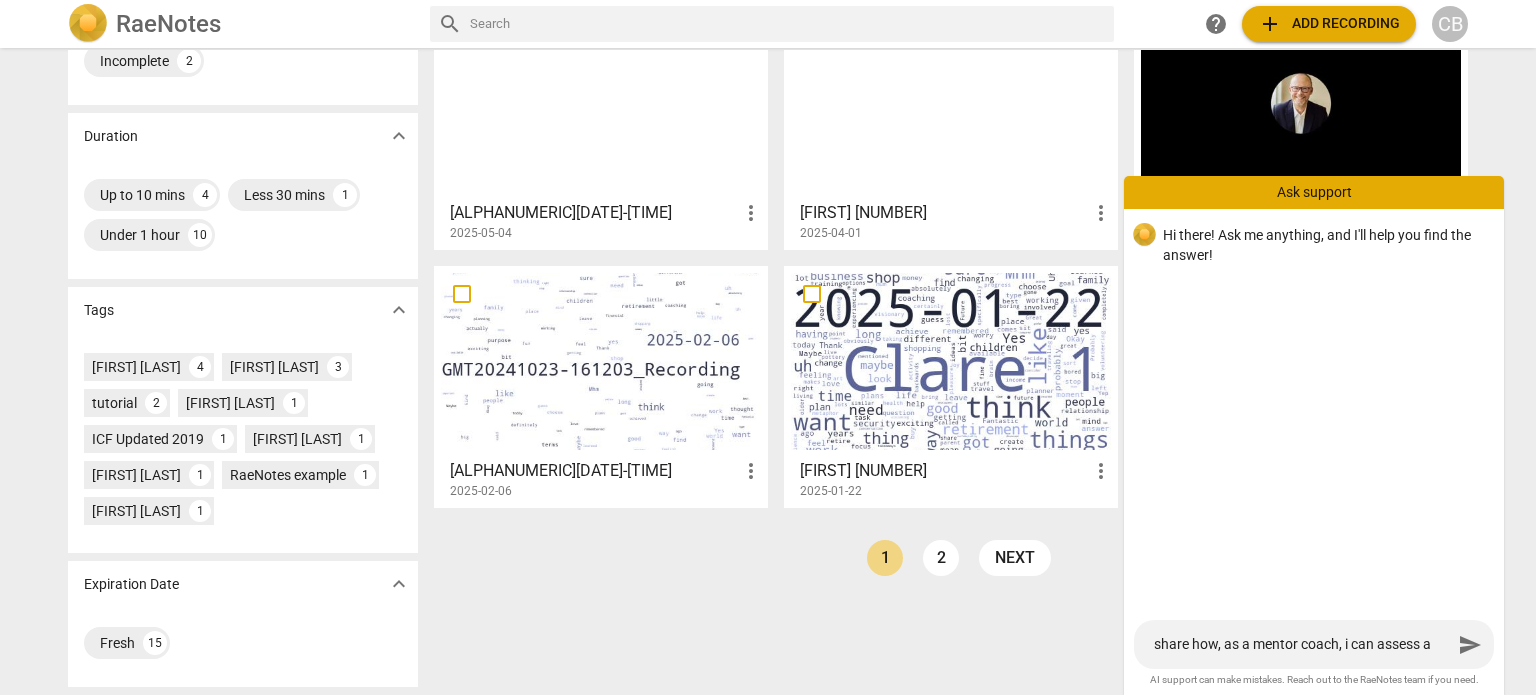 type on "share how, as a mentor coach, i can assess a" 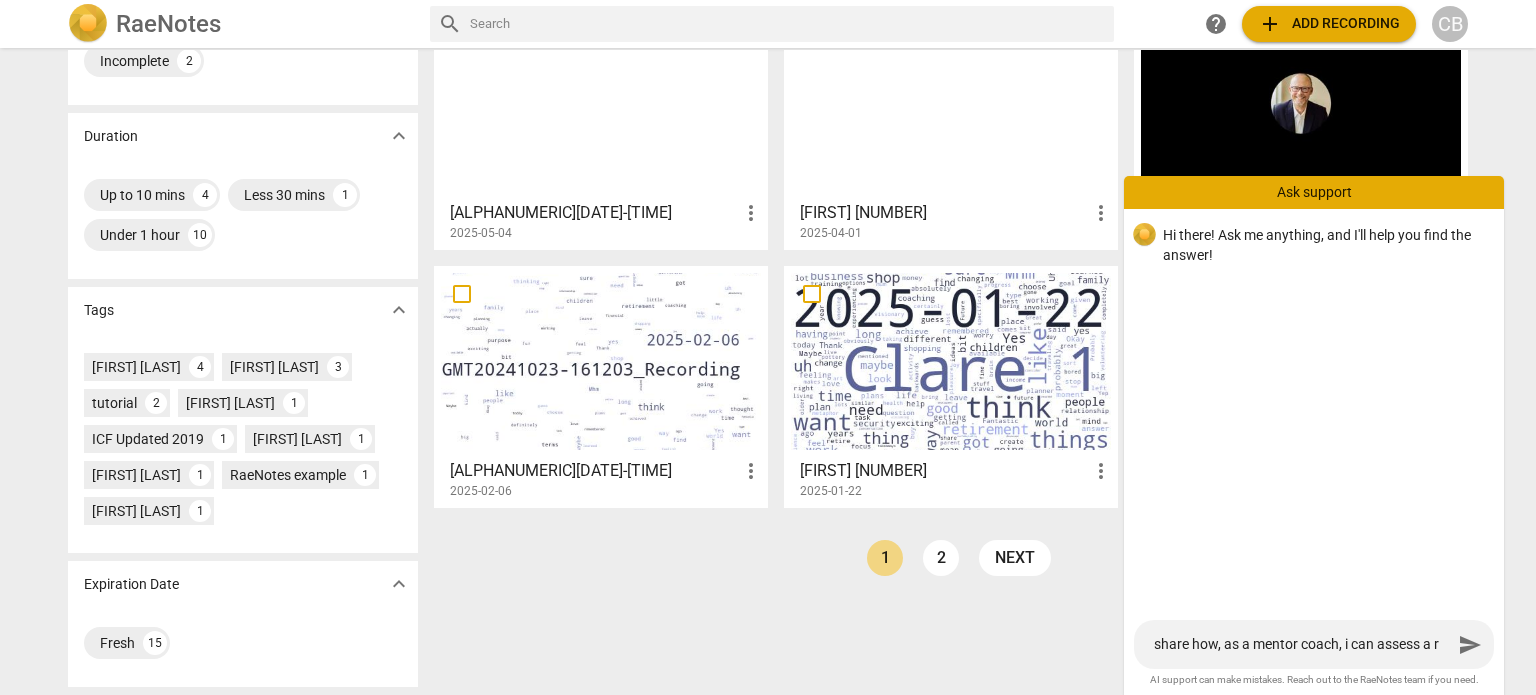 type on "share how, as a mentor coach, i can assess a re" 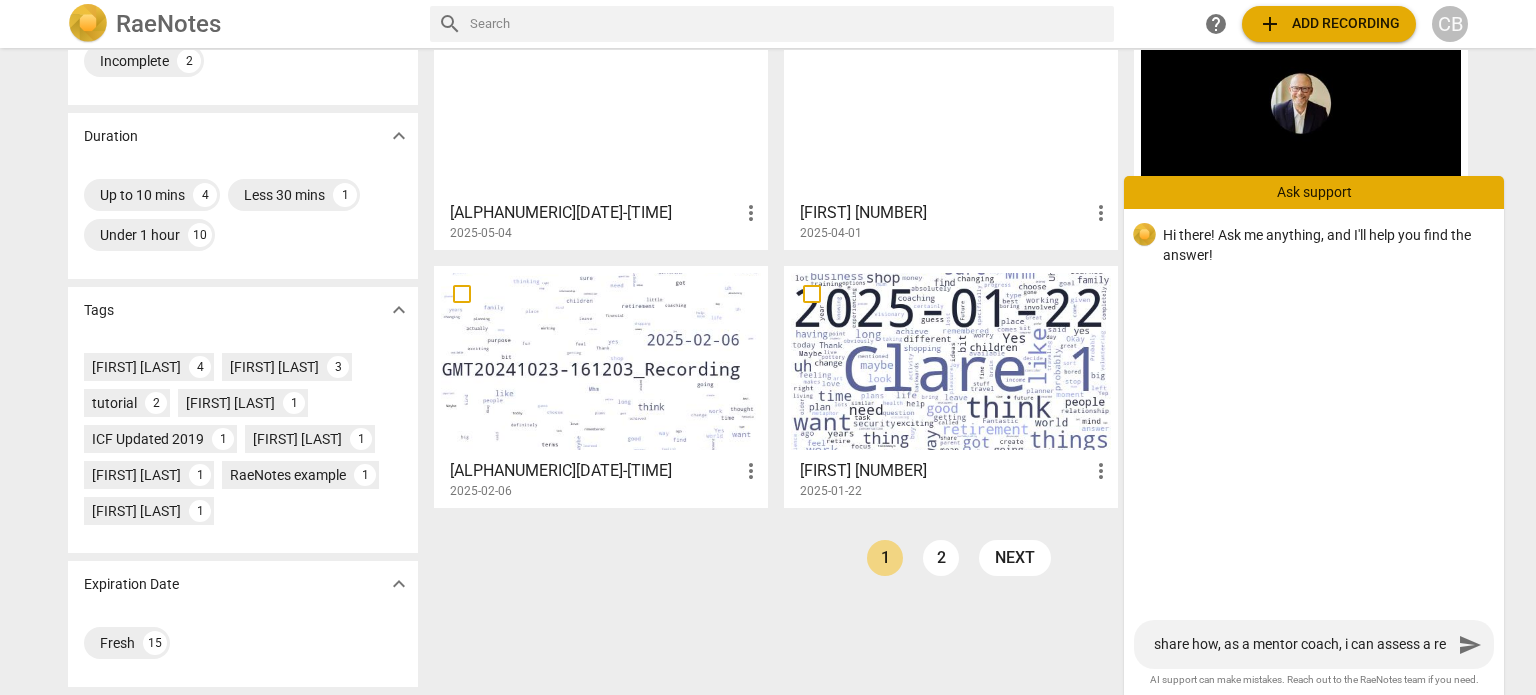 type on "share how, as a mentor coach, i can assess a rec" 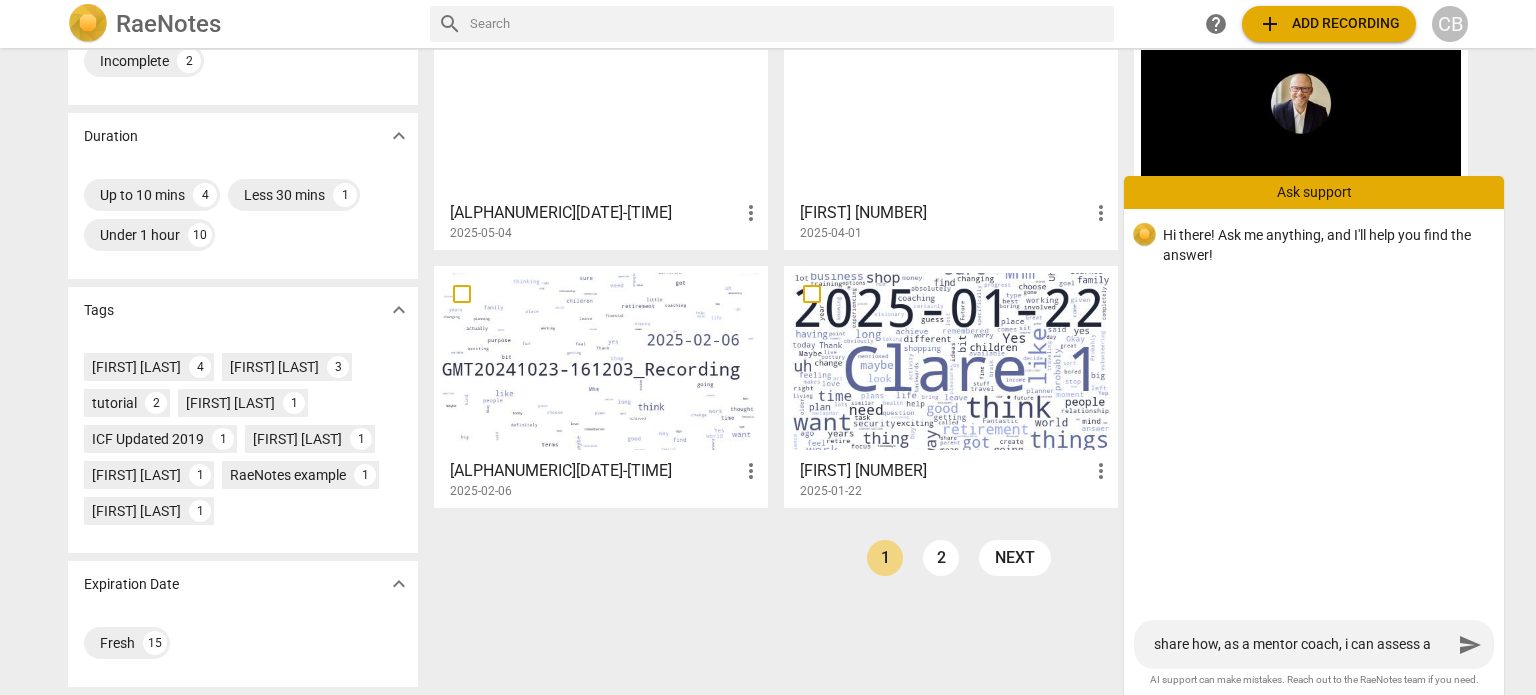 type on "share how, as a mentor coach, i can assess a reco" 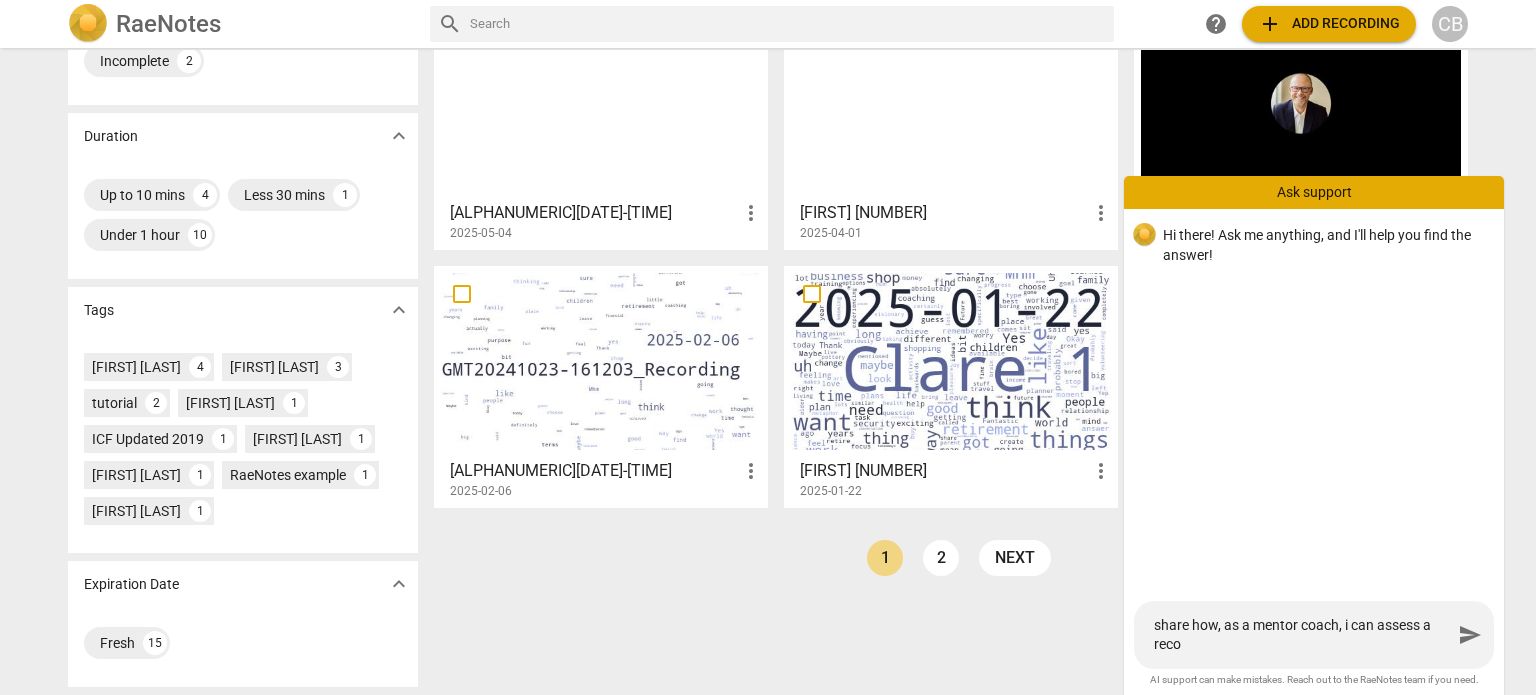 type on "share how, as a mentor coach, i can assess a recor" 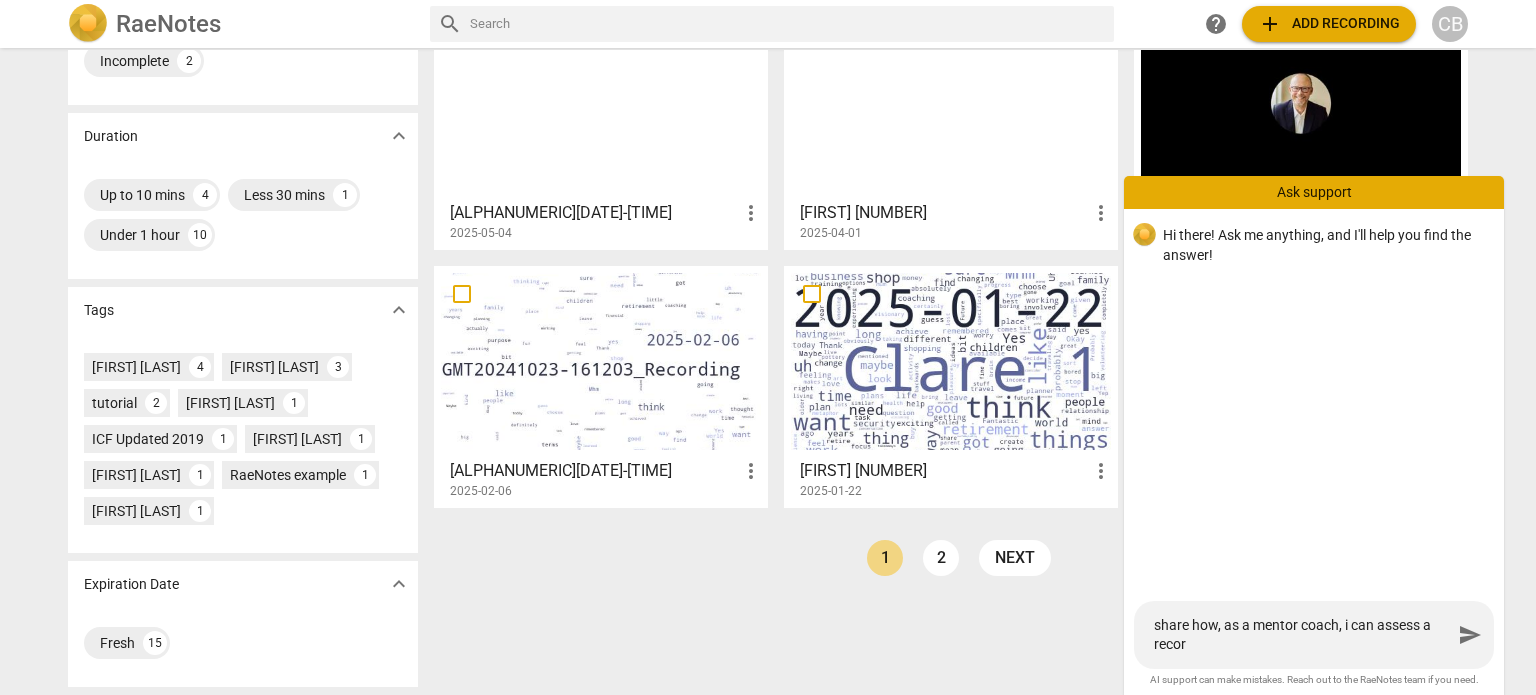 type on "share how, as a mentor coach, i can assess a record" 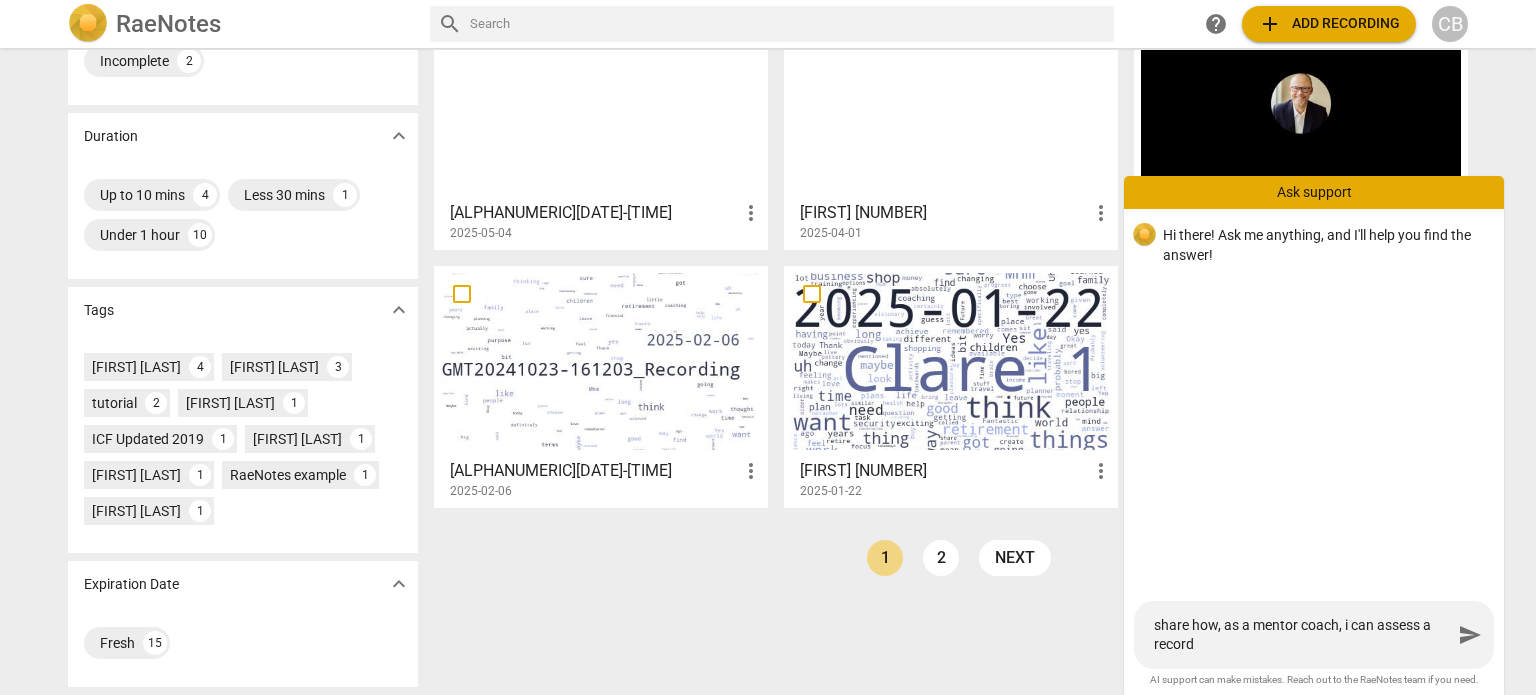 type on "share how, as a mentor coach, i can assess a recordi" 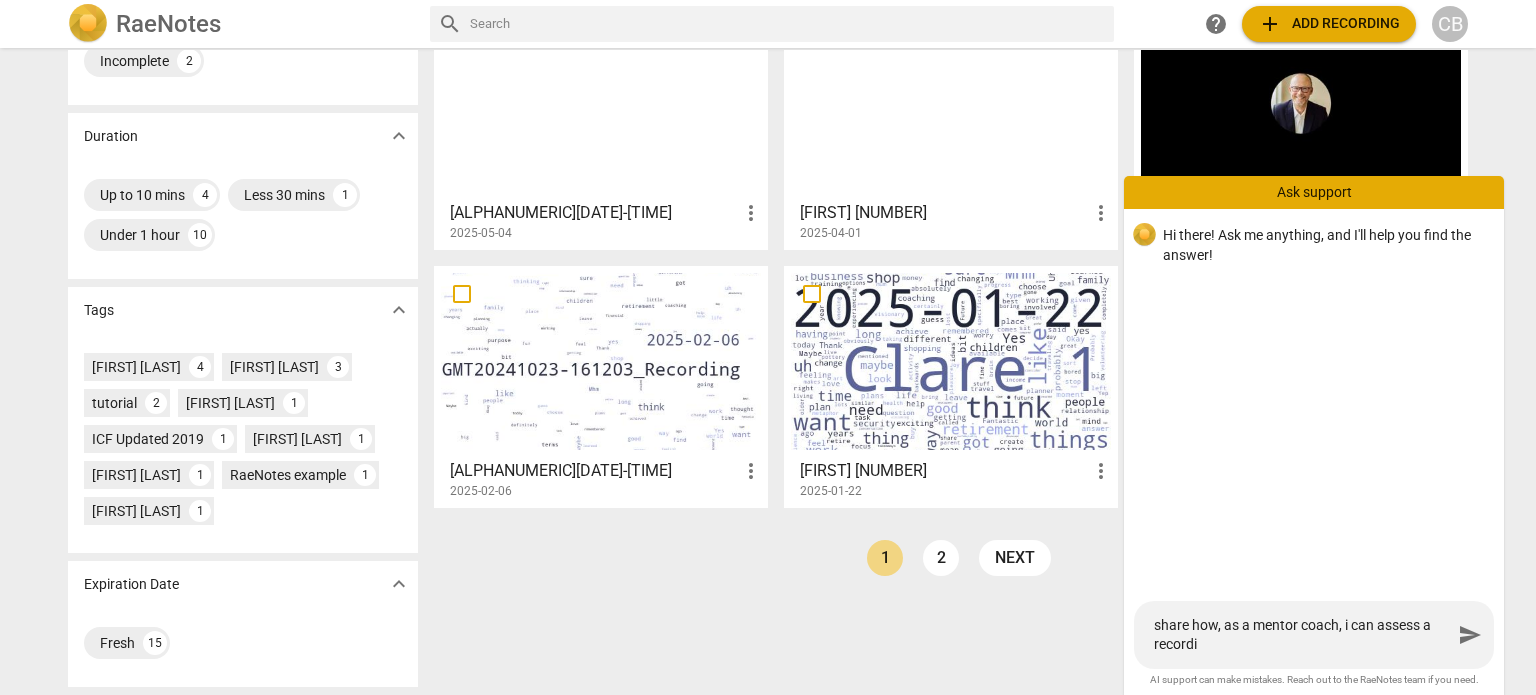 type on "share how, as a mentor coach, i can assess a recordin" 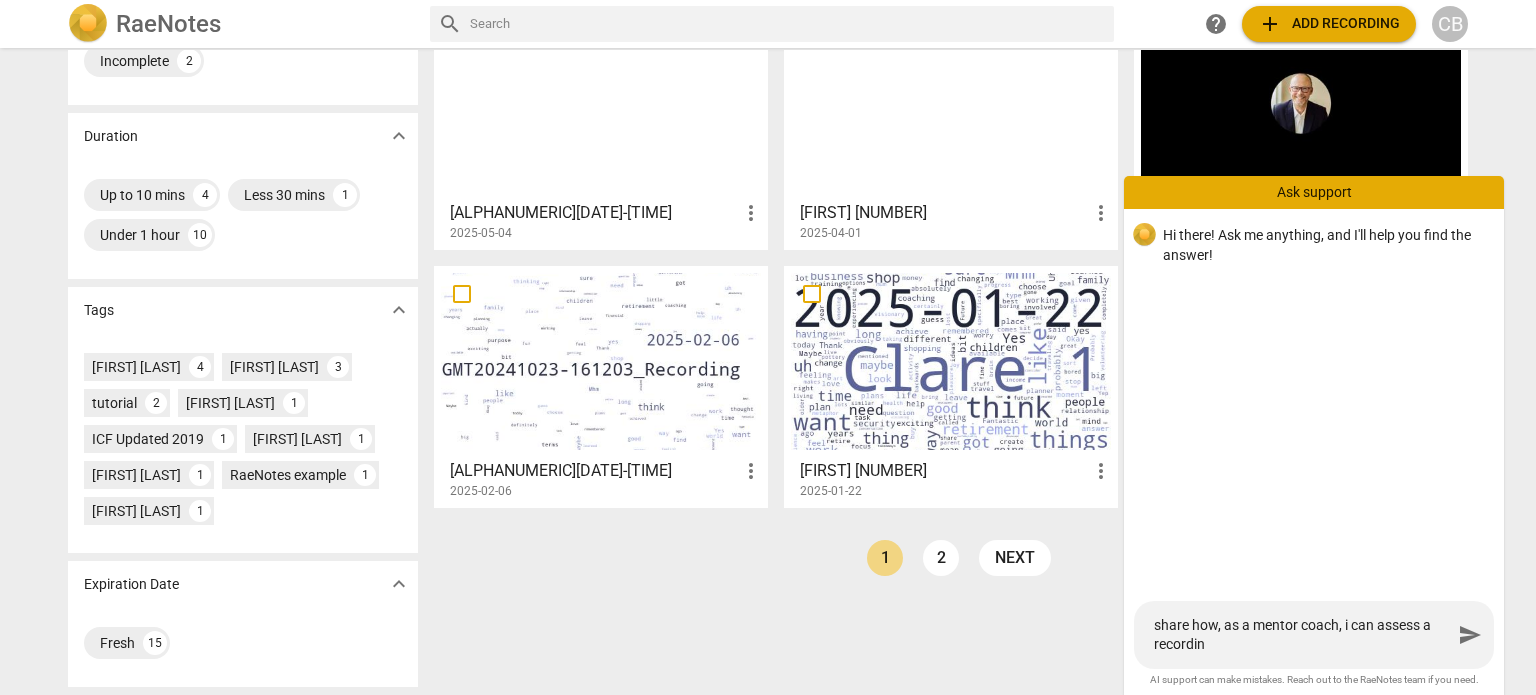 type on "share how, as a mentor coach, i can assess a recording" 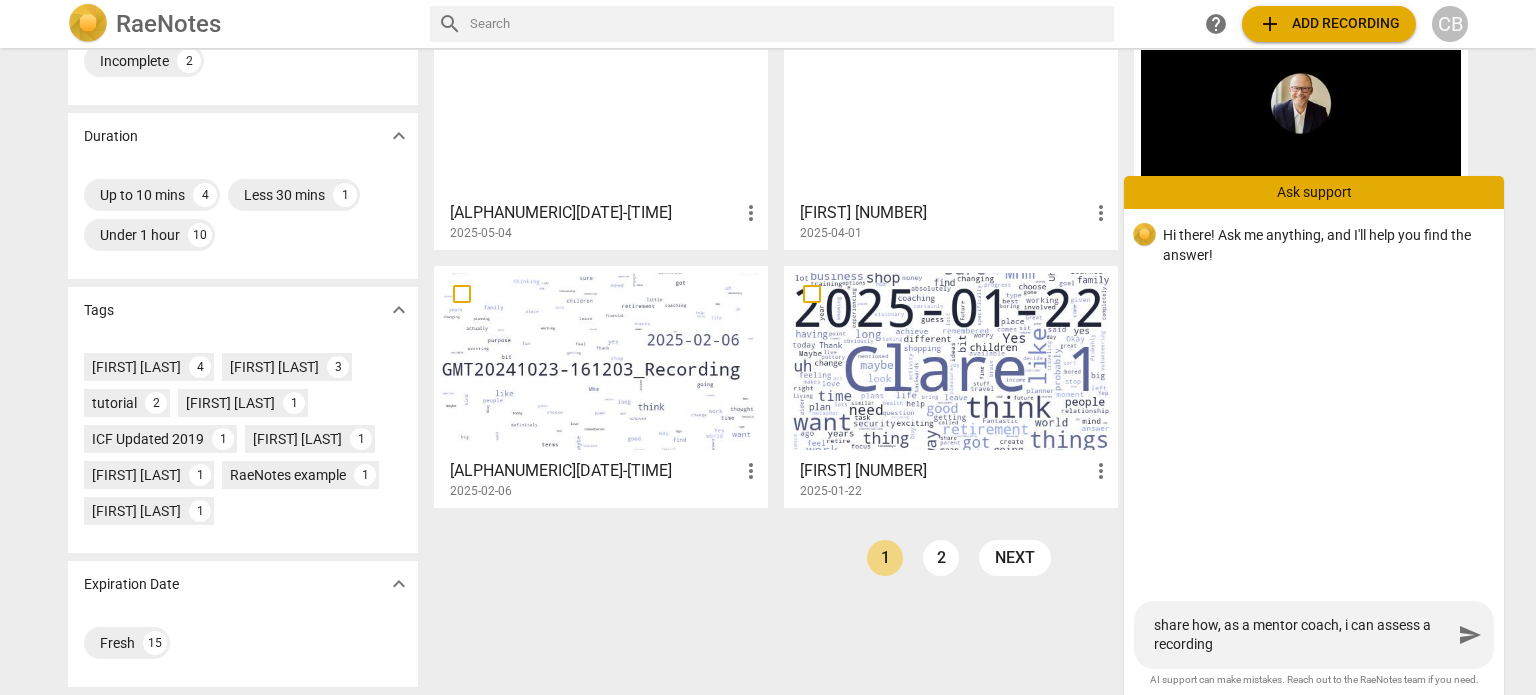 type on "share how, as a mentor coach, i can assess a recording" 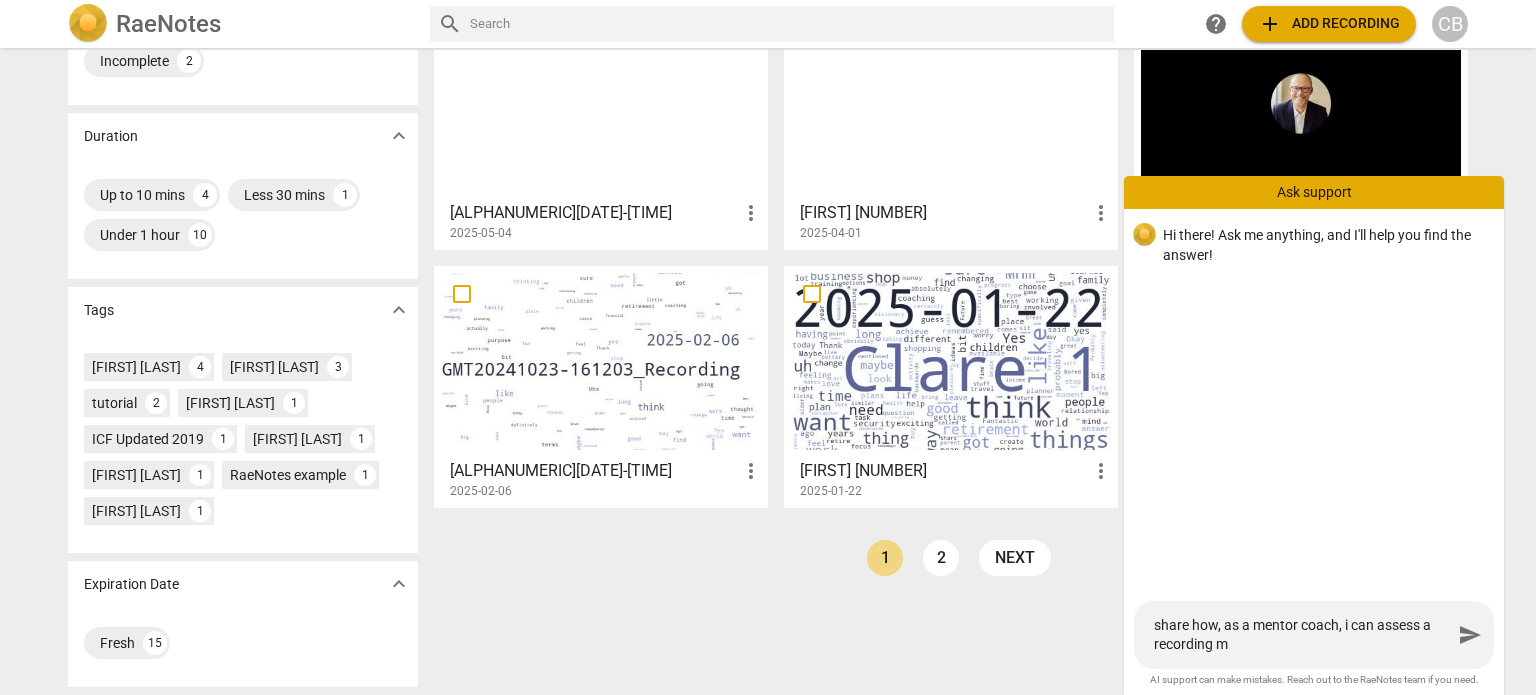 type on "share how, as a mentor coach, i can assess a recording ma" 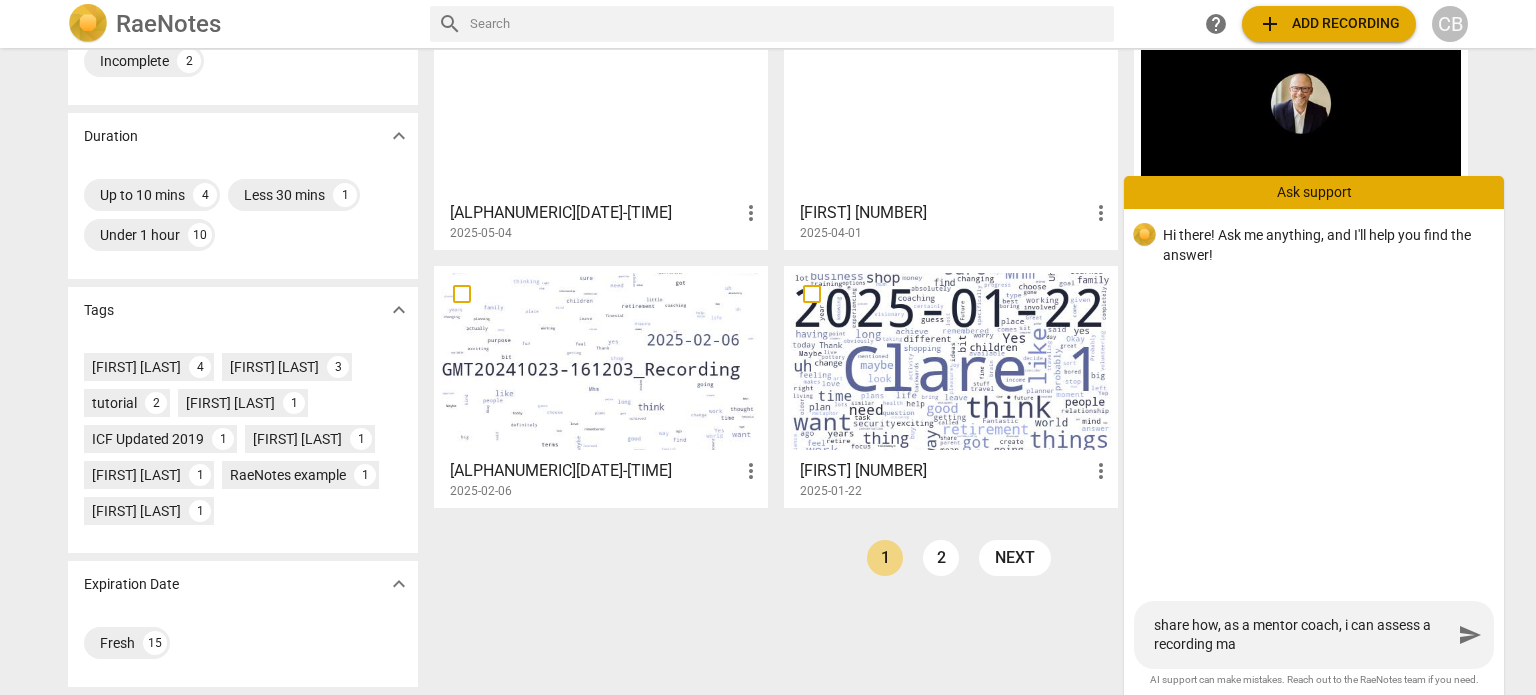 type on "share how, as a mentor coach, i can assess a recording map" 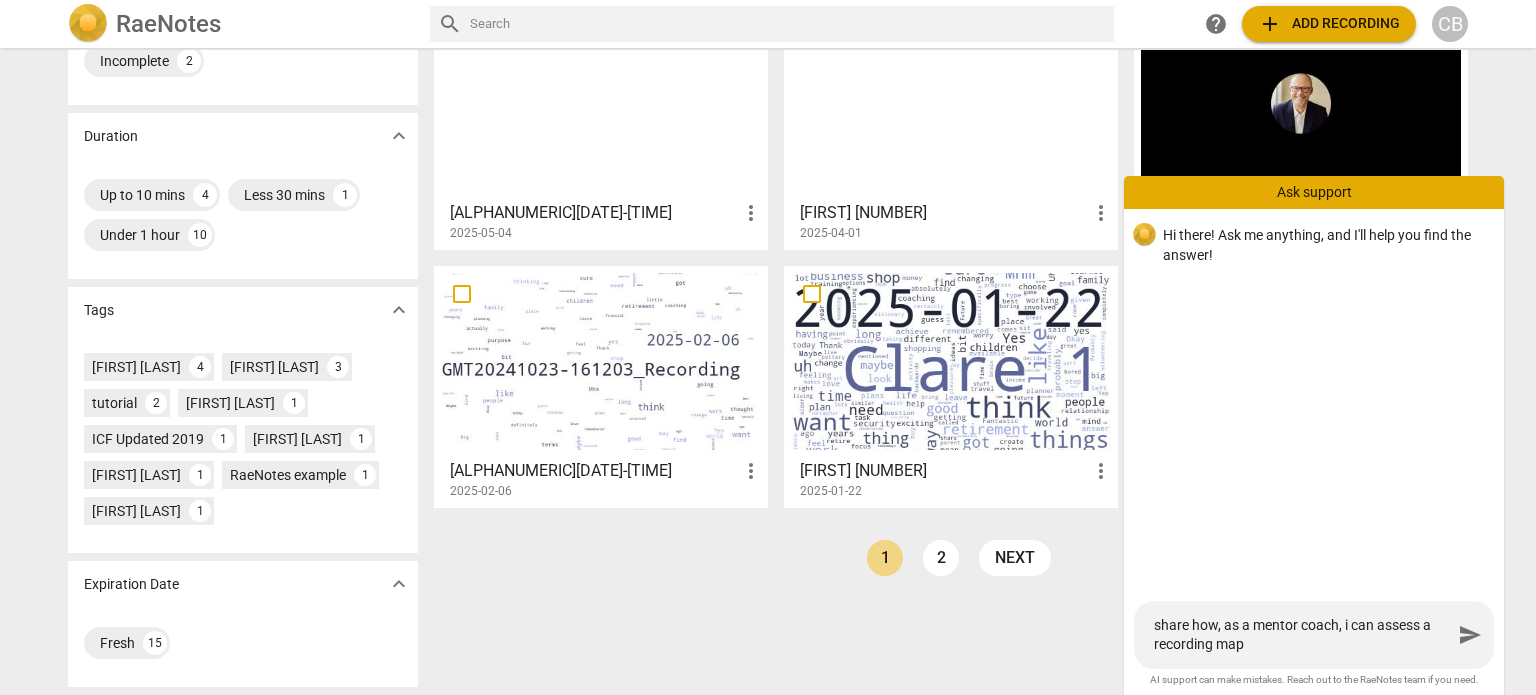type on "share how, as a mentor coach, i can assess a recording mapp" 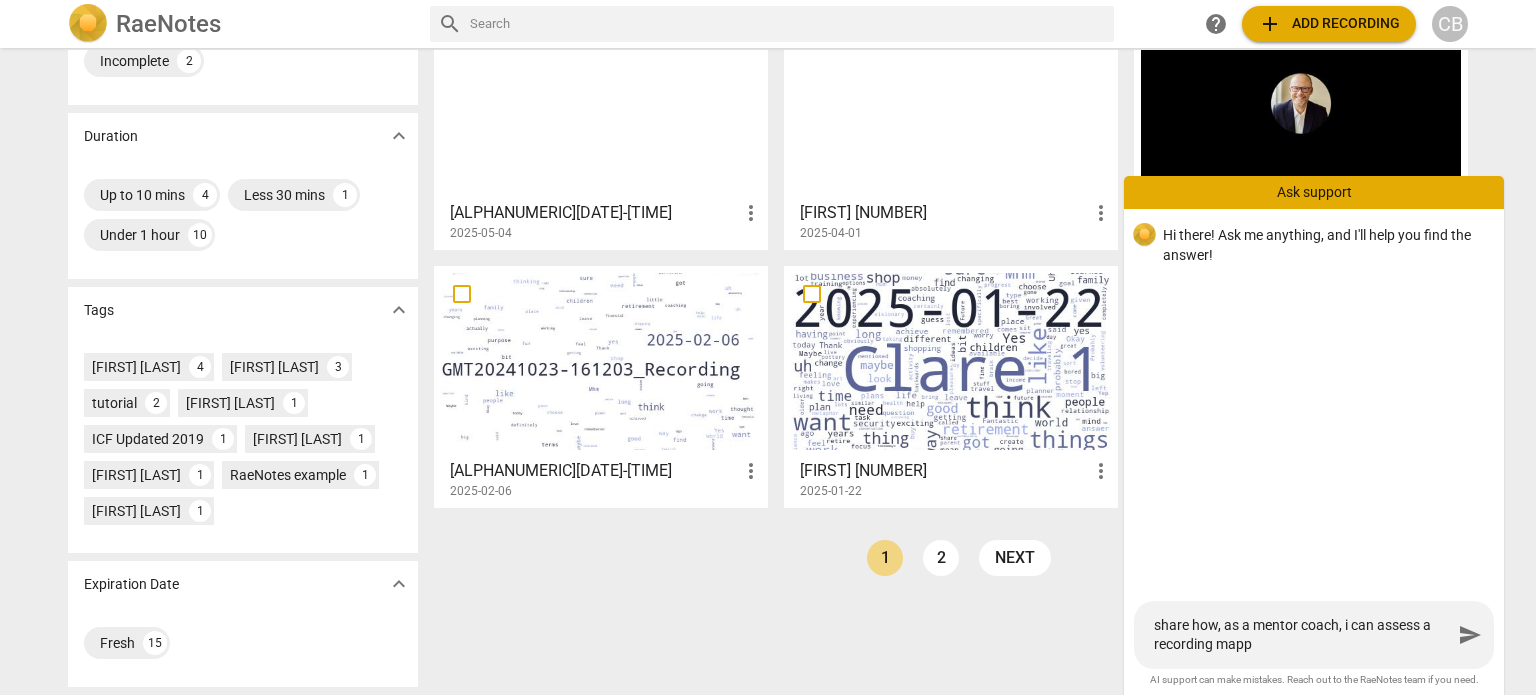 type on "share how, as a mentor coach, i can assess a recording mappe" 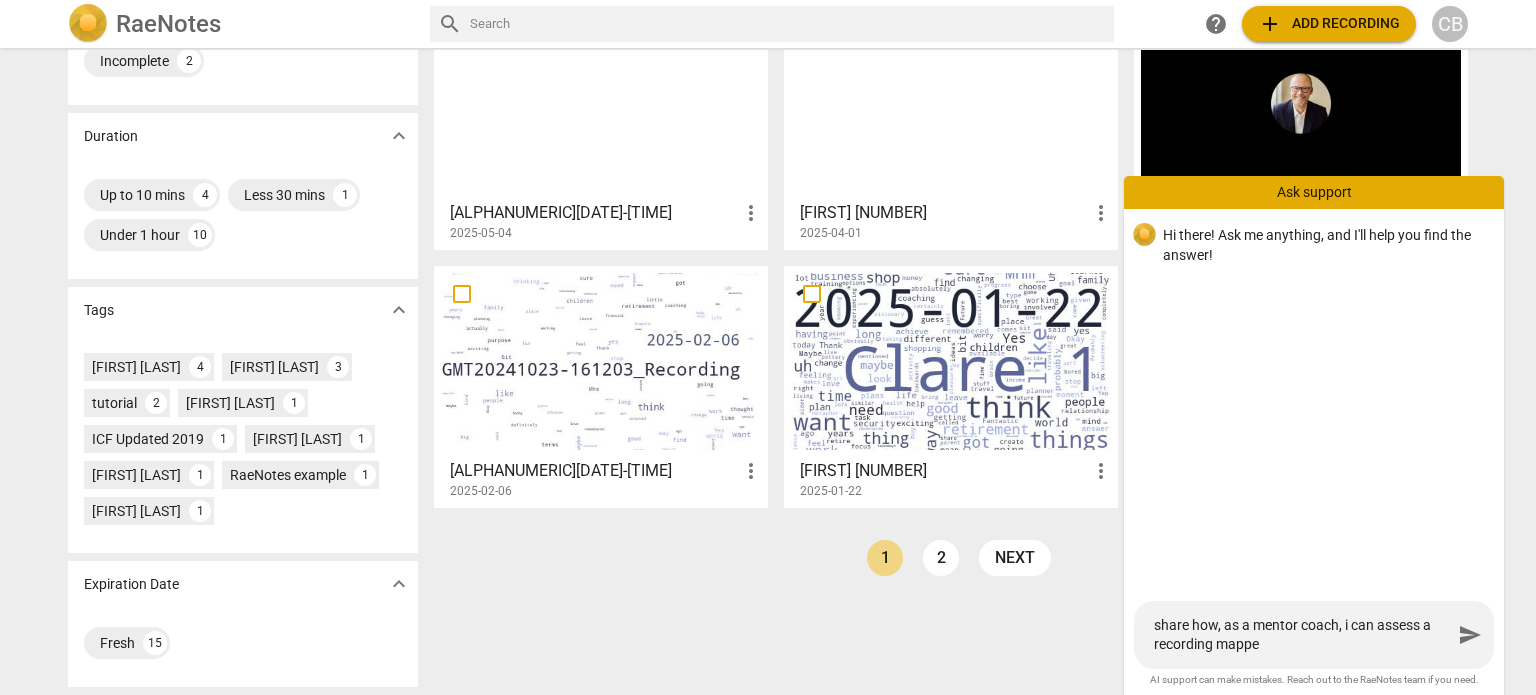 type on "share how, as a mentor coach, i can assess a recording mapped" 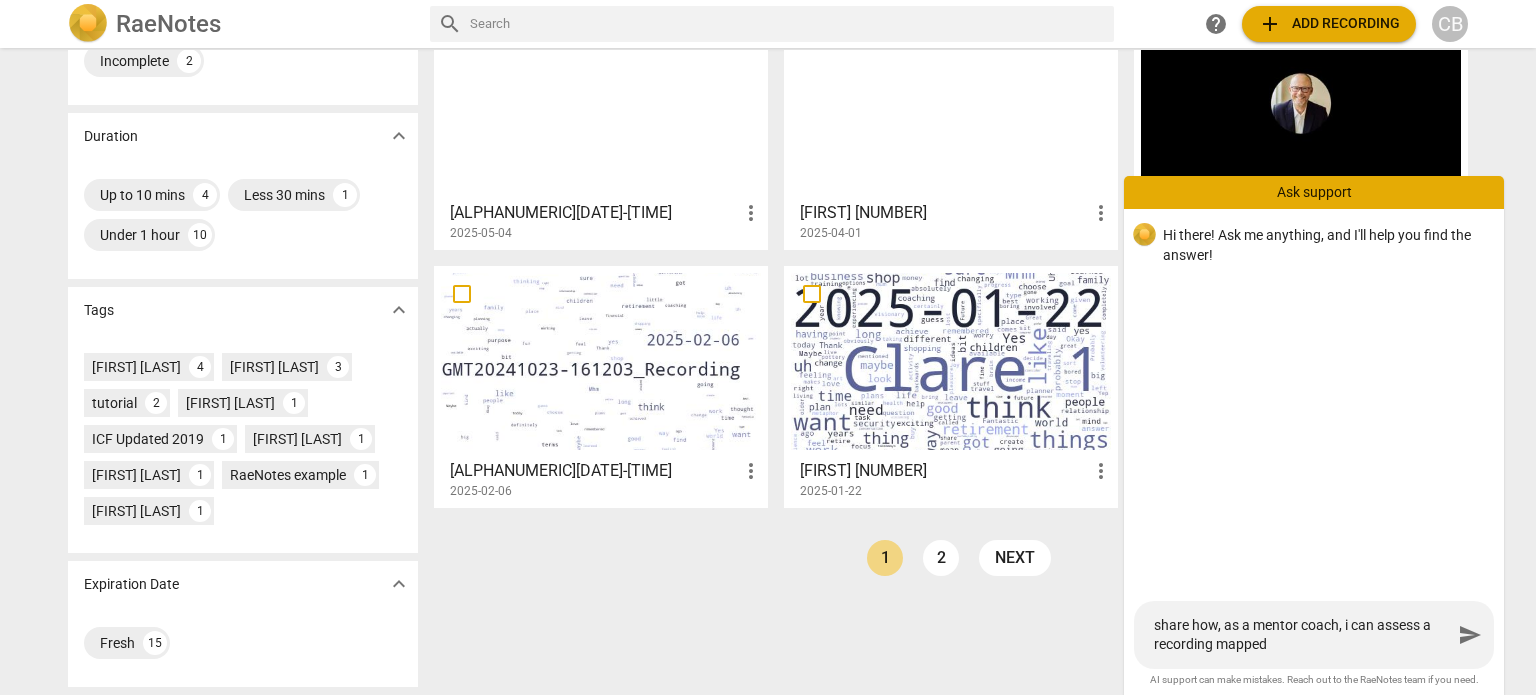 type on "share how, as a mentor coach, i can assess a recording mapped" 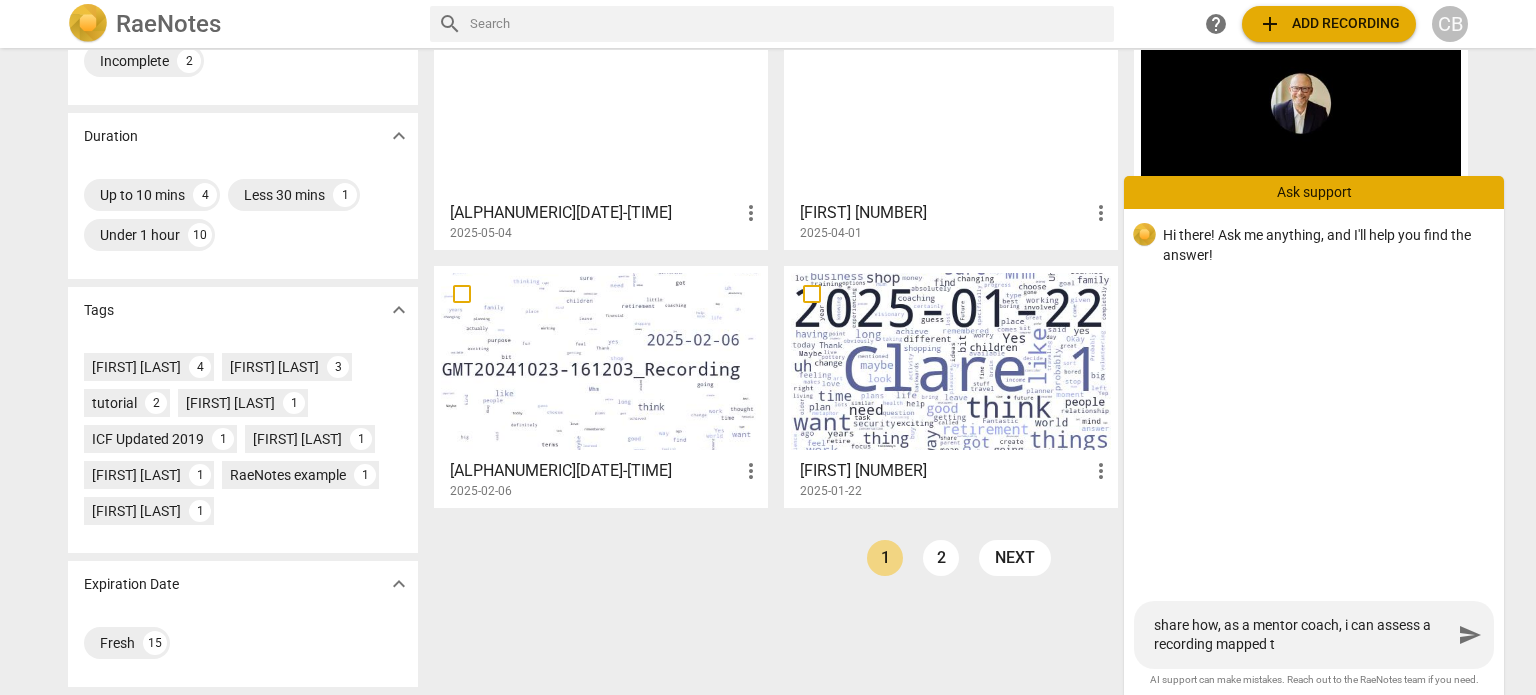 type on "share how, as a mentor coach, i can assess a recording mapped to" 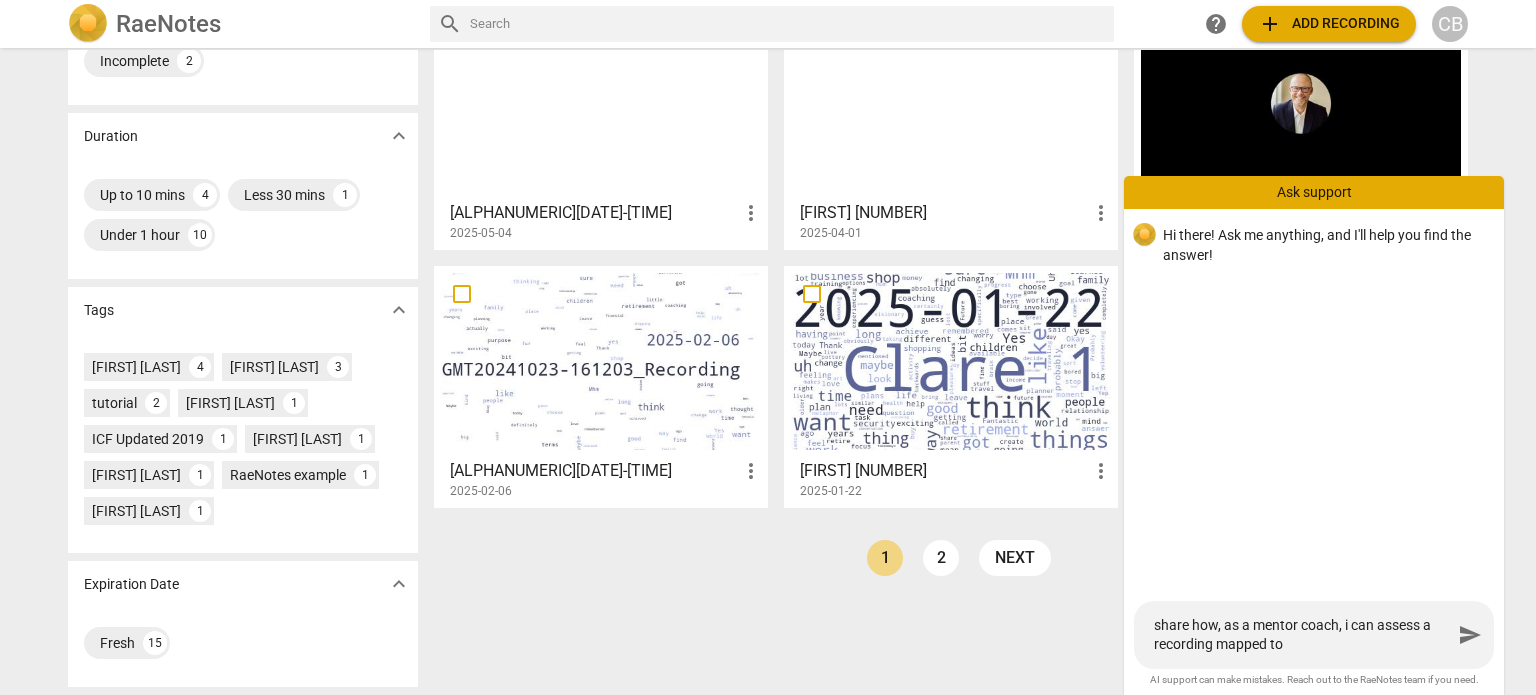 type on "share how, as a mentor coach, i can assess a recording mapped to" 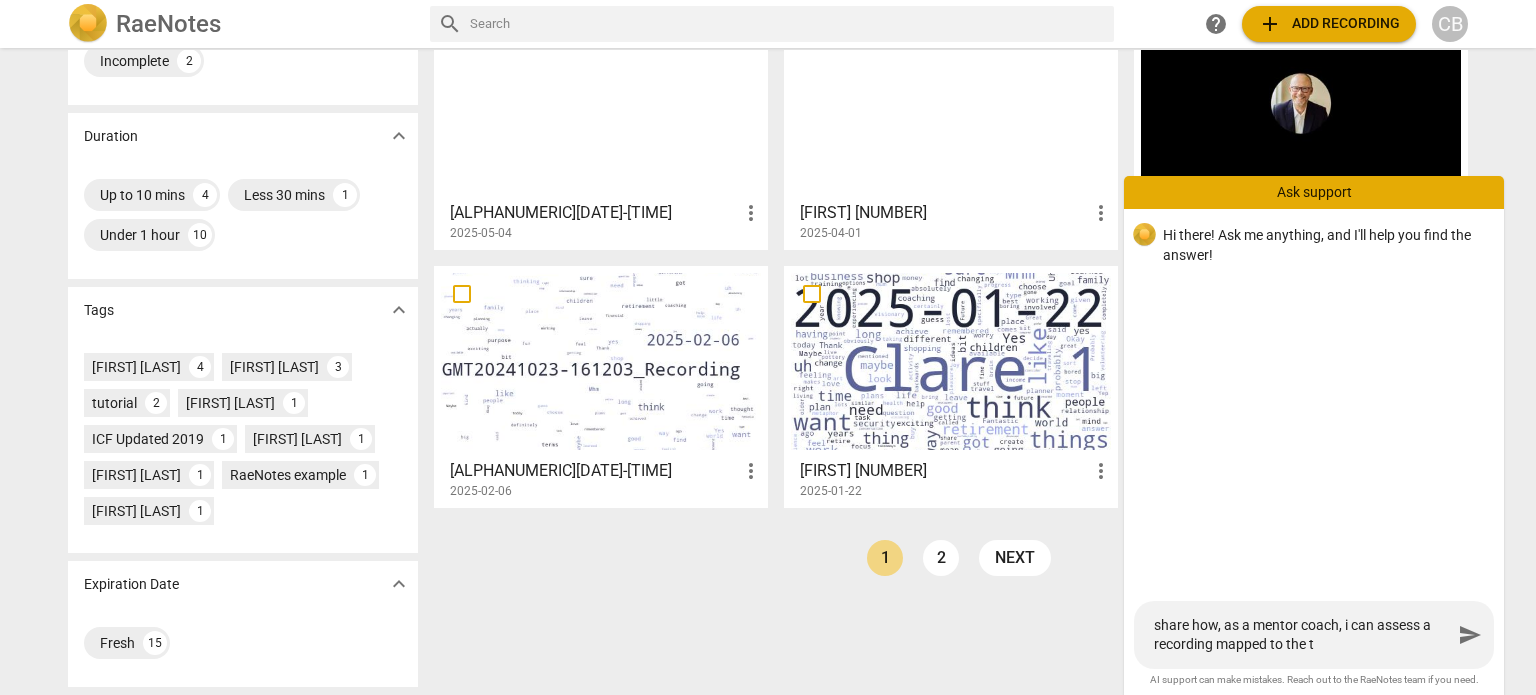type on "share how, as a mentor coach, i can assess a recording mapped to th" 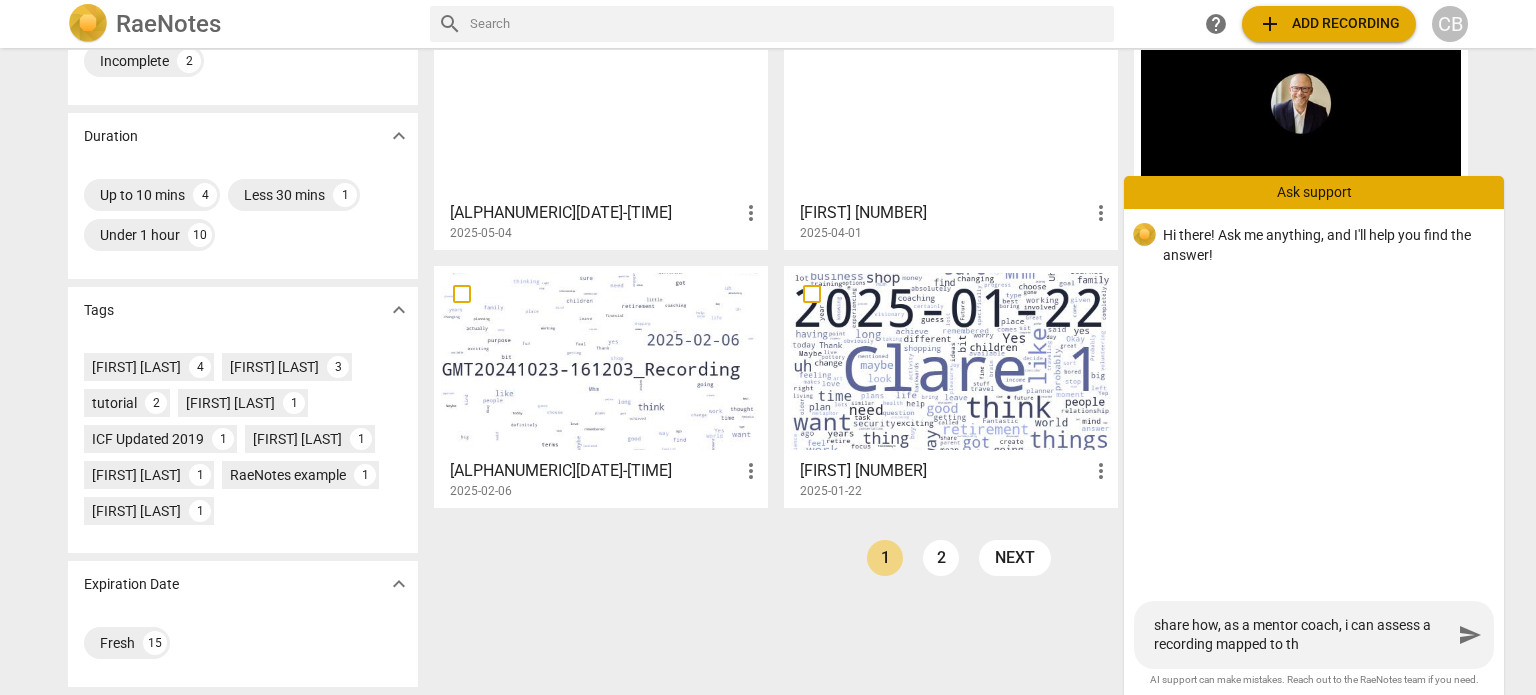 type on "share how, as a mentor coach, i can assess a recording mapped to the" 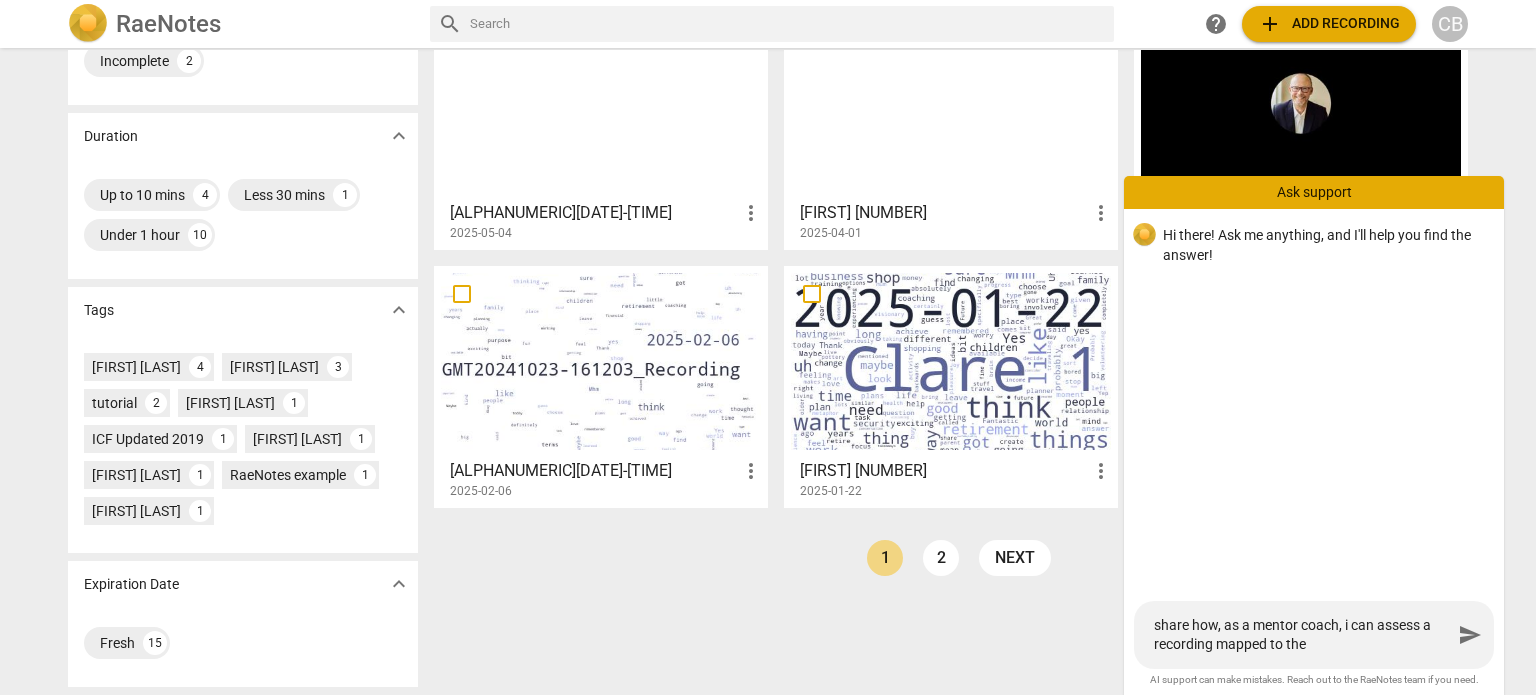 type on "share how, as a mentor coach, i can assess a recording mapped to the" 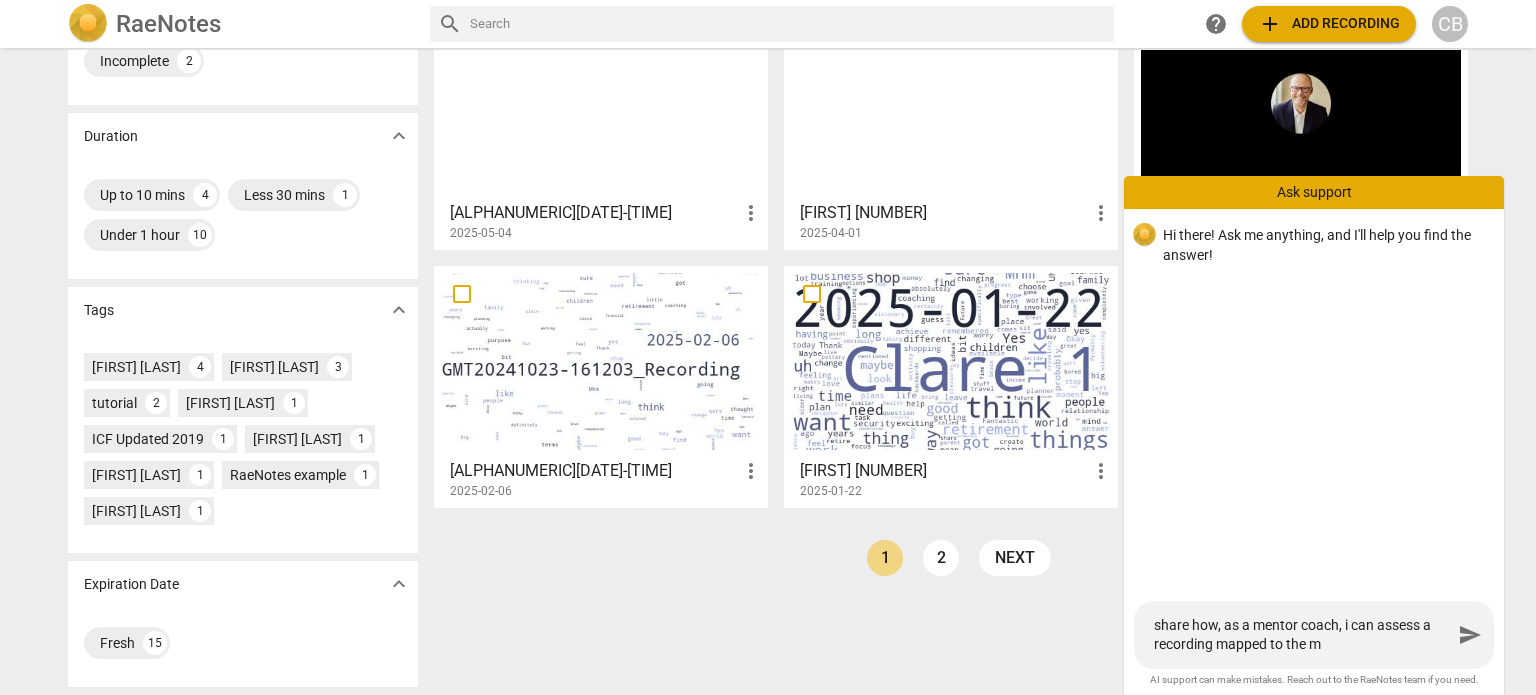 type on "share how, as a mentor coach, i can assess a recording mapped to the mc" 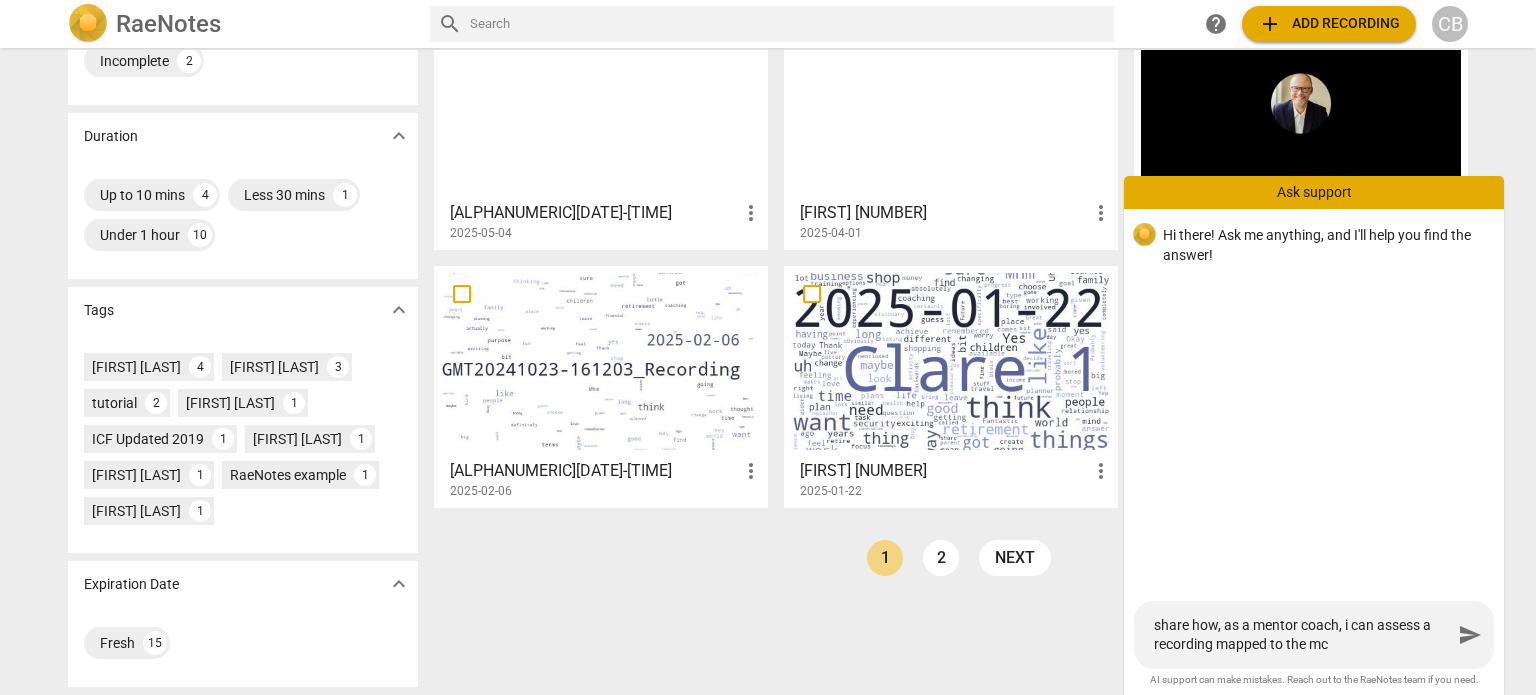 type on "share how, as a mentor coach, i can assess a recording mapped to the mcc" 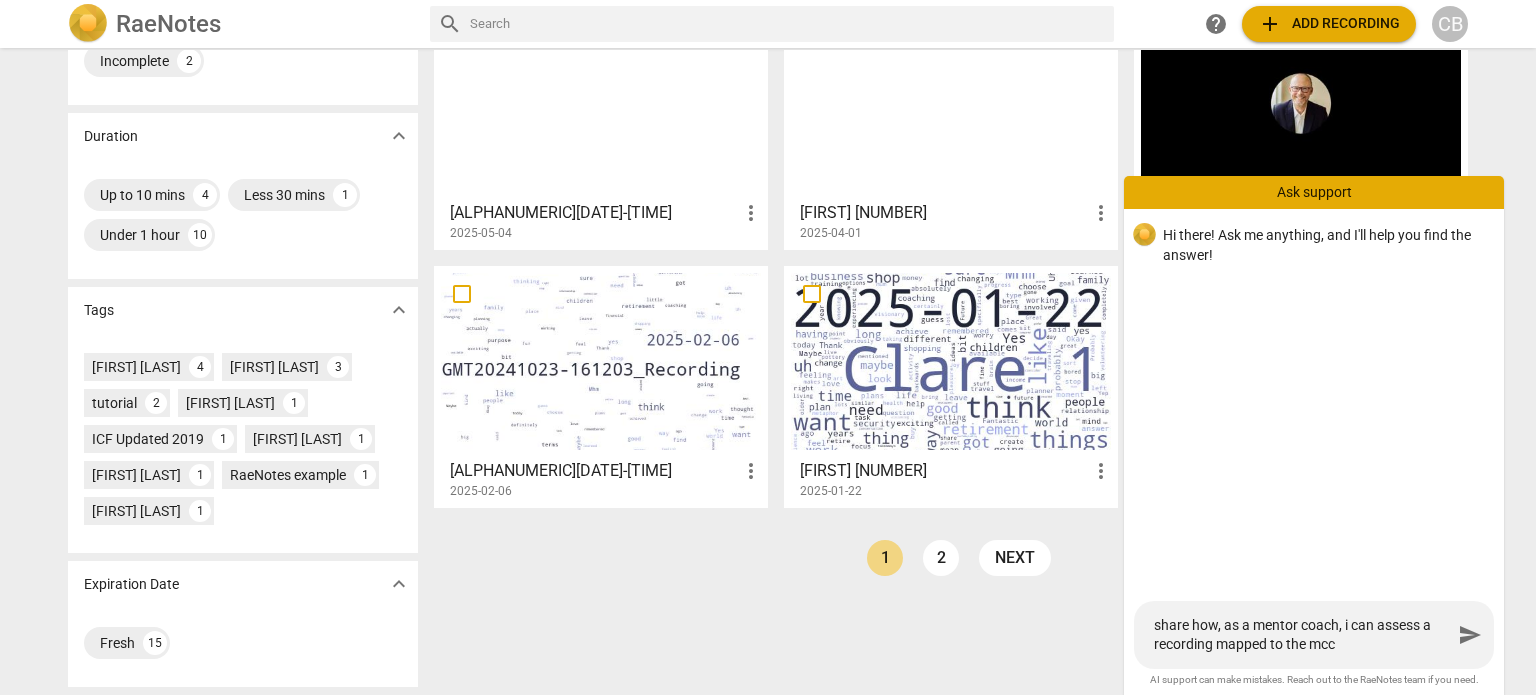 type on "share how, as a mentor coach, i can assess a recording mapped to the mcc" 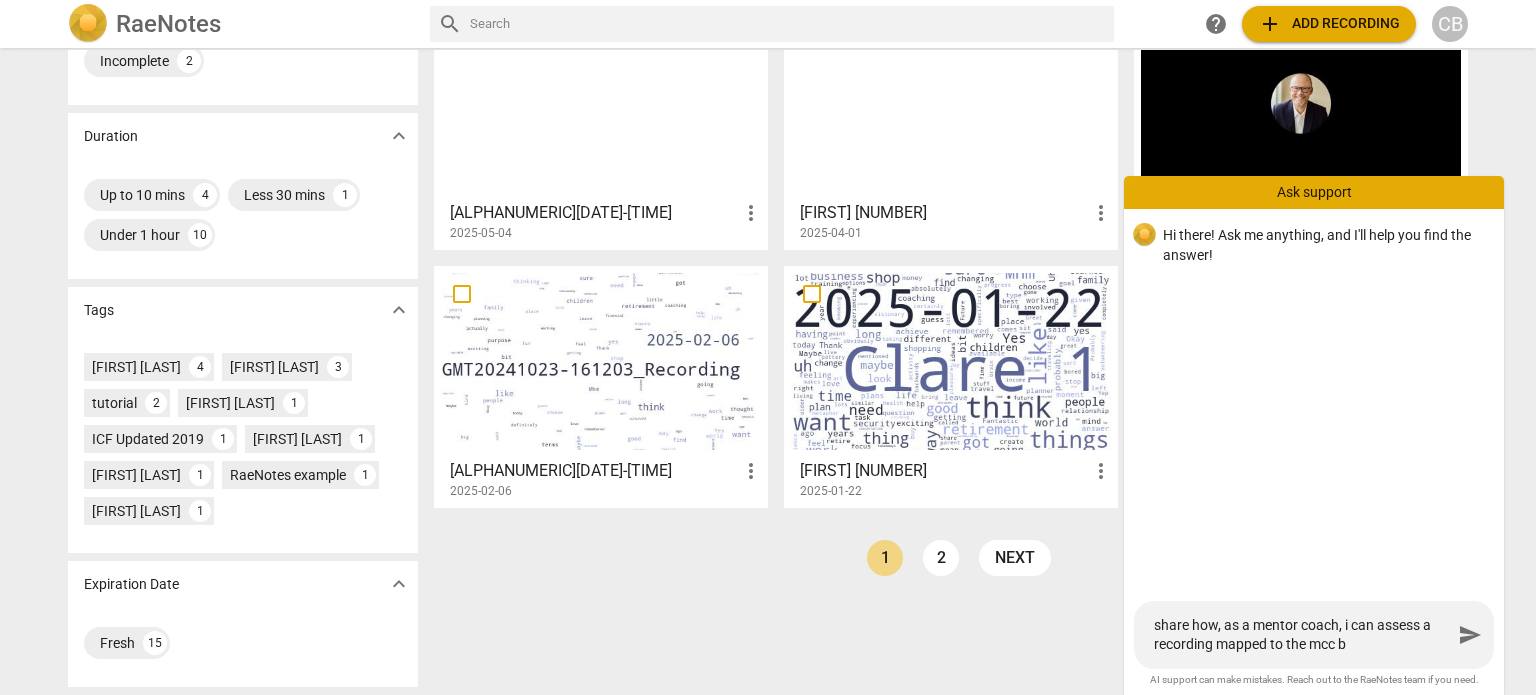 type on "share how, as a mentor coach, i can assess a recording mapped to the mcc ba" 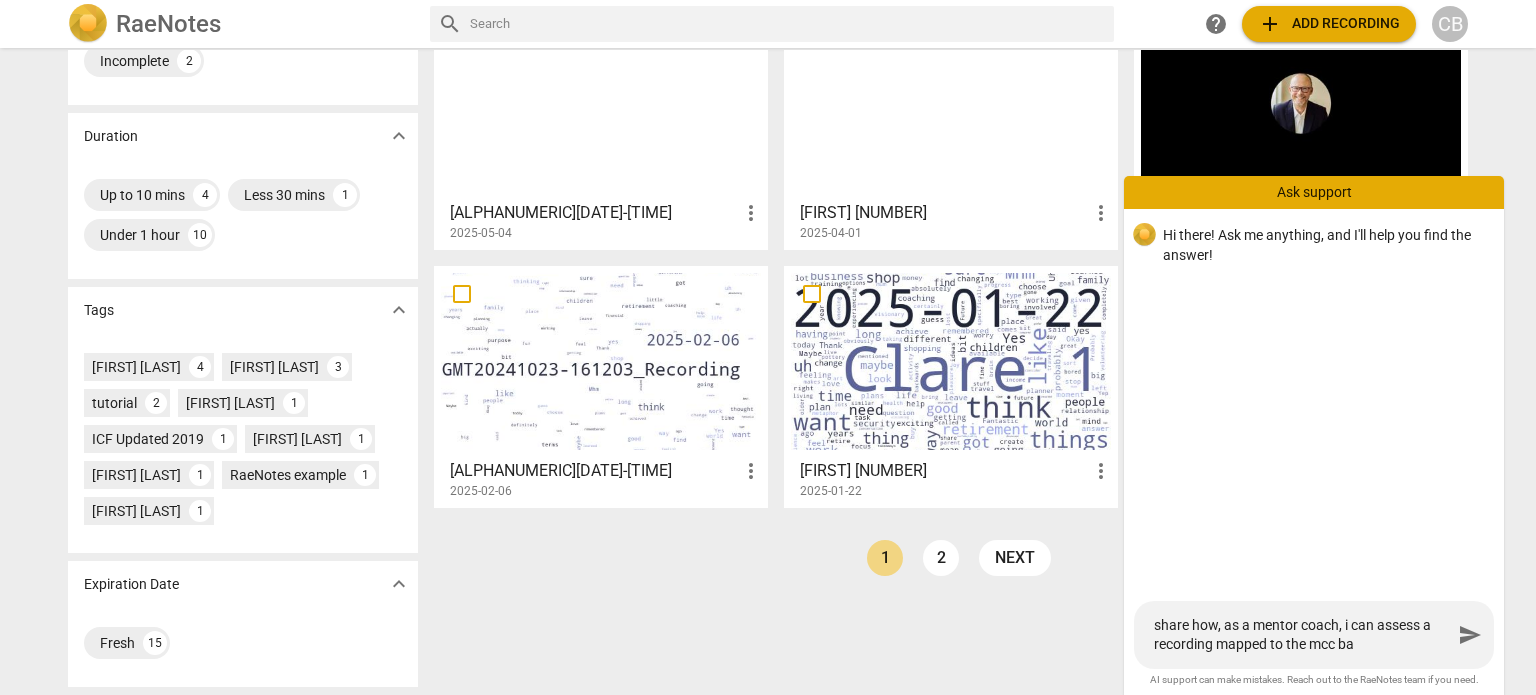 type on "share how, as a mentor coach, i can assess a recording mapped to the mcc bar" 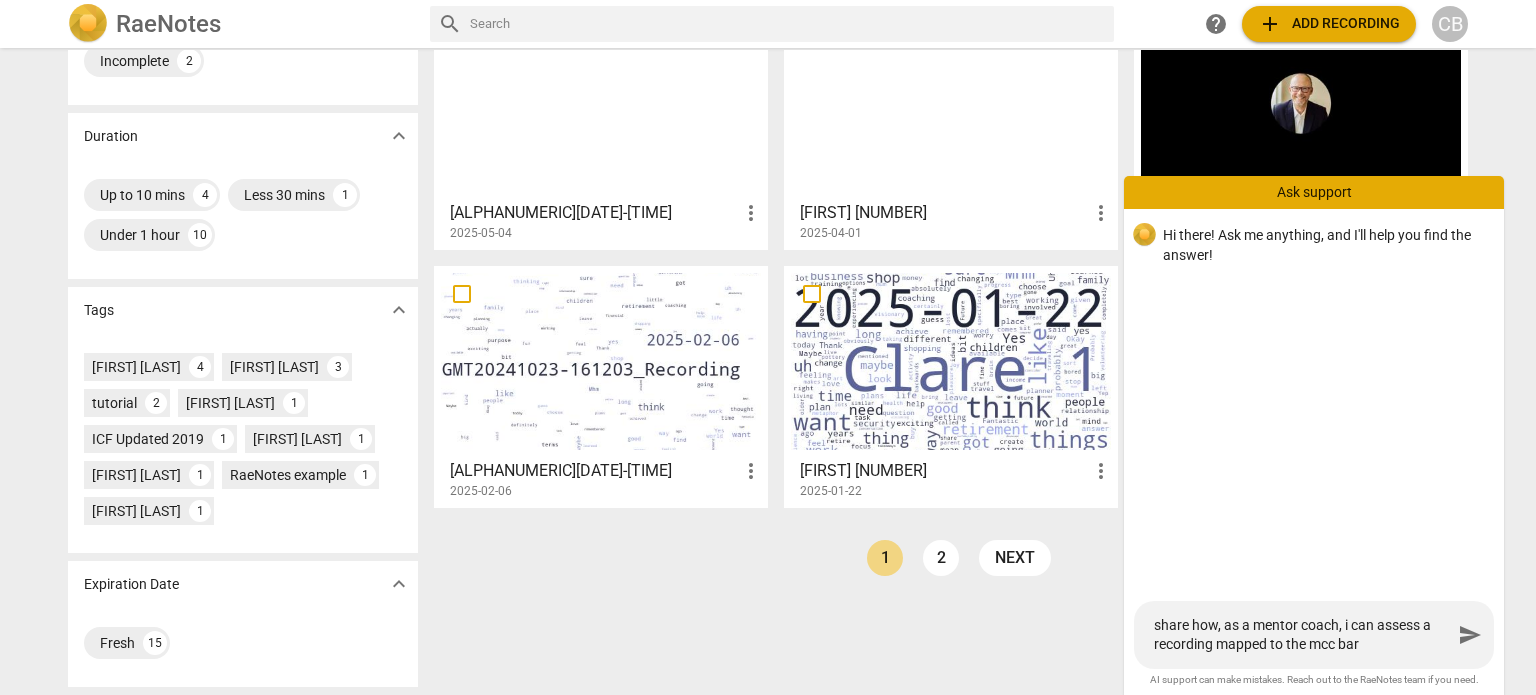 type on "share how, as a mentor coach, i can assess a recording mapped to the mcc bars" 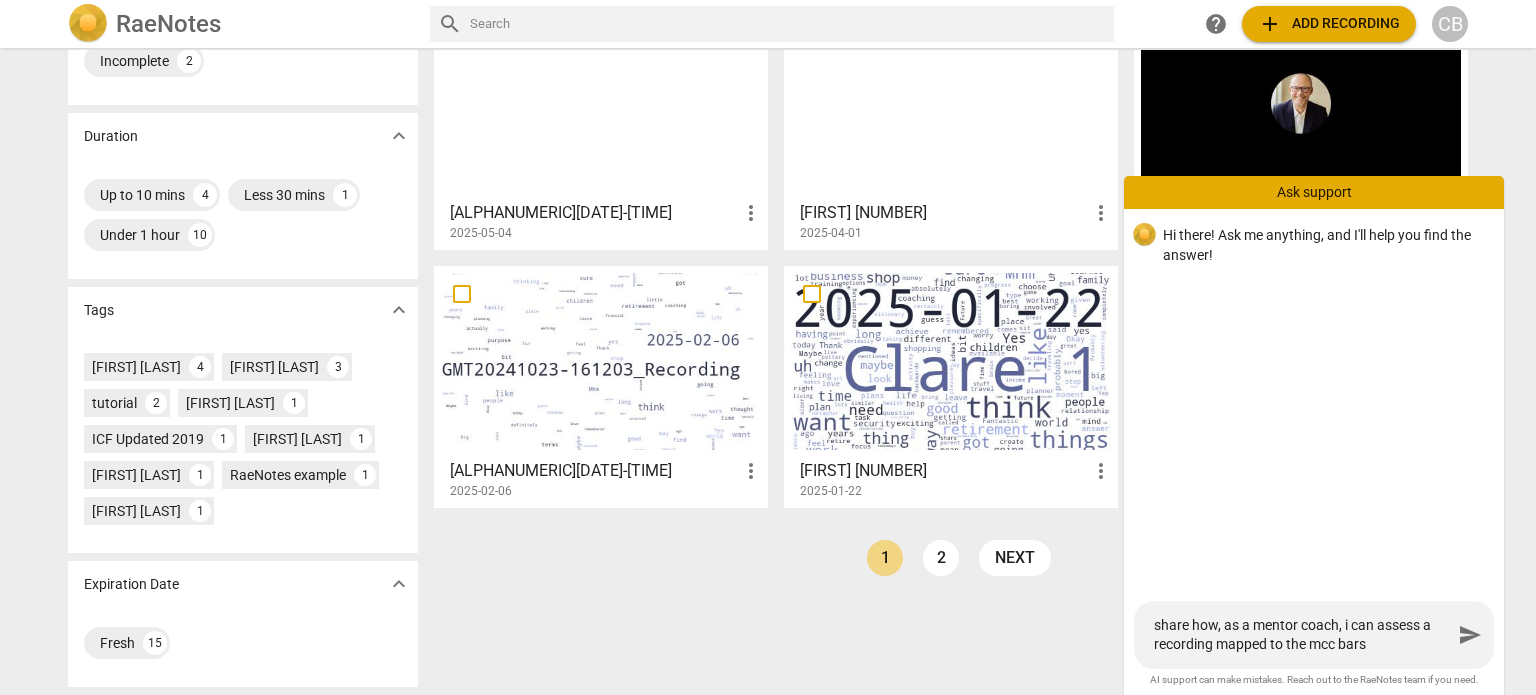 type on "share how, as a mentor coach, i can assess a recording mapped to the mcc bars" 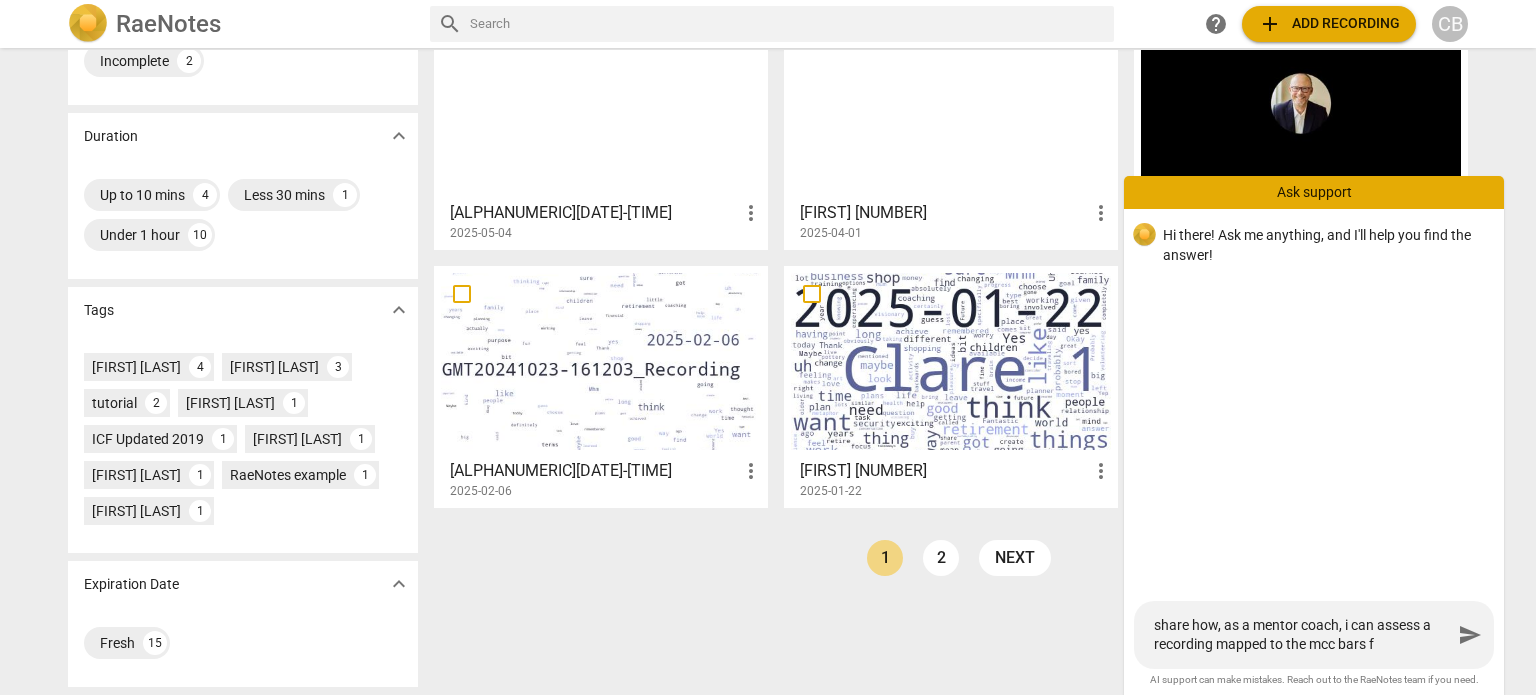 type on "share how, as a mentor coach, i can assess a recording mapped to the mcc bars for" 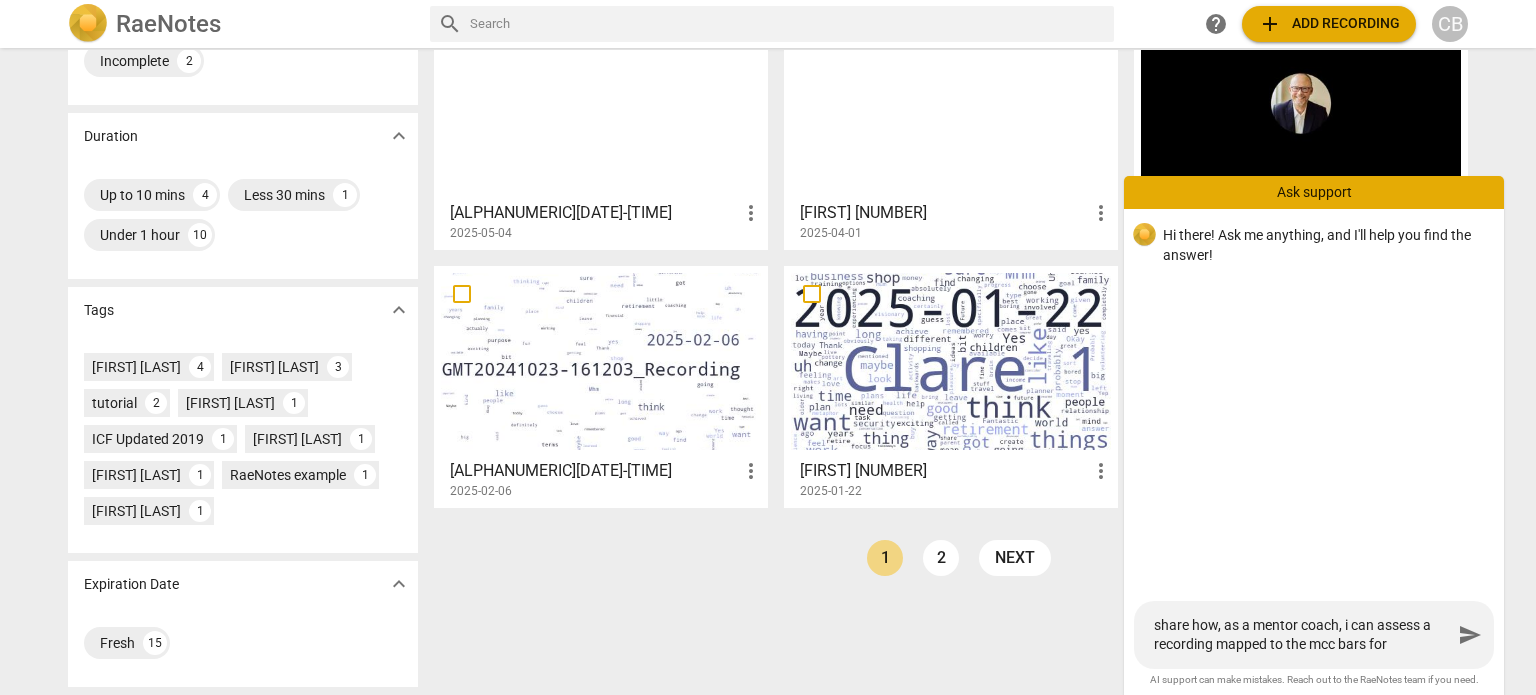 type on "share how, as a mentor coach, i can assess a recording mapped to the mcc bars for" 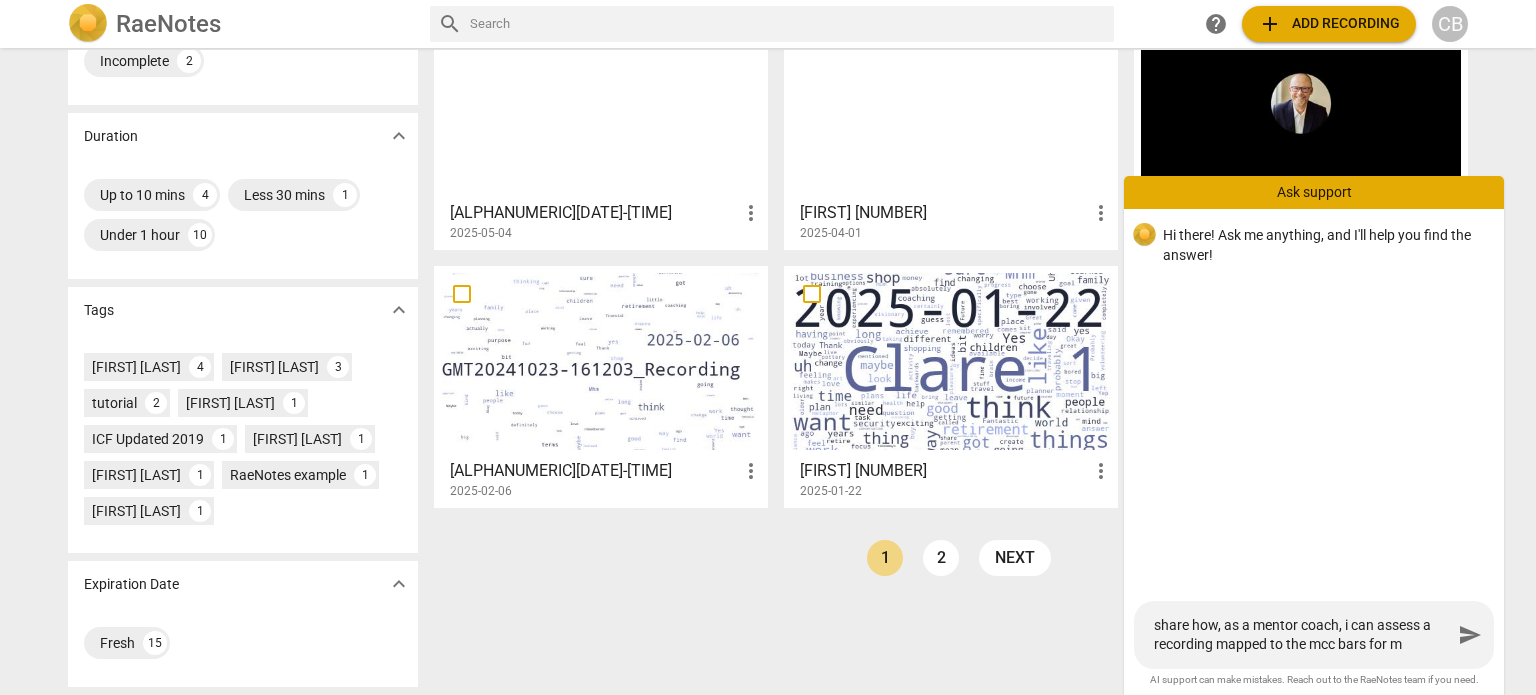 type on "share how, as a mentor coach, i can assess a recording mapped to the mcc bars for my" 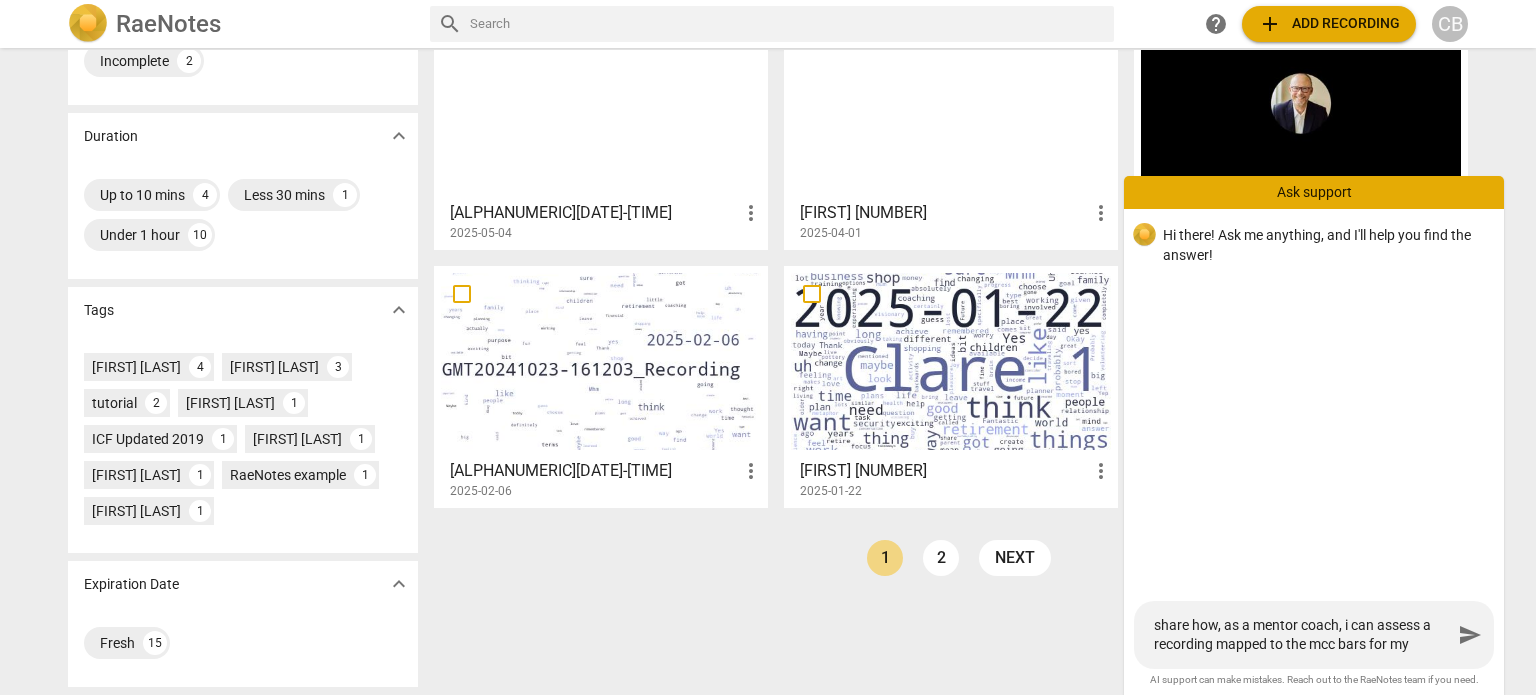 type on "share how, as a mentor coach, i can assess a recording mapped to the mcc bars for my" 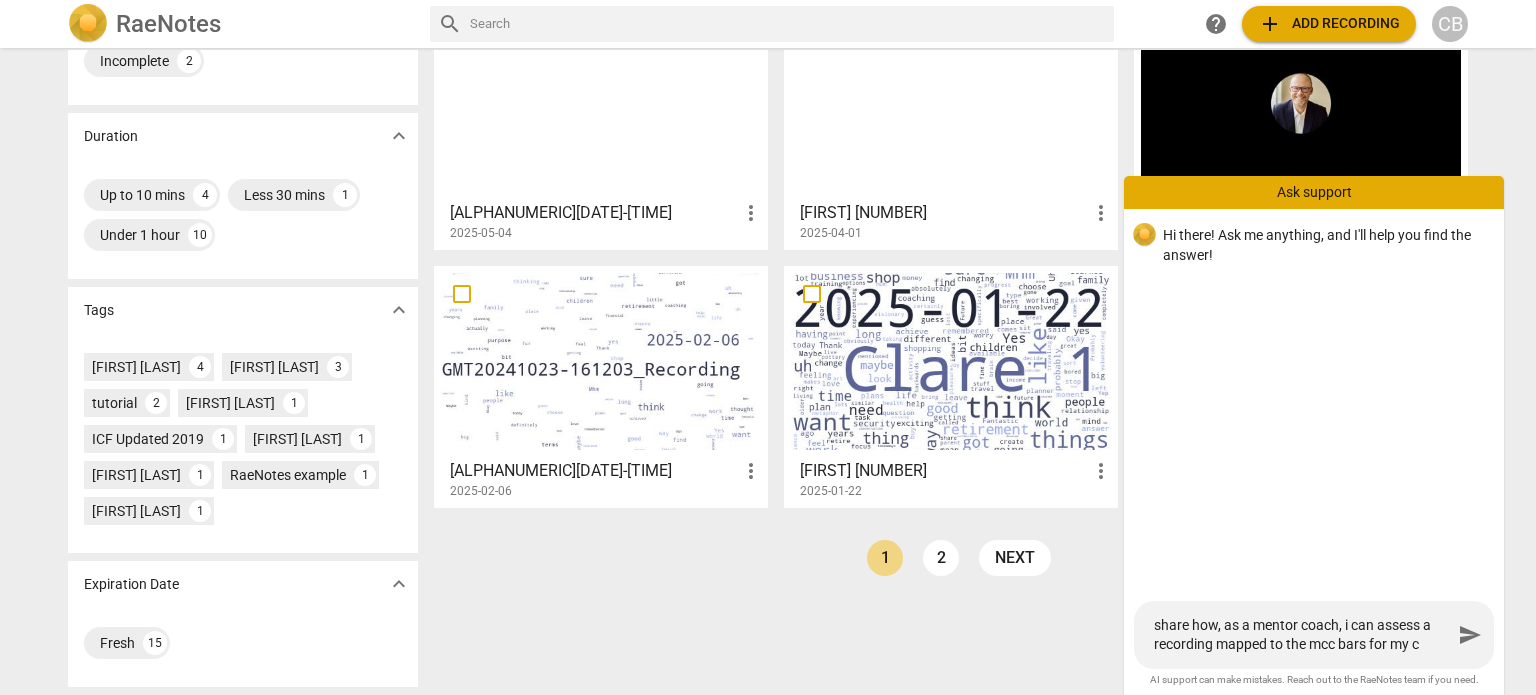 type on "share how, as a mentor coach, i can assess a recording mapped to the mcc bars for my cl" 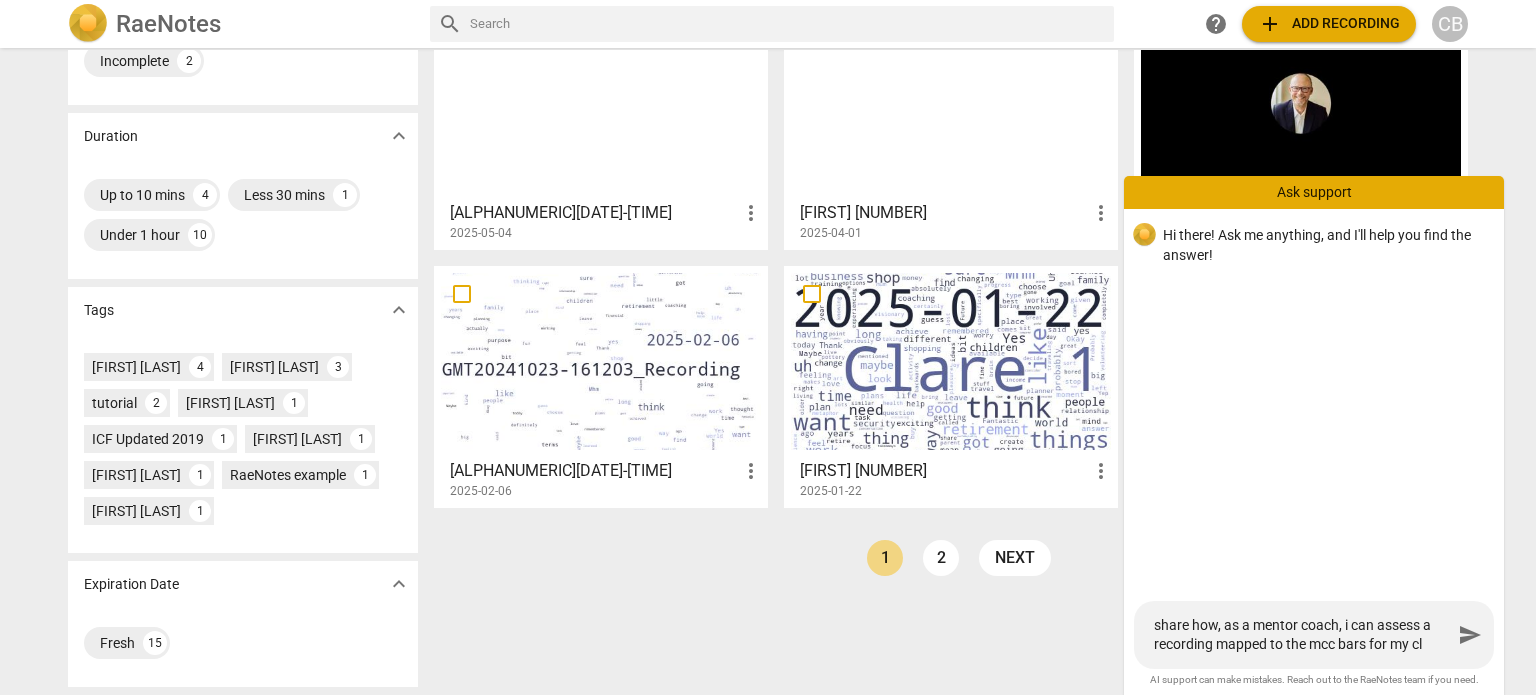 type on "share how, as a mentor coach, i can assess a recording mapped to the mcc bars for my cle" 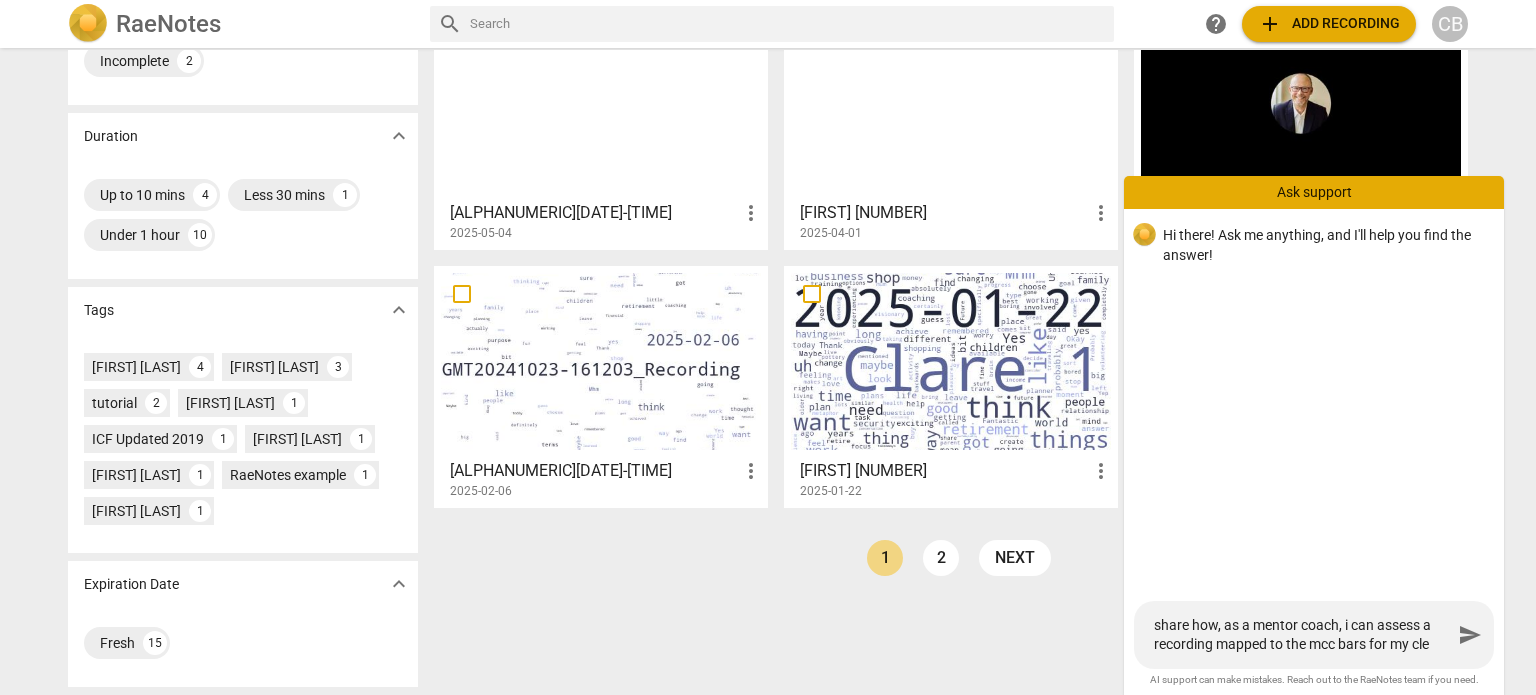 type on "share how, as a mentor coach, i can assess a recording mapped to the mcc bars for my clei" 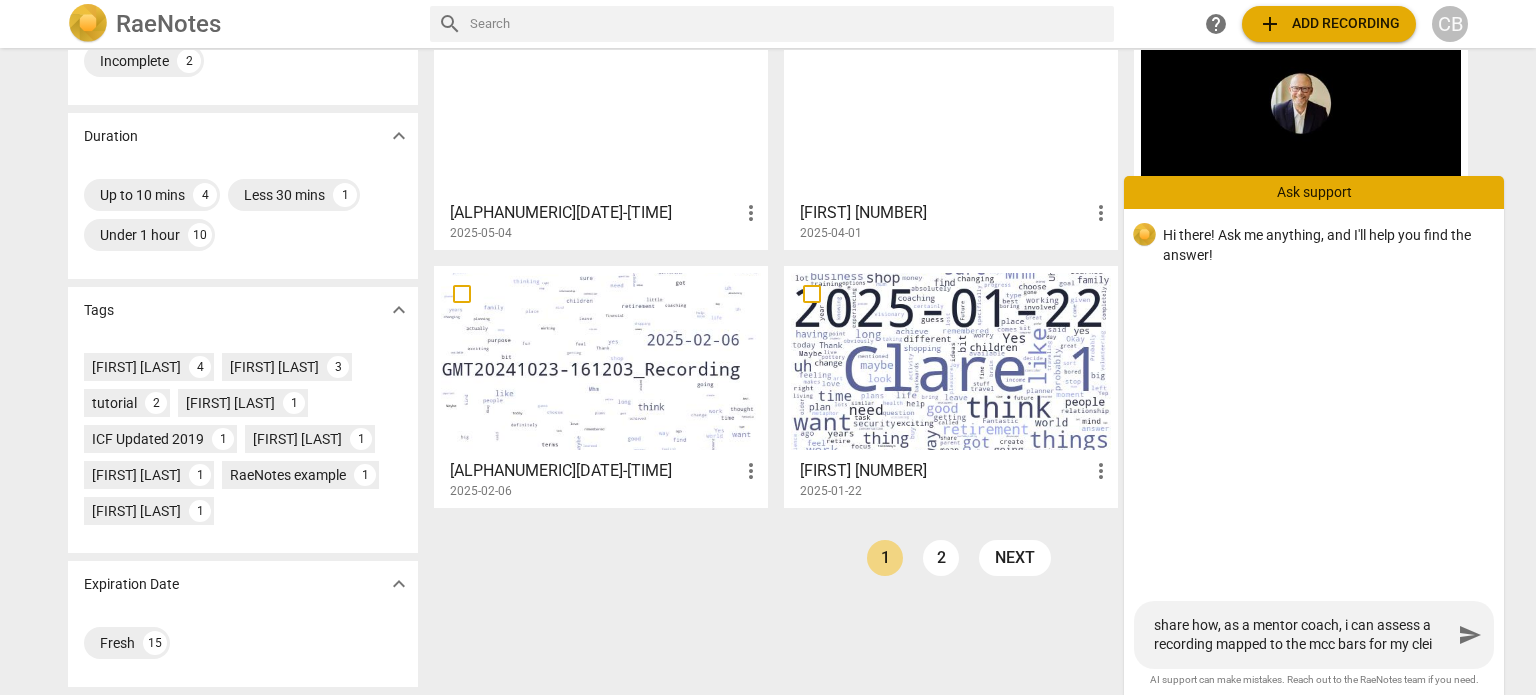 type on "share how, as a mentor coach, i can assess a recording mapped to the mcc bars for my clein" 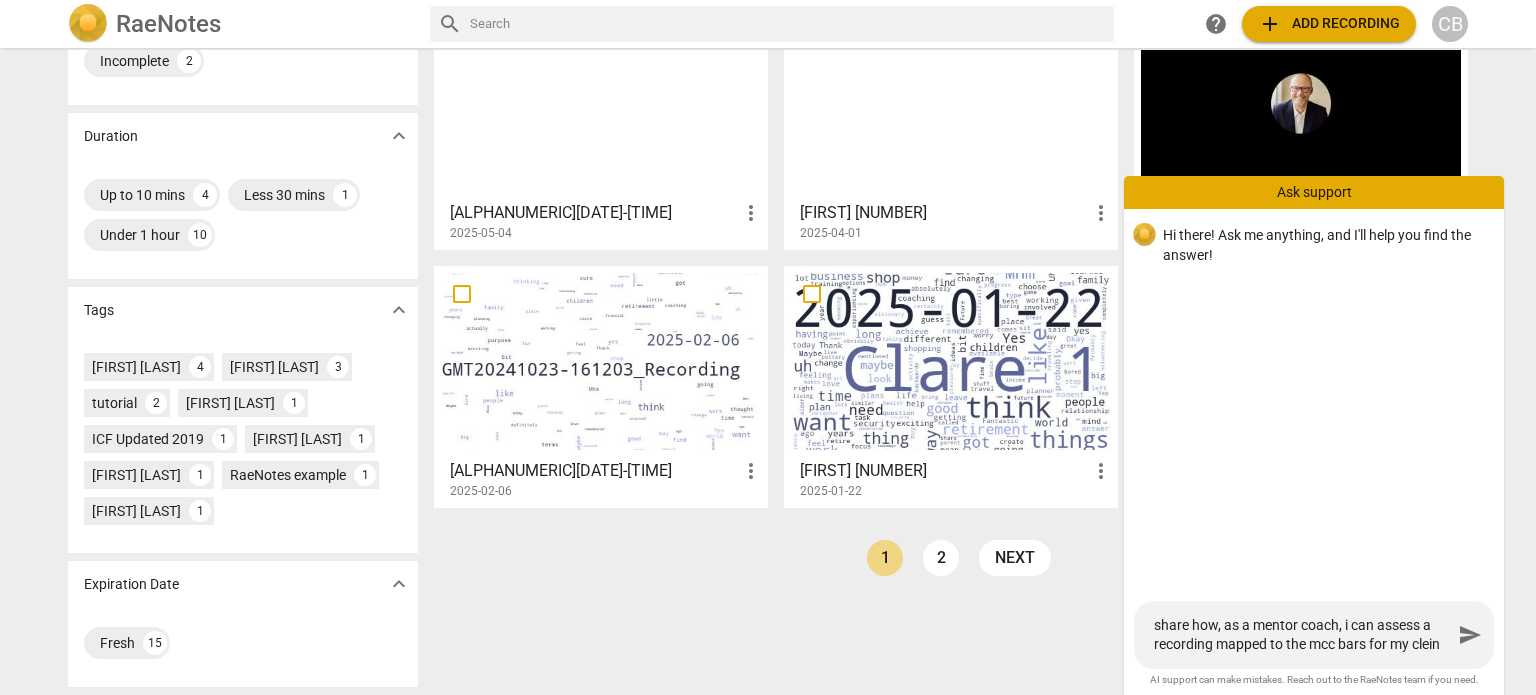 type on "share how, as a mentor coach, i can assess a recording mapped to the mcc bars for my cleint" 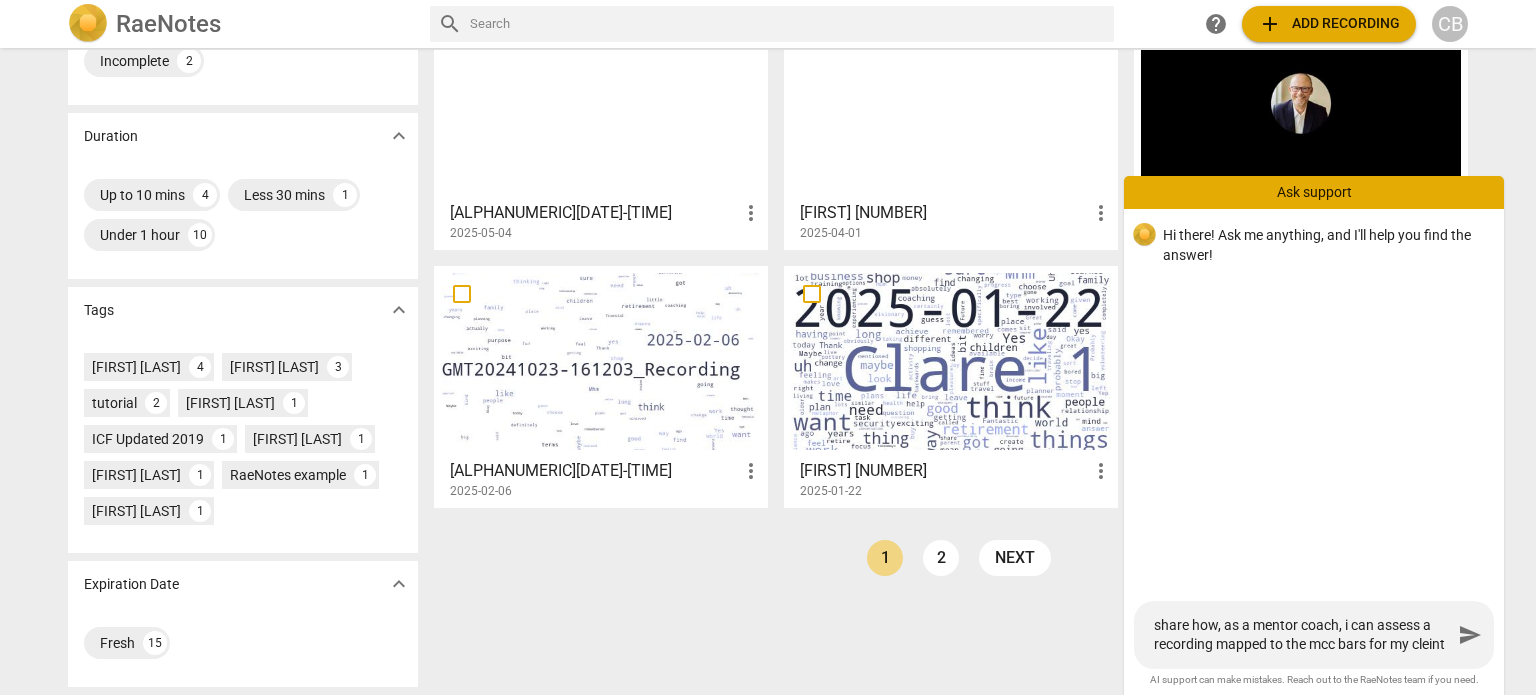 type on "share how, as a mentor coach, i can assess a recording mapped to the mcc bars for my cleint" 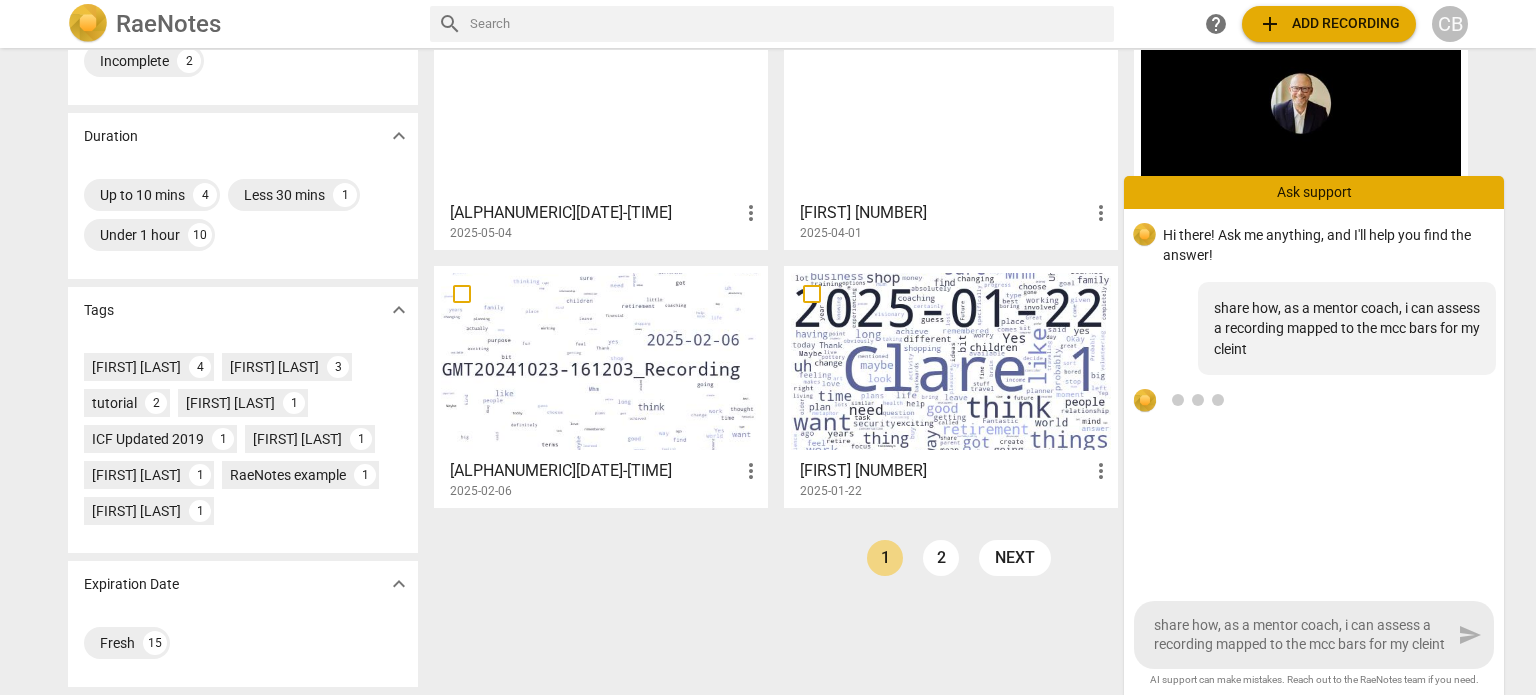 type 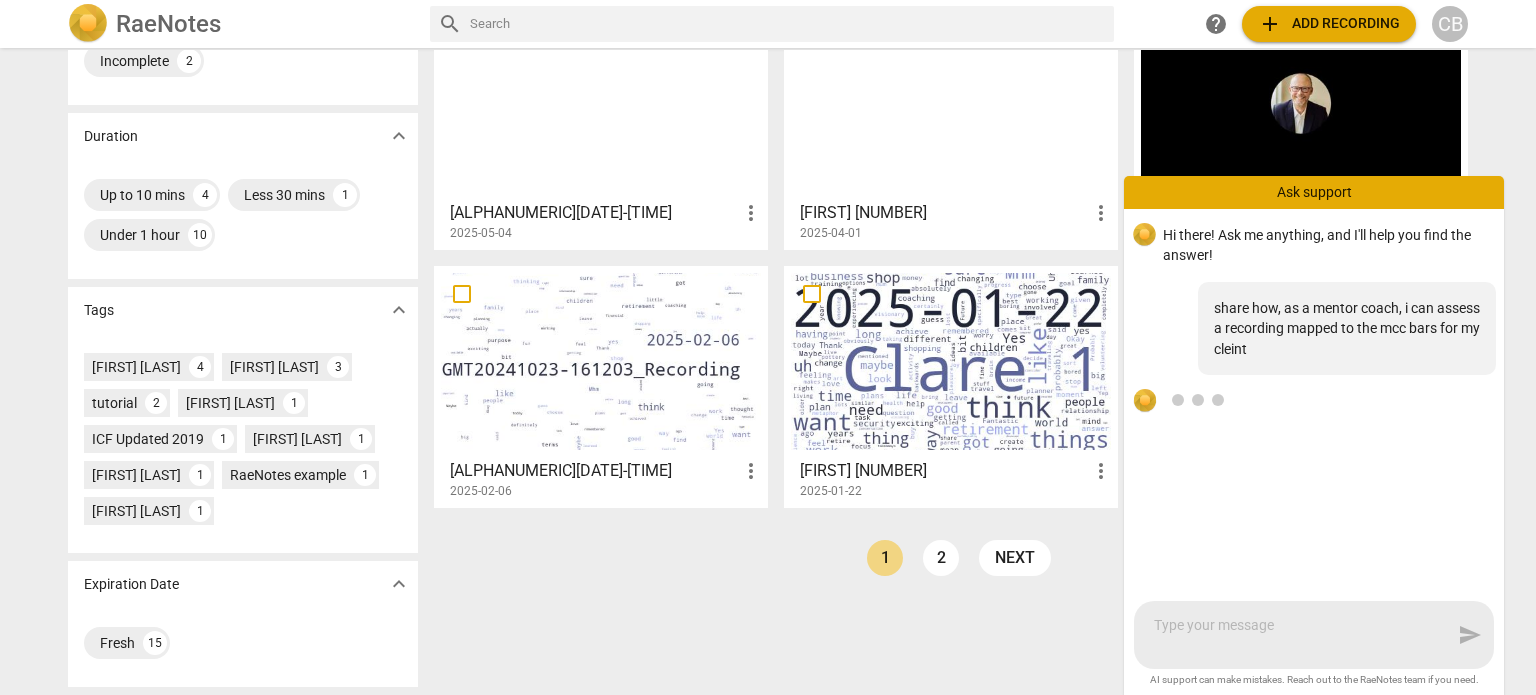 scroll, scrollTop: 29, scrollLeft: 0, axis: vertical 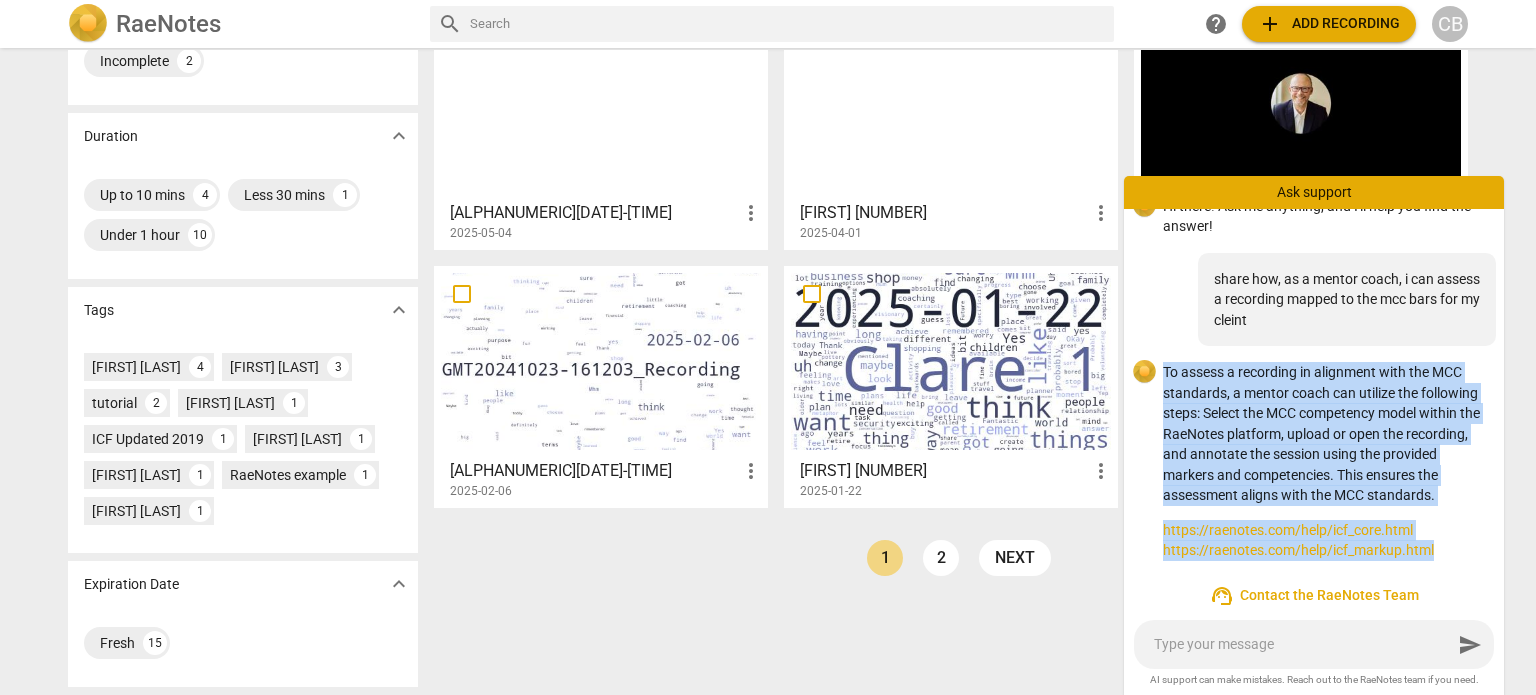 drag, startPoint x: 1166, startPoint y: 373, endPoint x: 1445, endPoint y: 548, distance: 329.34177 